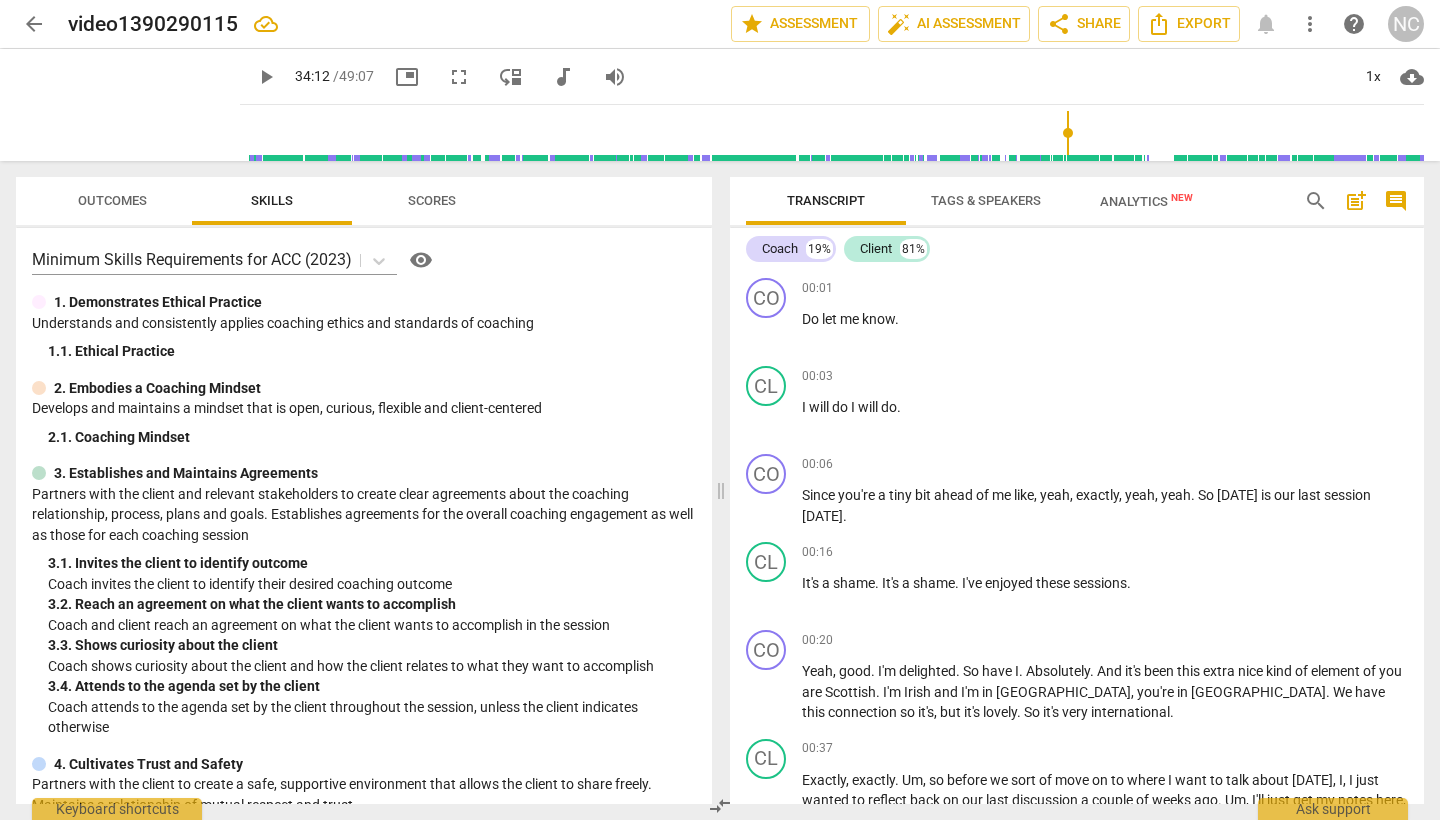 scroll, scrollTop: 0, scrollLeft: 0, axis: both 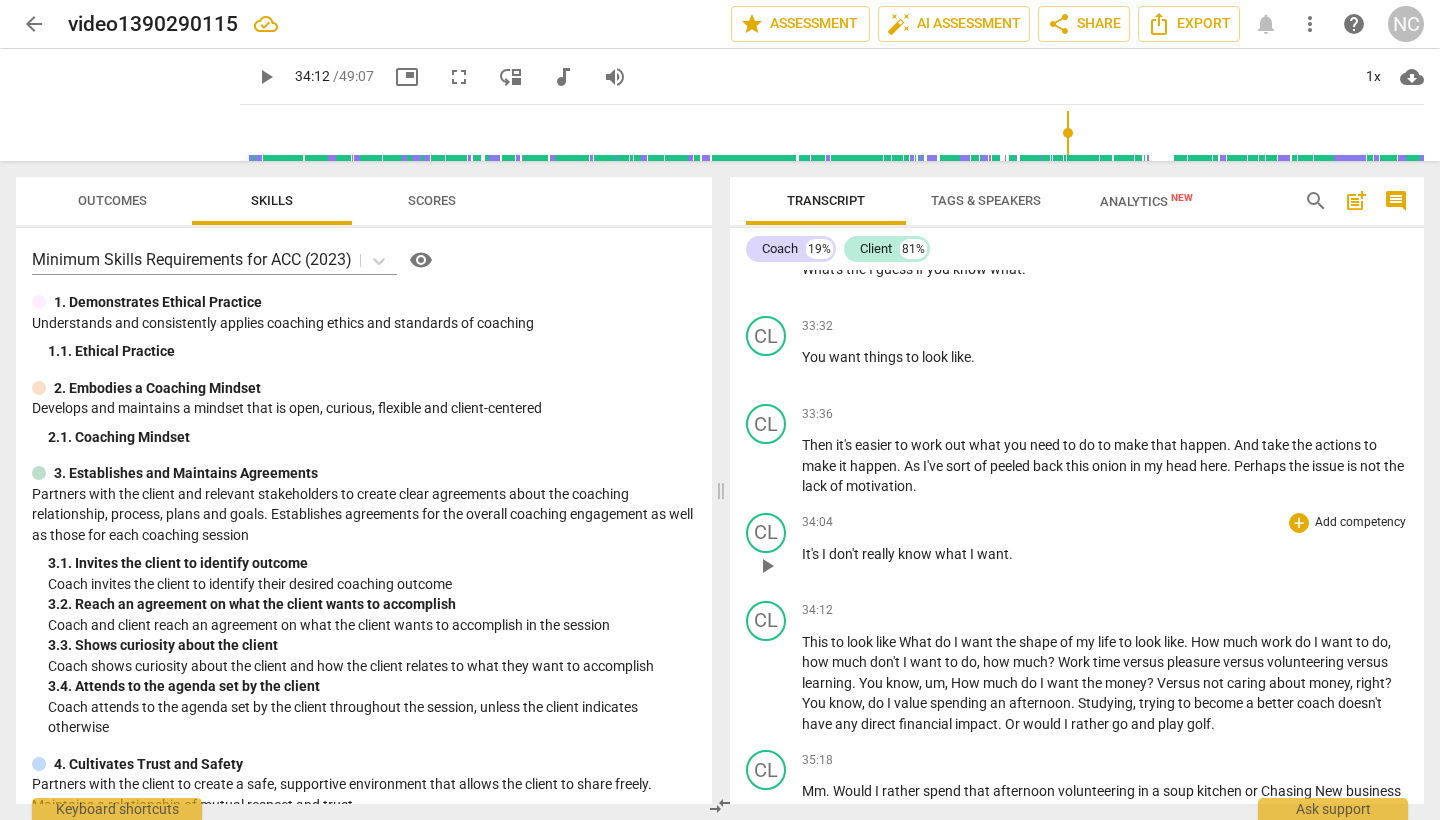 click on "play_arrow" at bounding box center (767, 566) 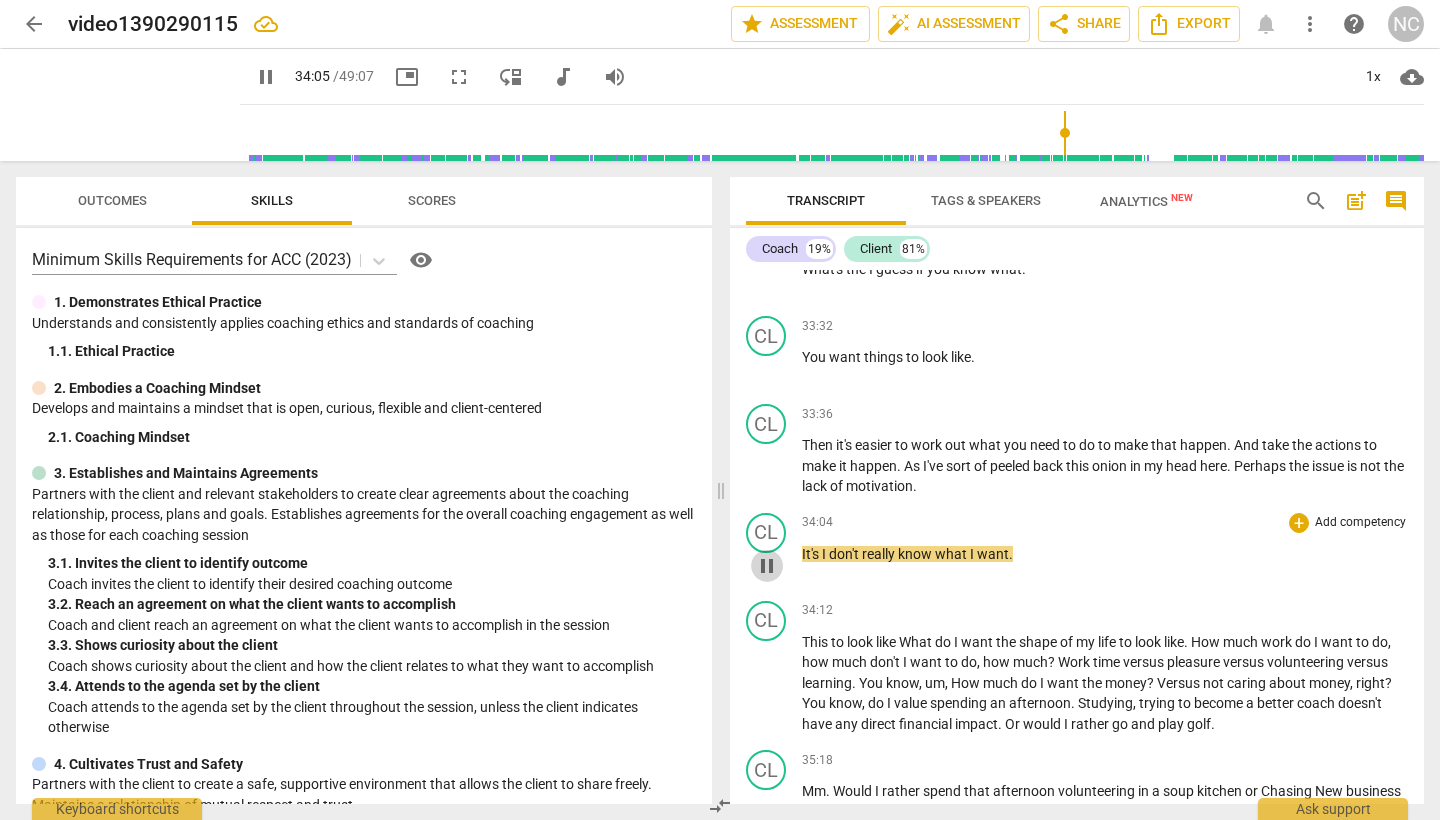 click on "pause" at bounding box center (767, 566) 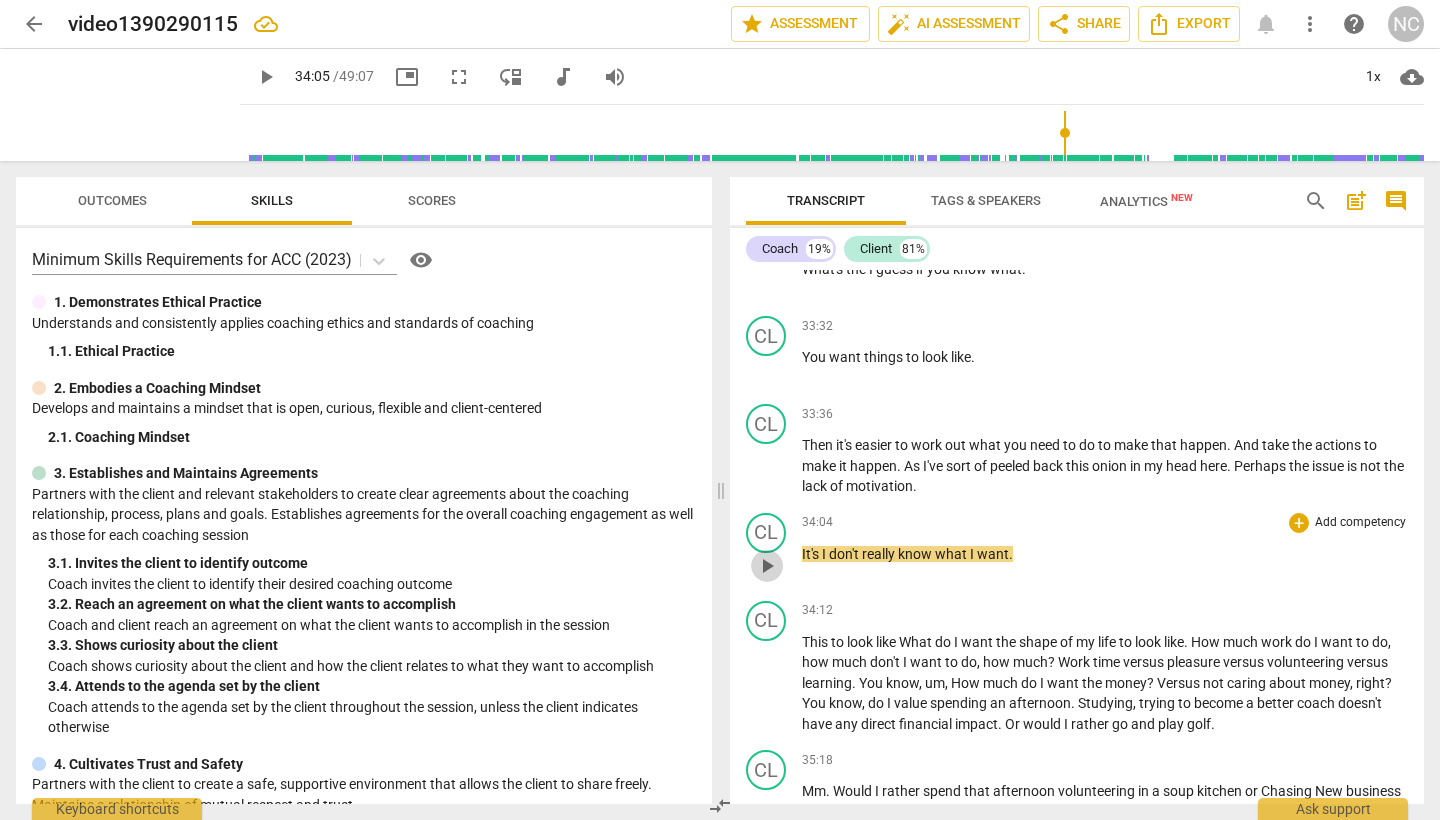 click on "play_arrow" at bounding box center [767, 566] 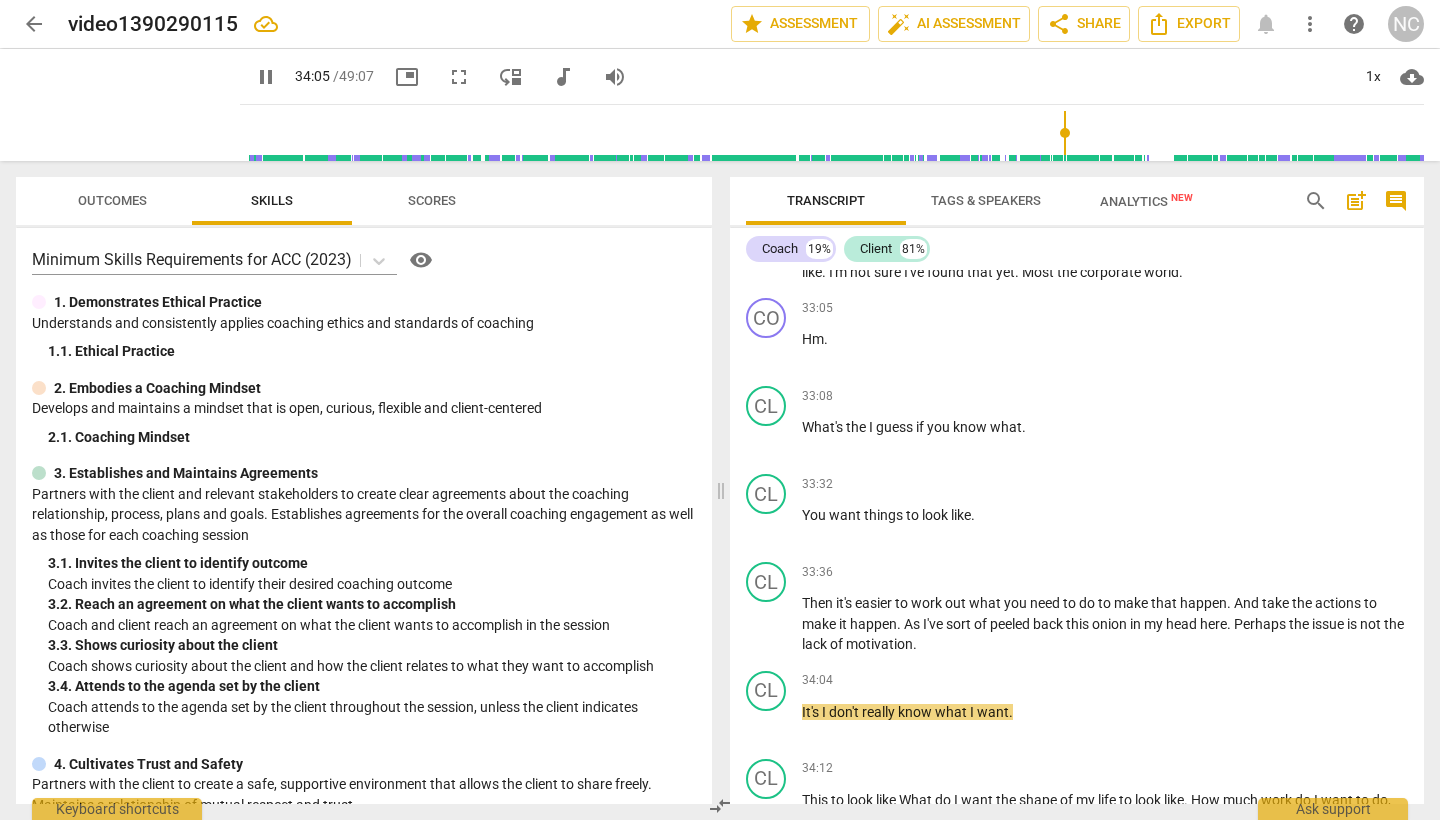 scroll, scrollTop: 10560, scrollLeft: 0, axis: vertical 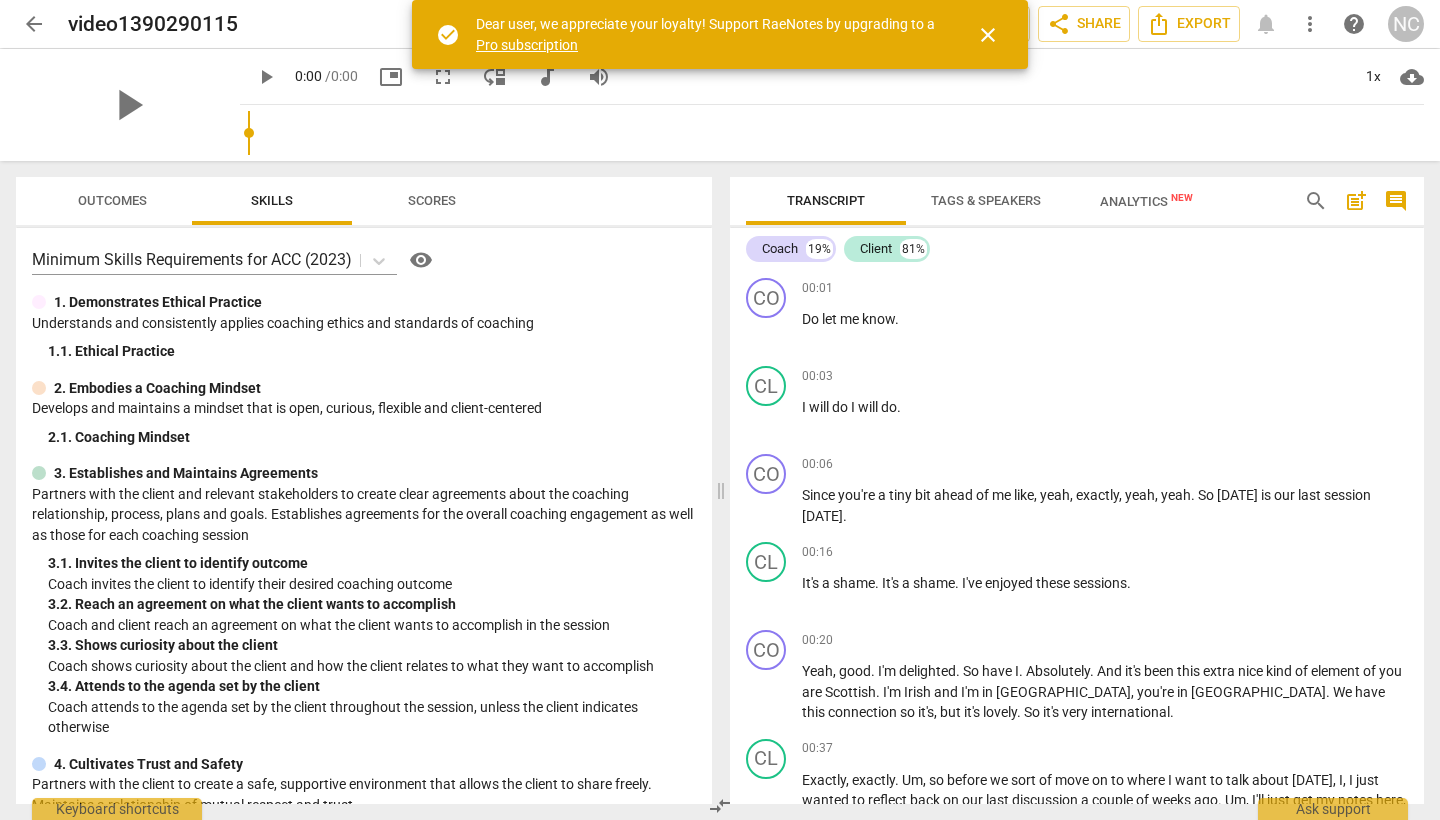 click on "close" at bounding box center [988, 35] 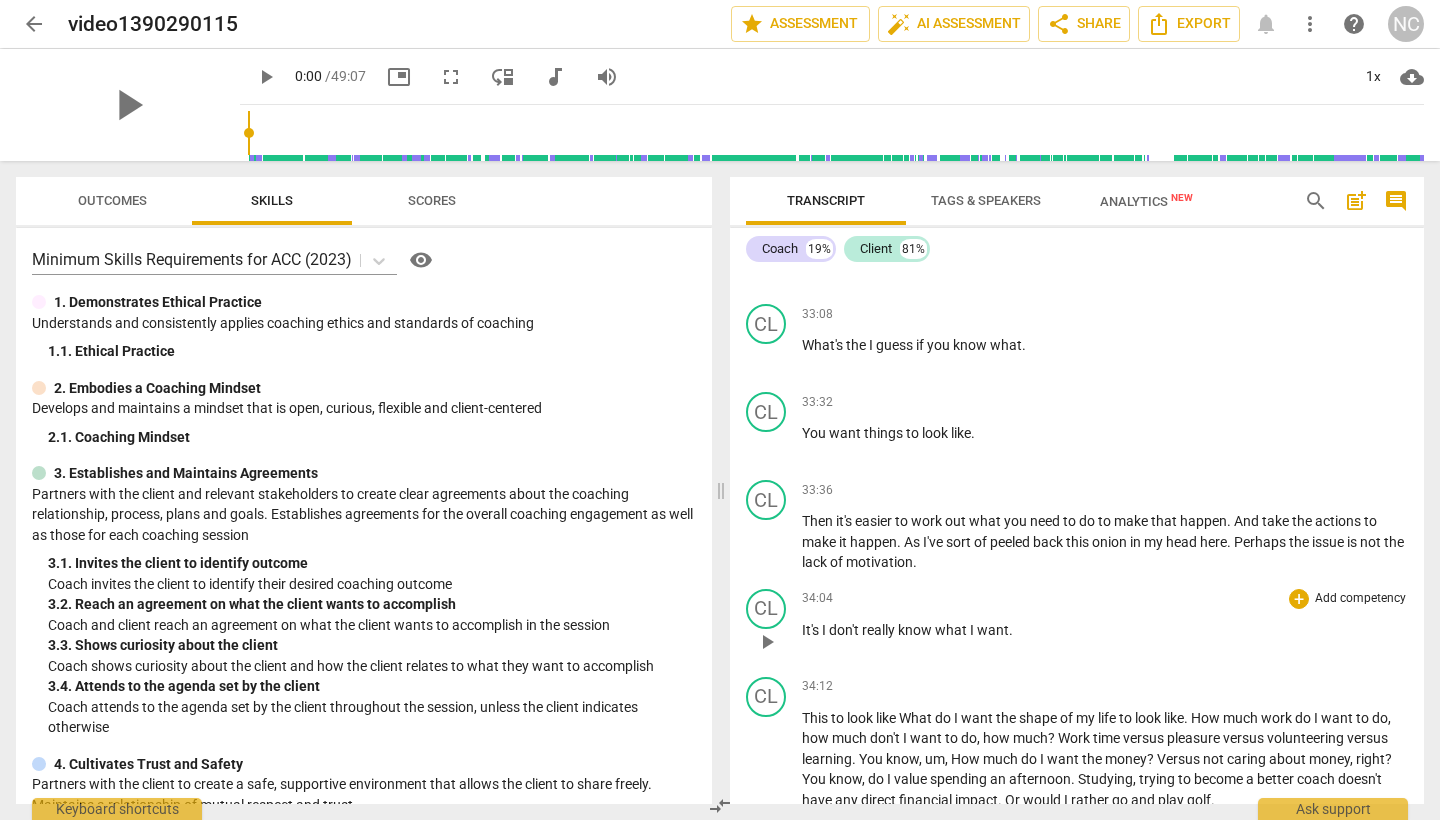 scroll, scrollTop: 10644, scrollLeft: 0, axis: vertical 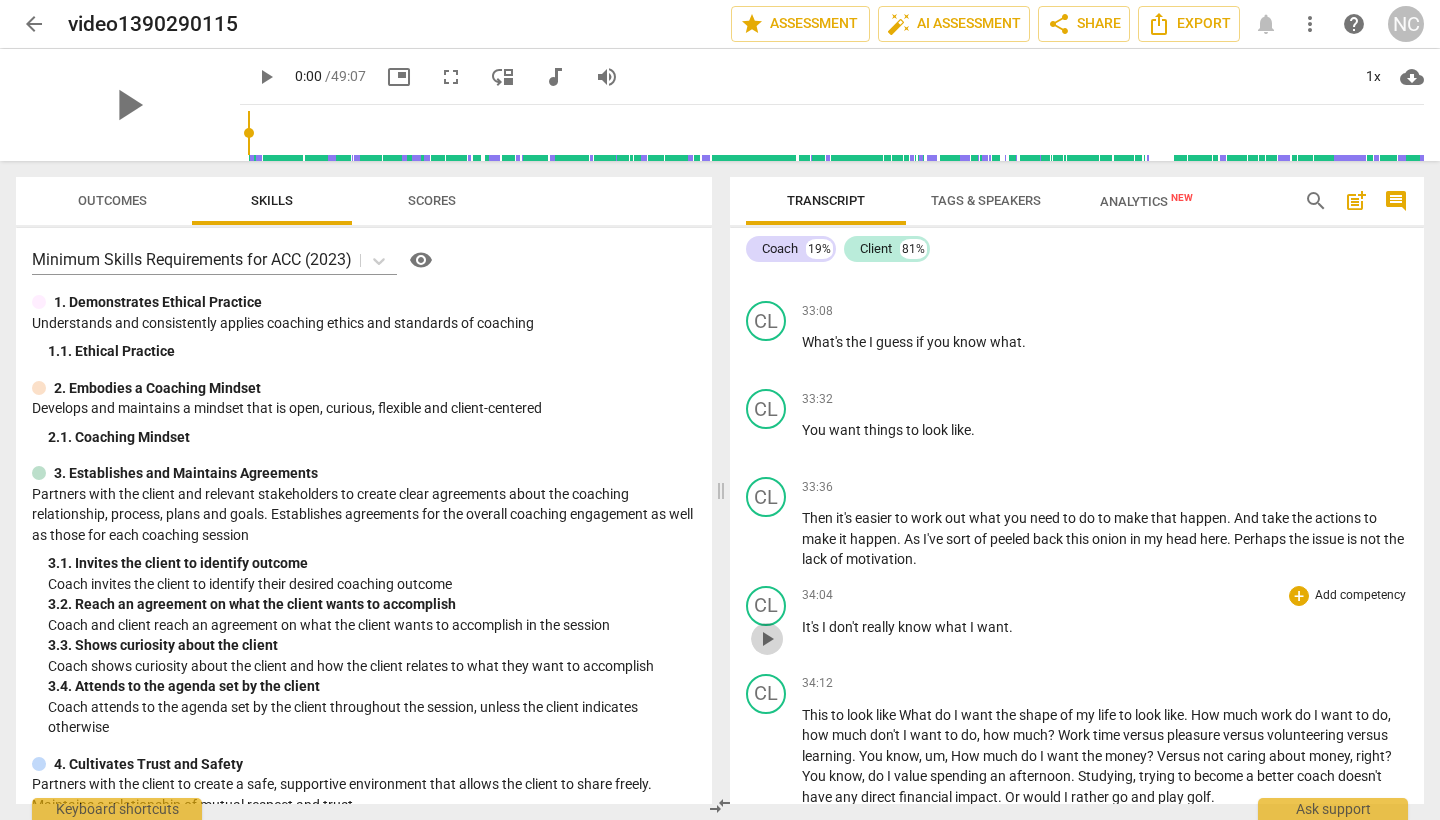 click on "play_arrow" at bounding box center [767, 639] 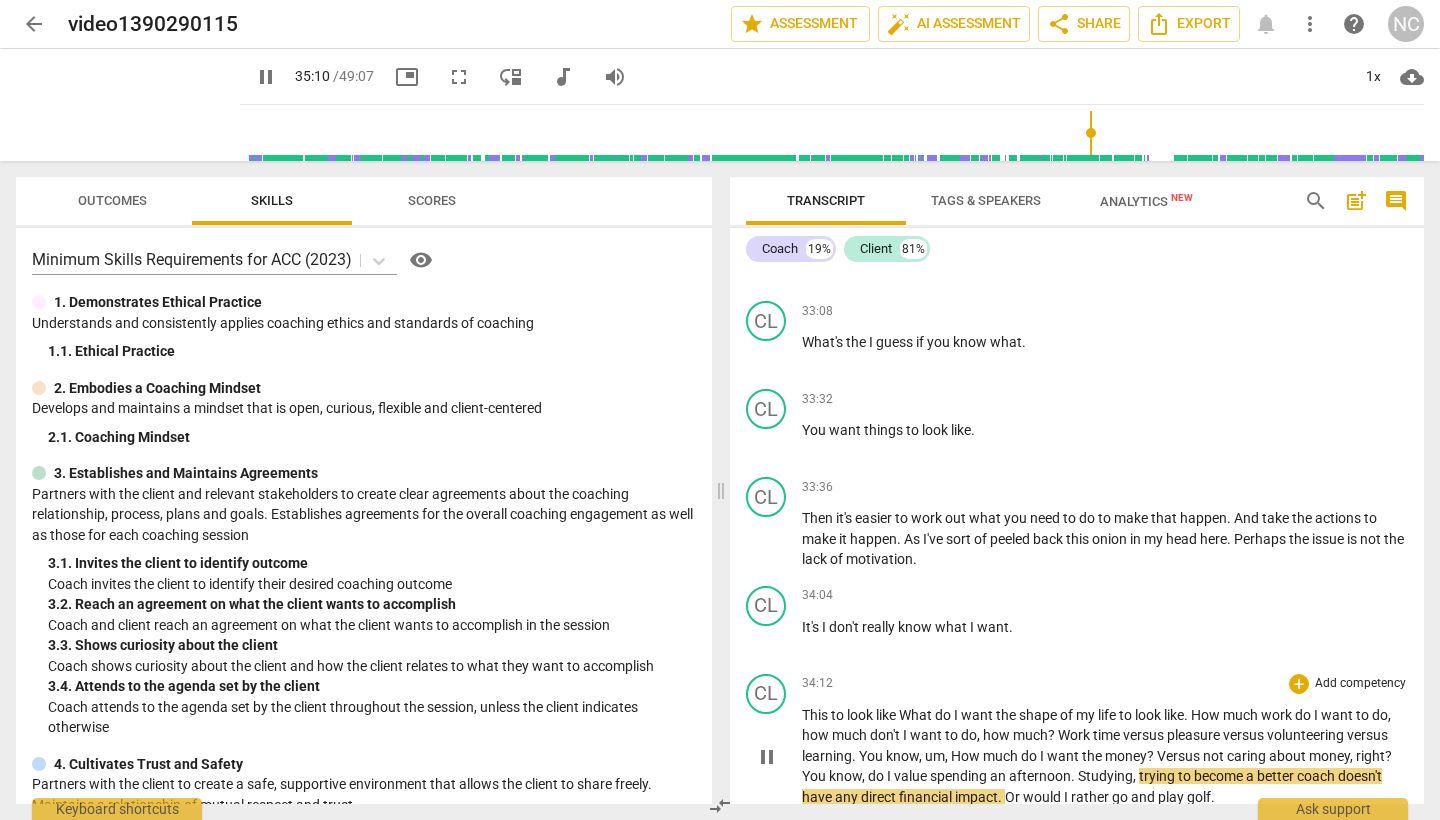 click on "Studying" at bounding box center (1105, 776) 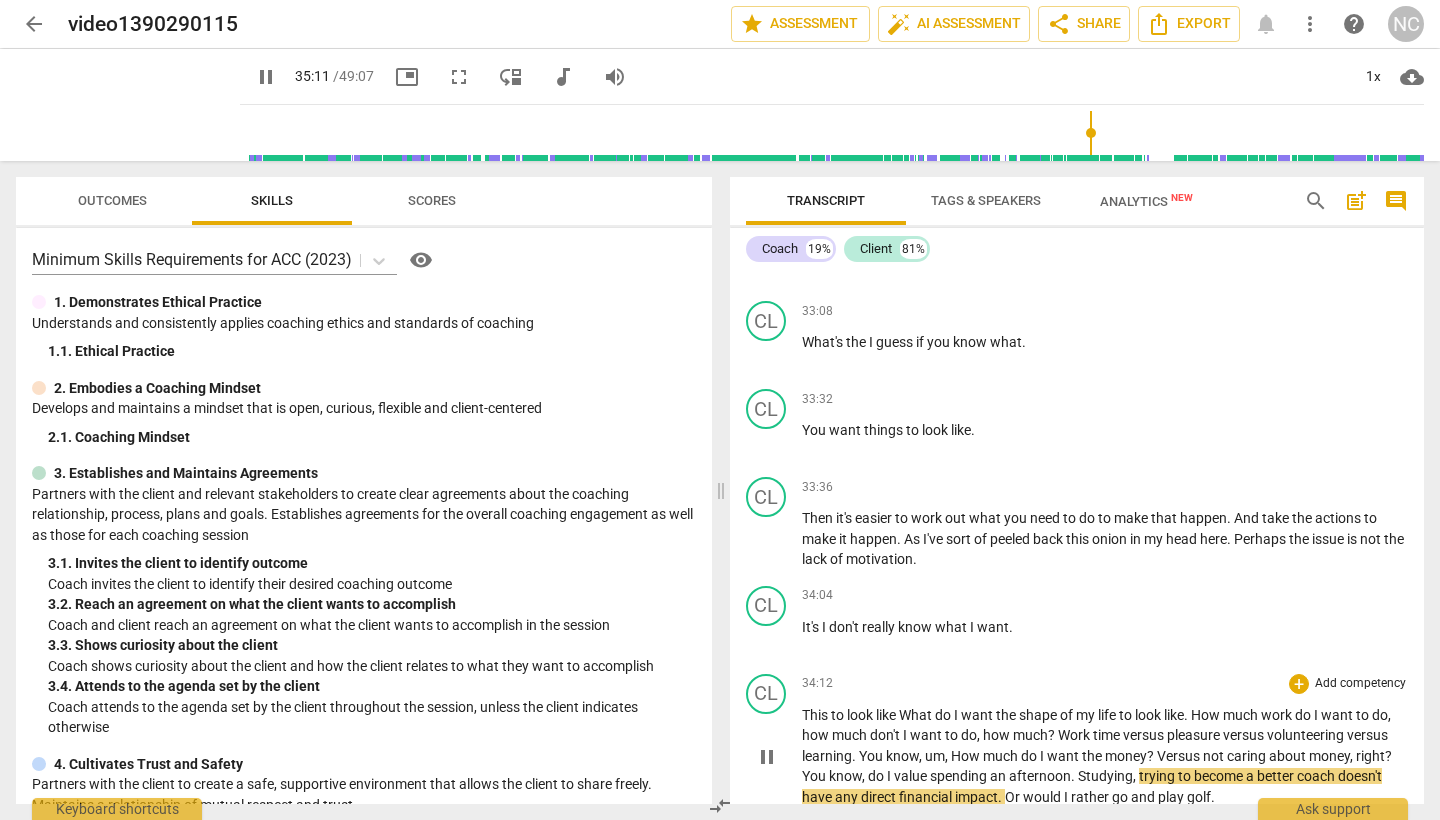 type on "2111" 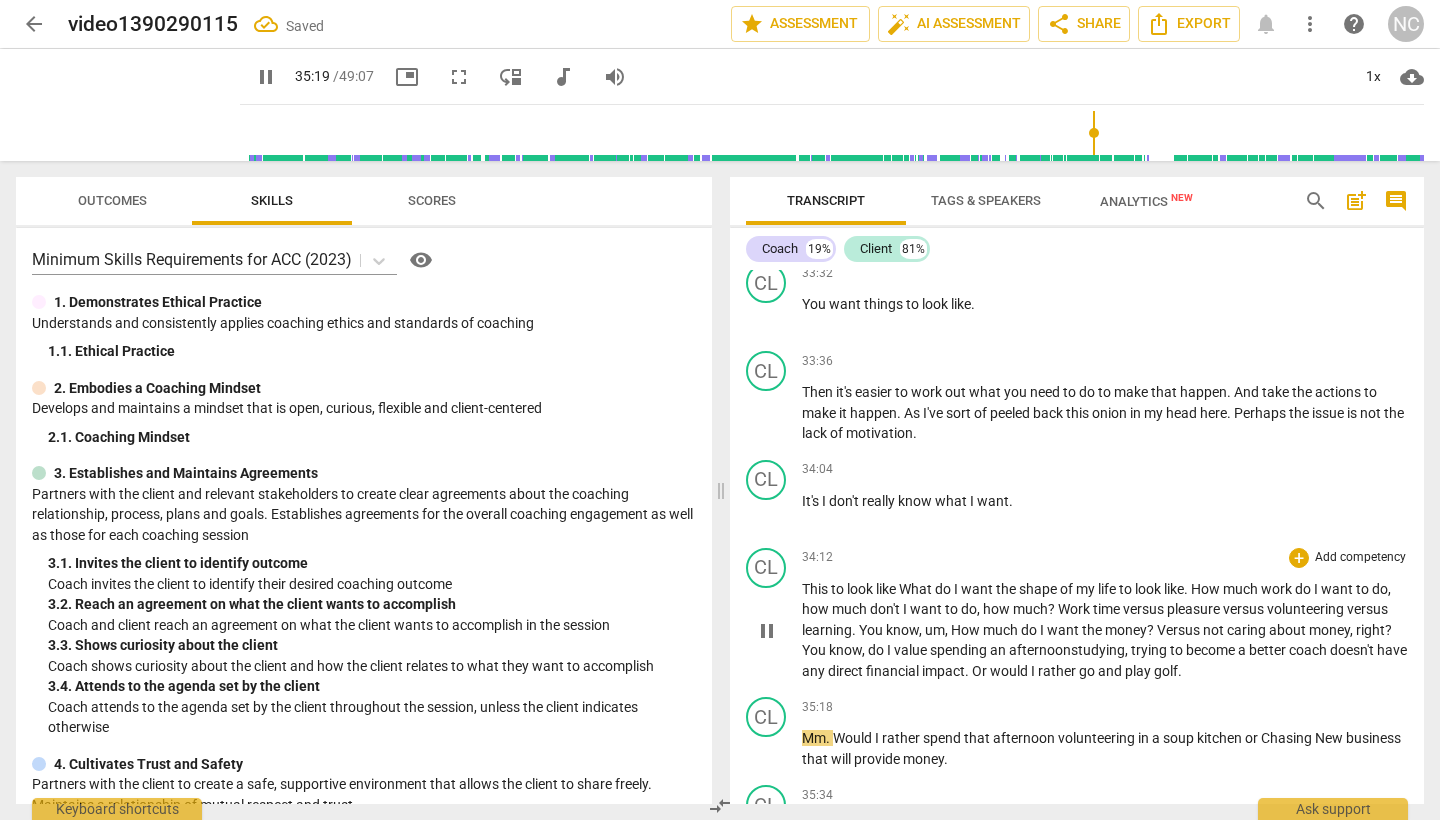 scroll, scrollTop: 10775, scrollLeft: 0, axis: vertical 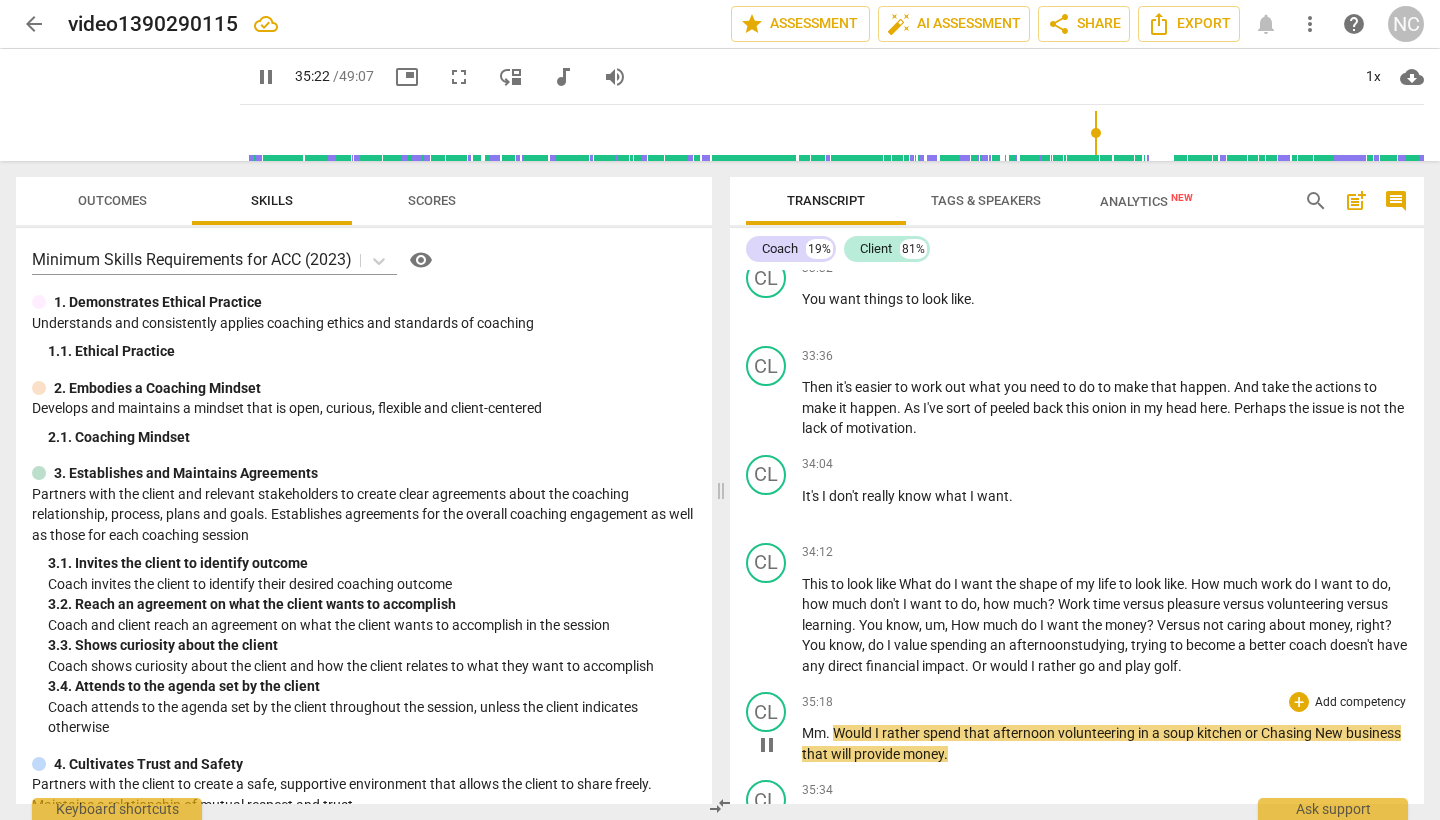click on "pause" at bounding box center [767, 745] 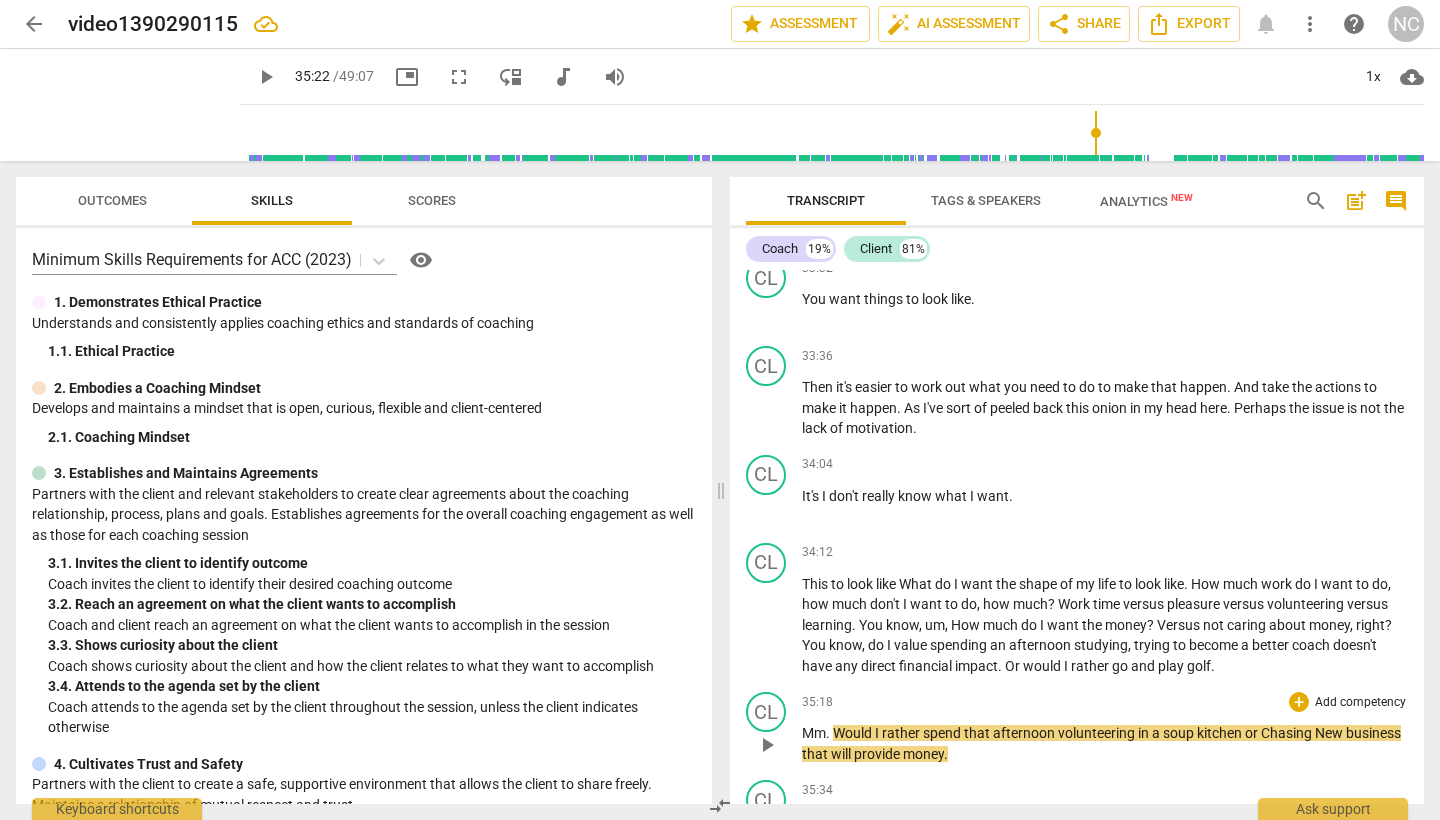 click on "Would" at bounding box center [854, 733] 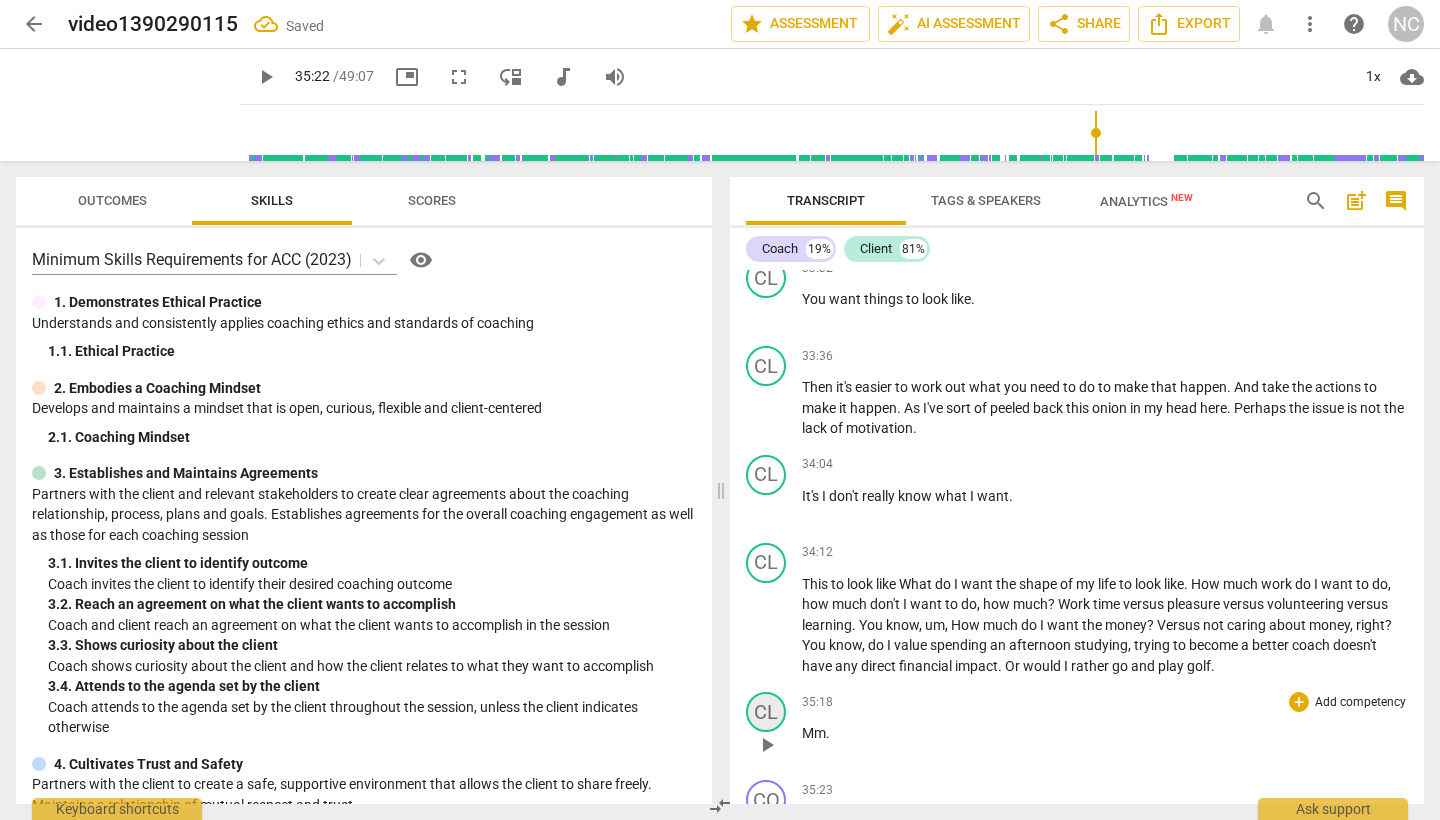 click on "CL" at bounding box center [766, 712] 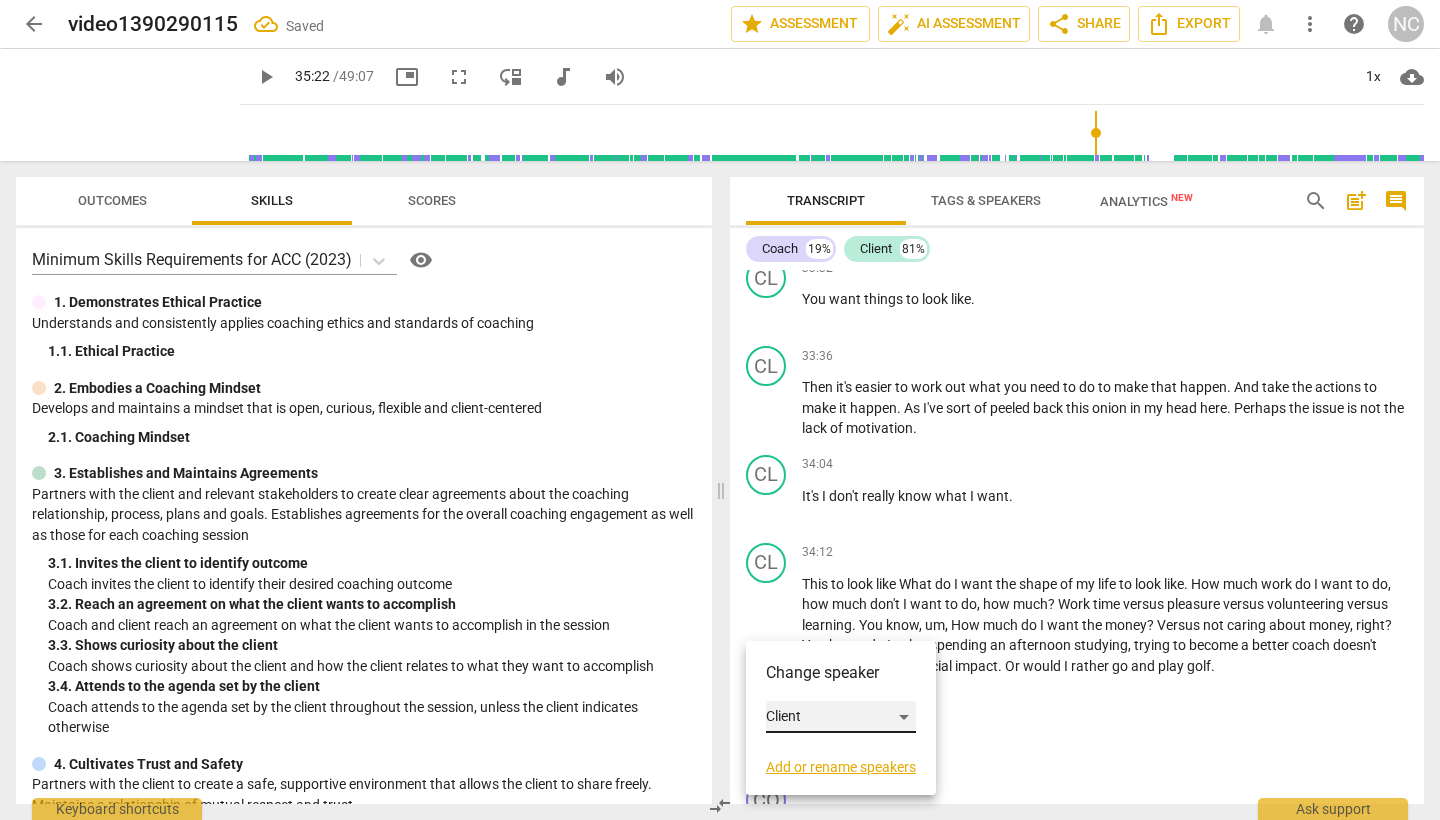 click on "Client" at bounding box center [841, 717] 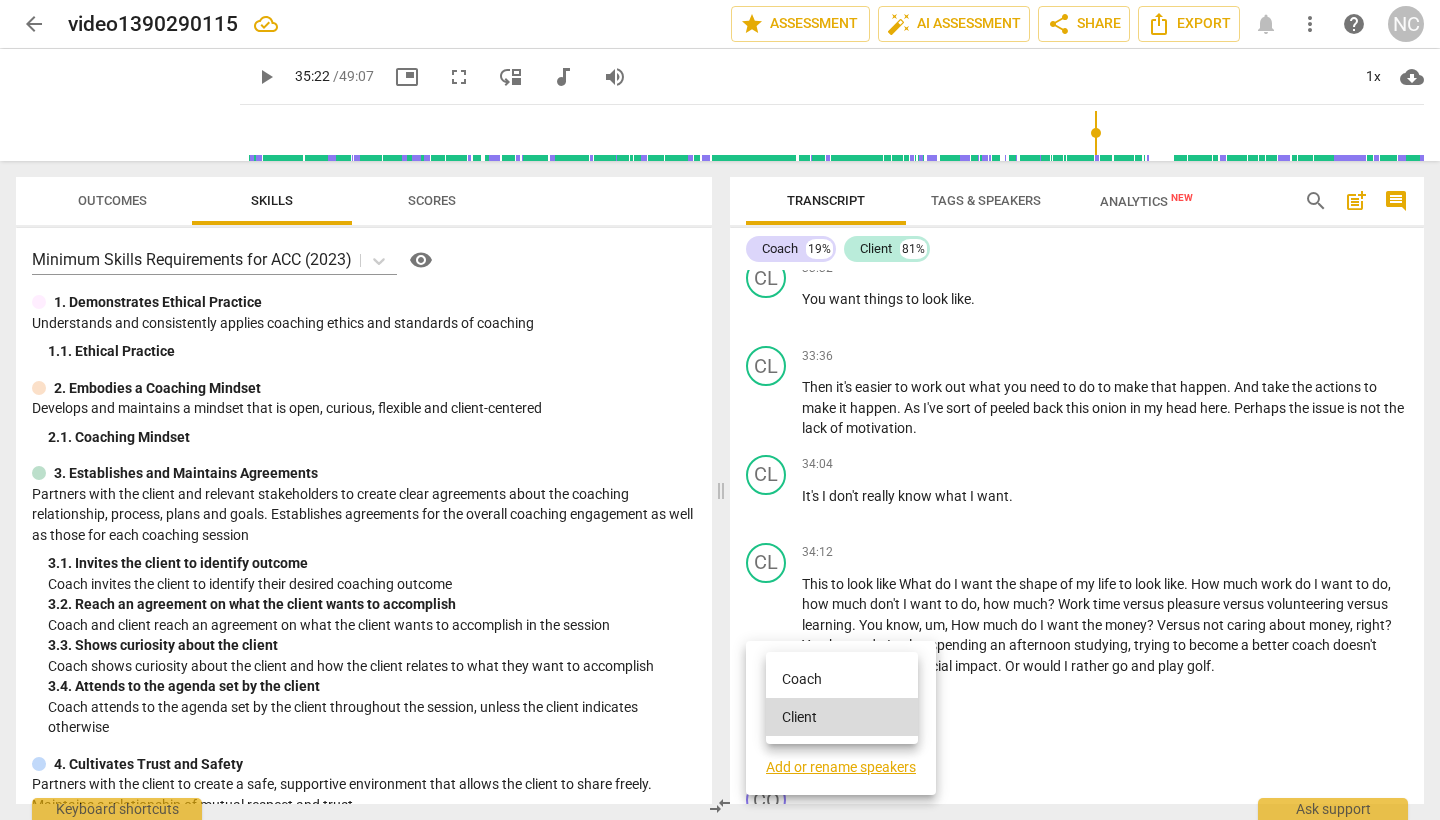 click on "Coach" at bounding box center [842, 679] 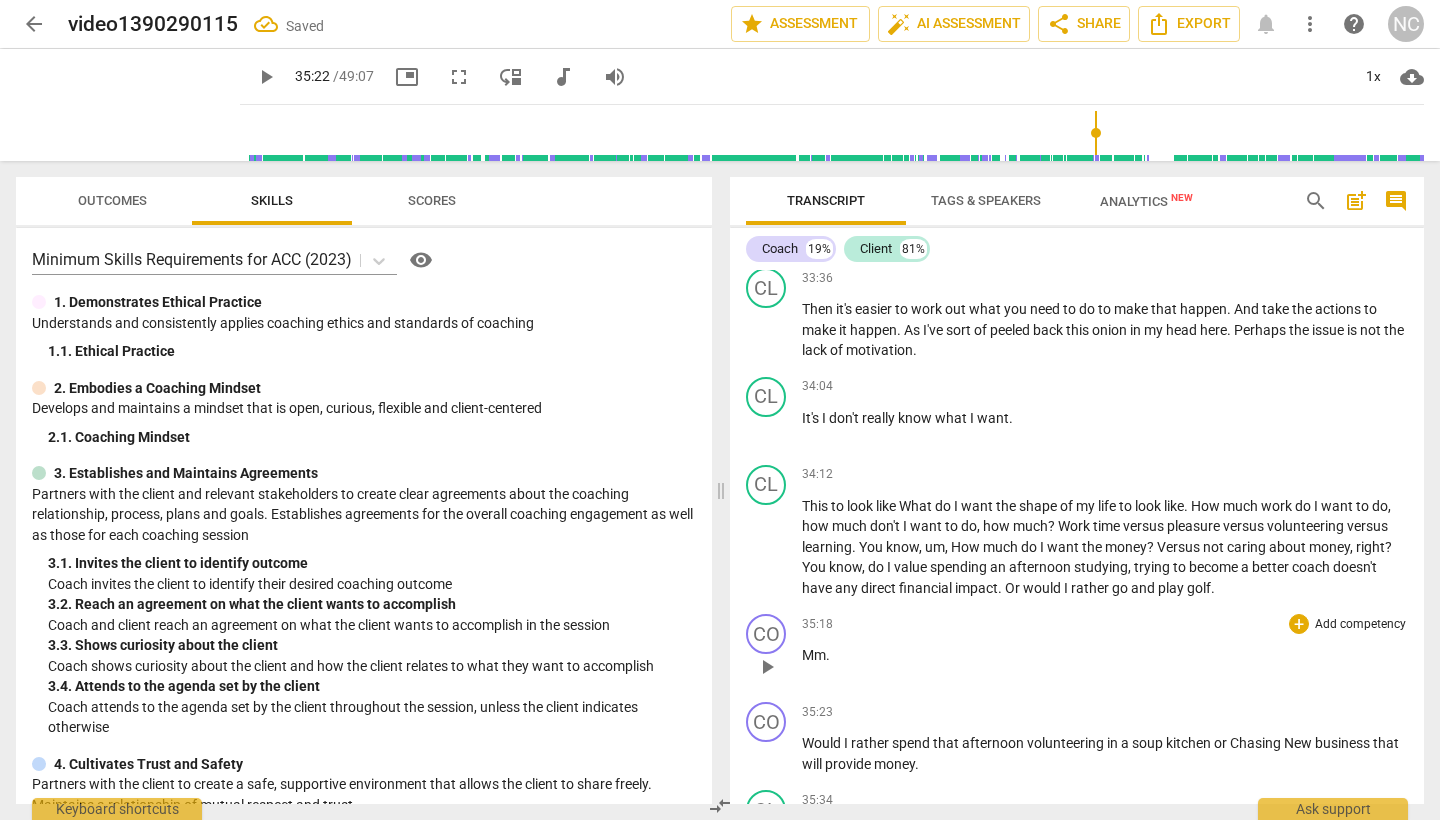 scroll, scrollTop: 10854, scrollLeft: 0, axis: vertical 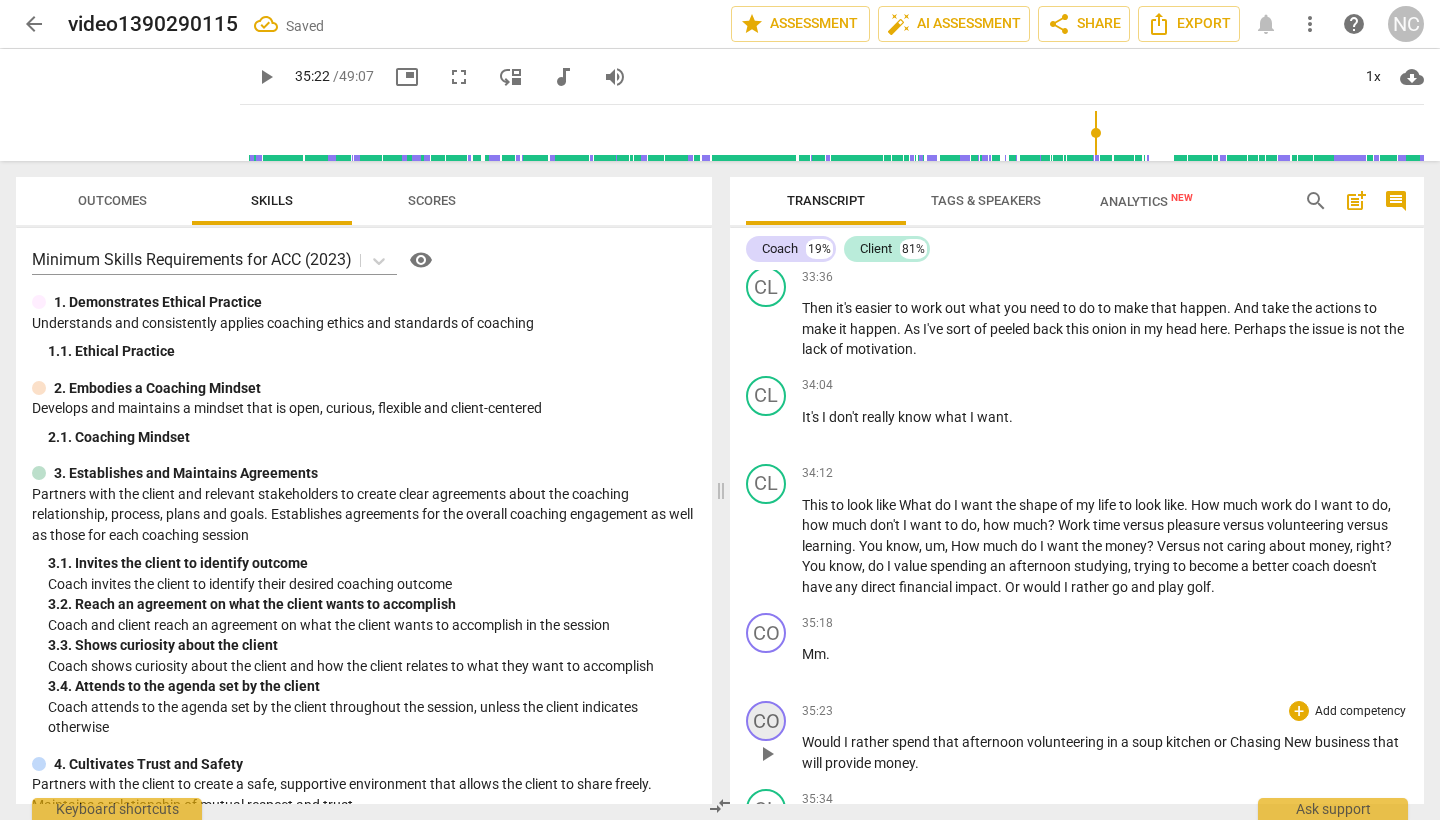 click on "CO" at bounding box center (766, 721) 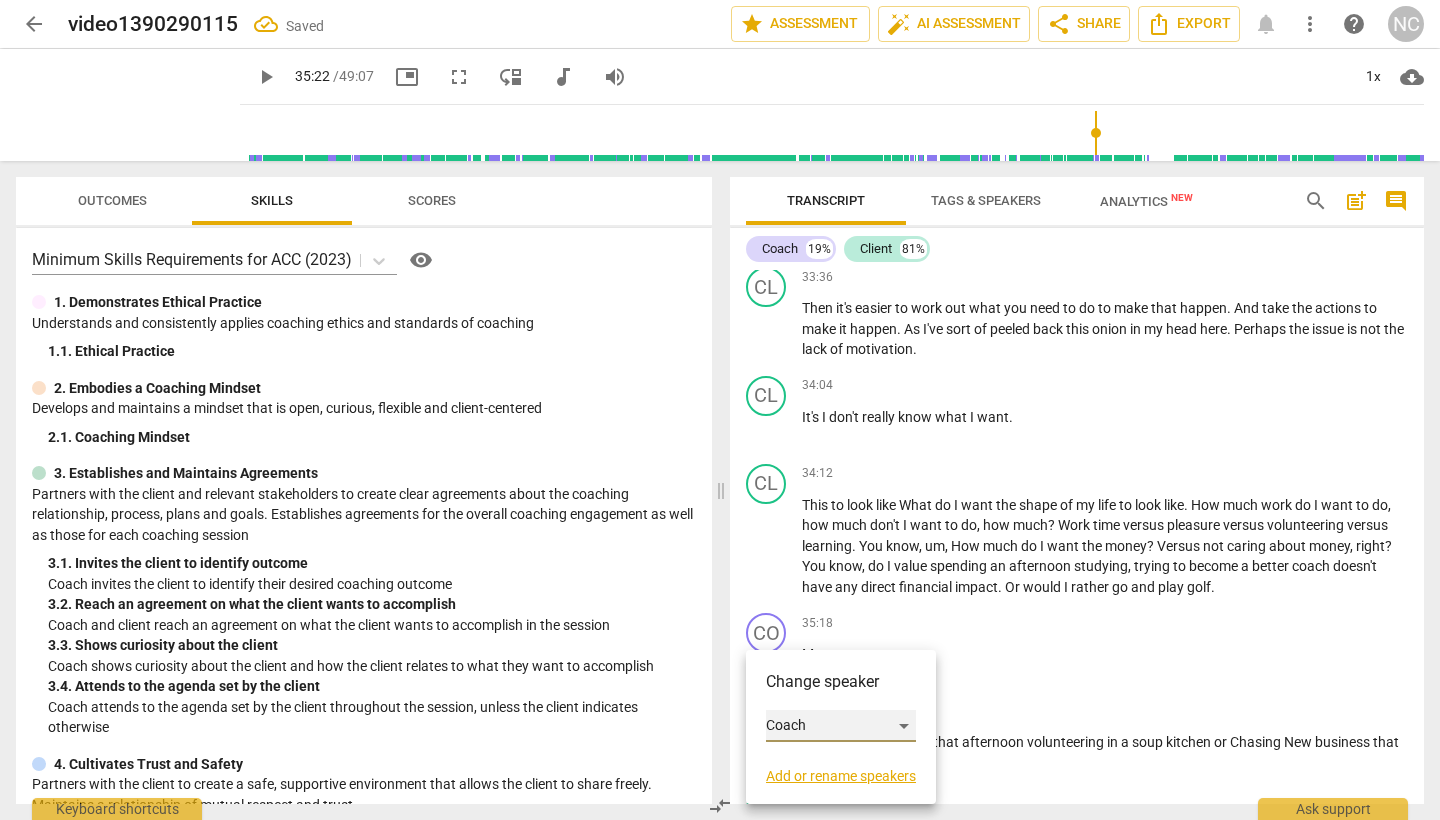 click on "Coach" at bounding box center (841, 726) 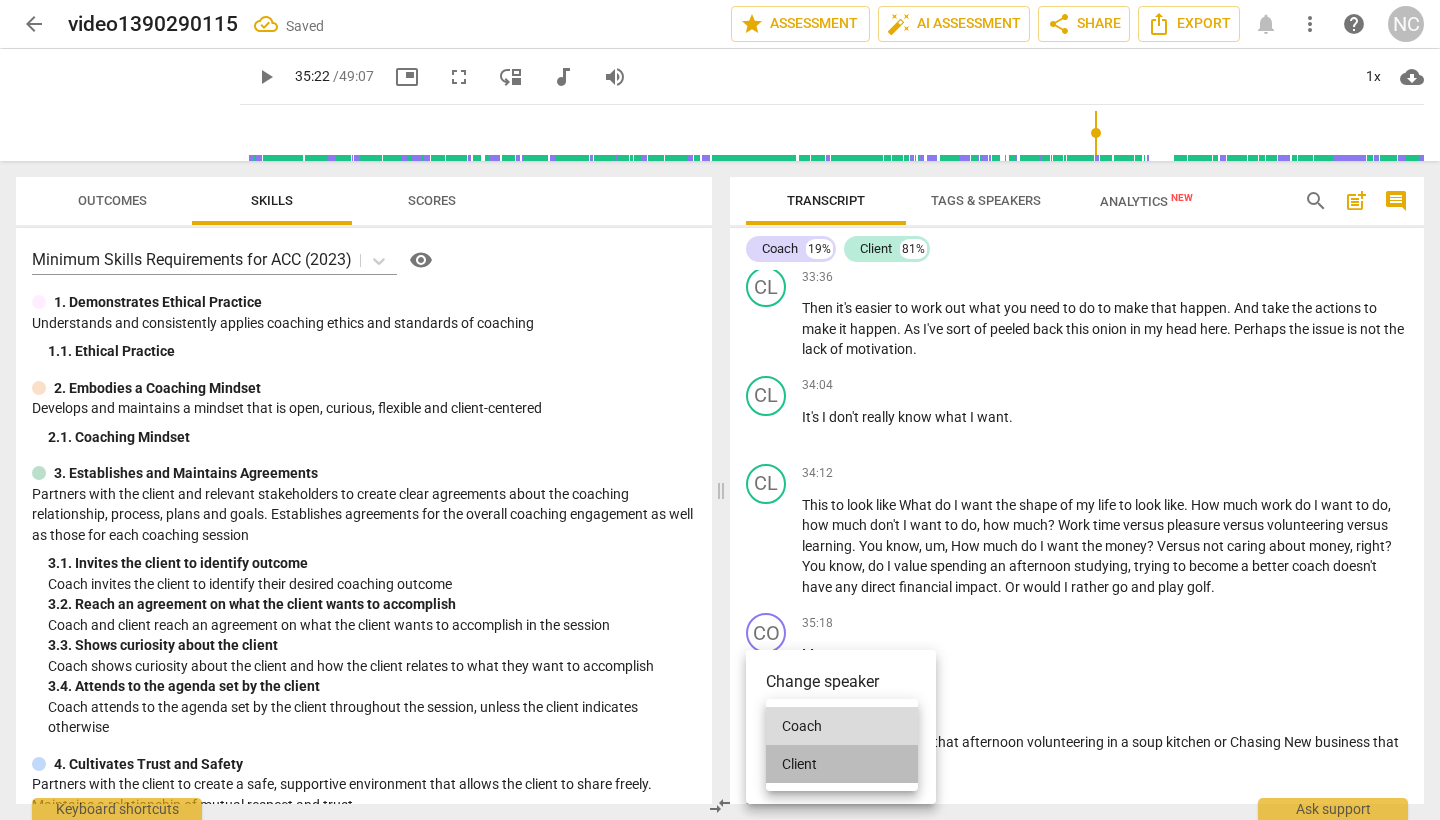 click on "Client" at bounding box center (842, 764) 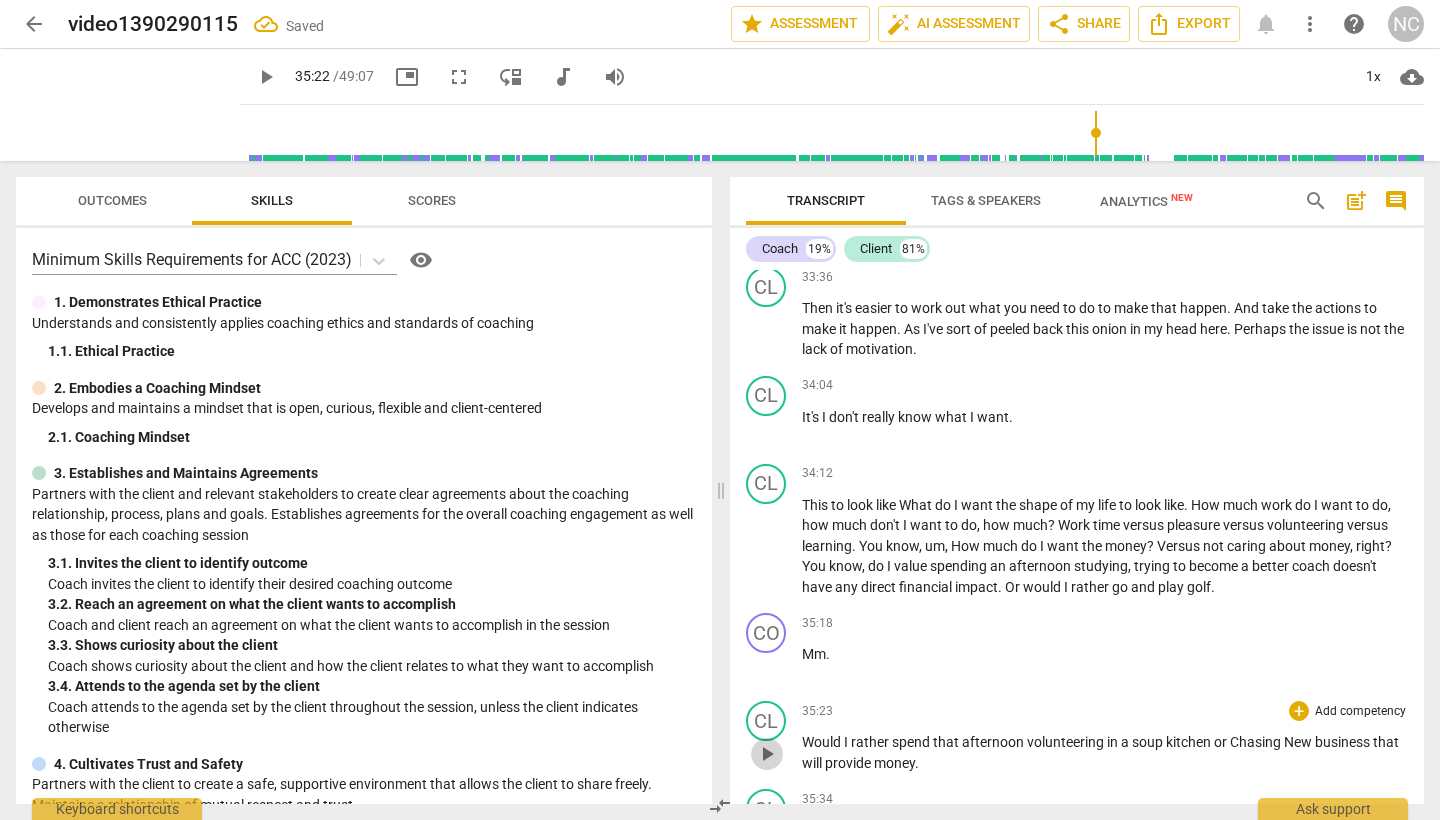 click on "play_arrow" at bounding box center (767, 754) 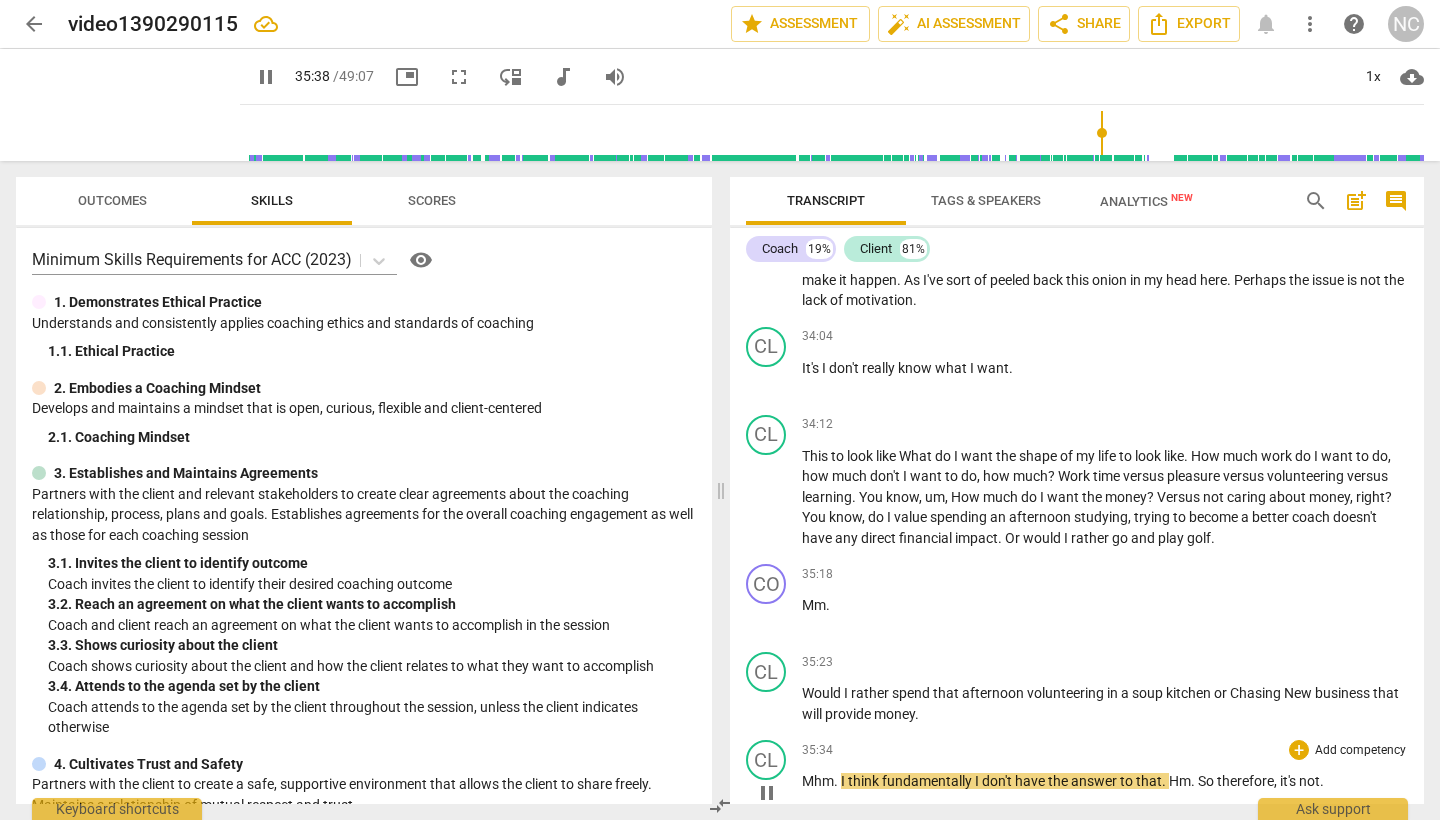 scroll, scrollTop: 10908, scrollLeft: 0, axis: vertical 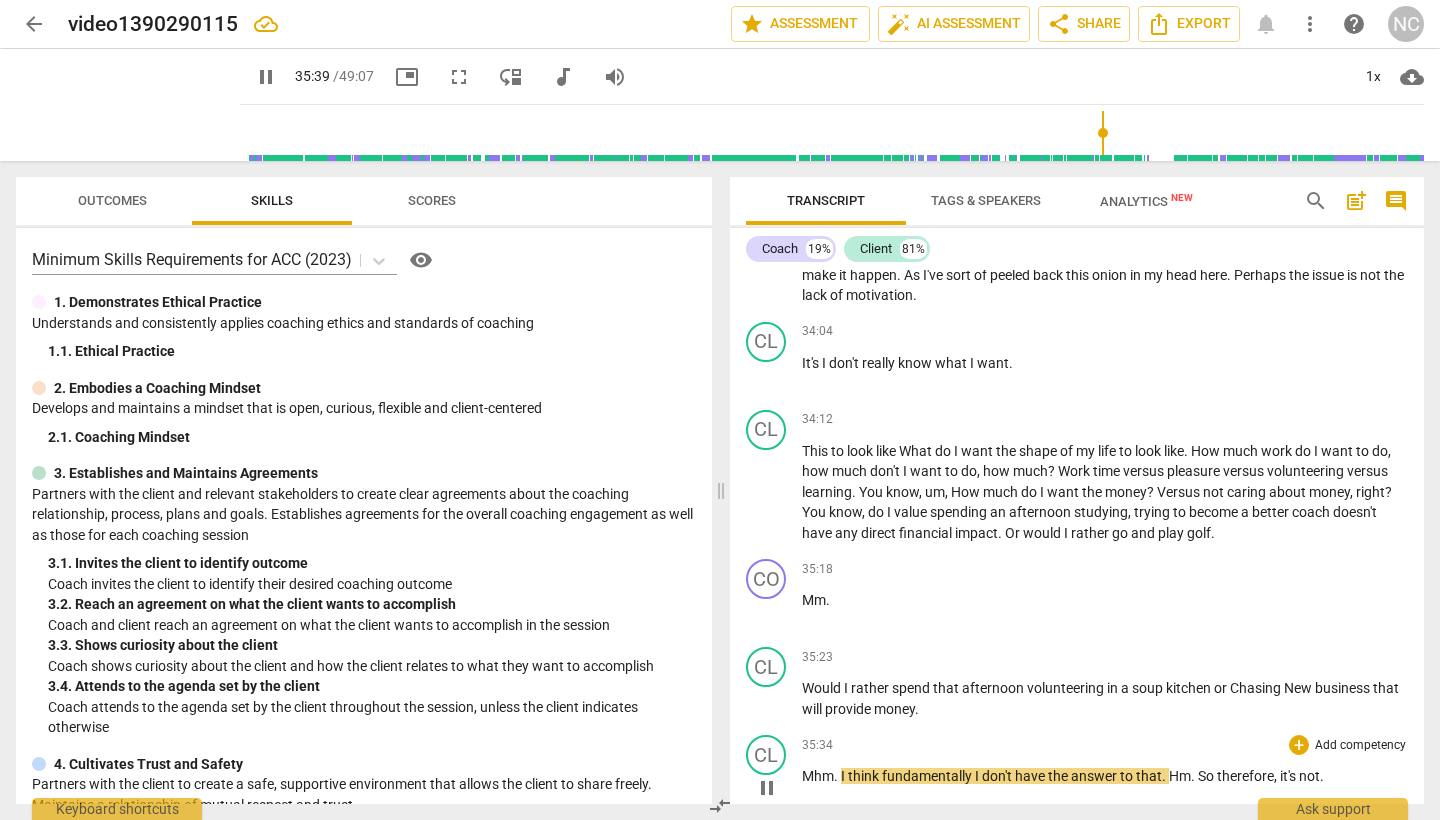 click on "pause" at bounding box center [767, 788] 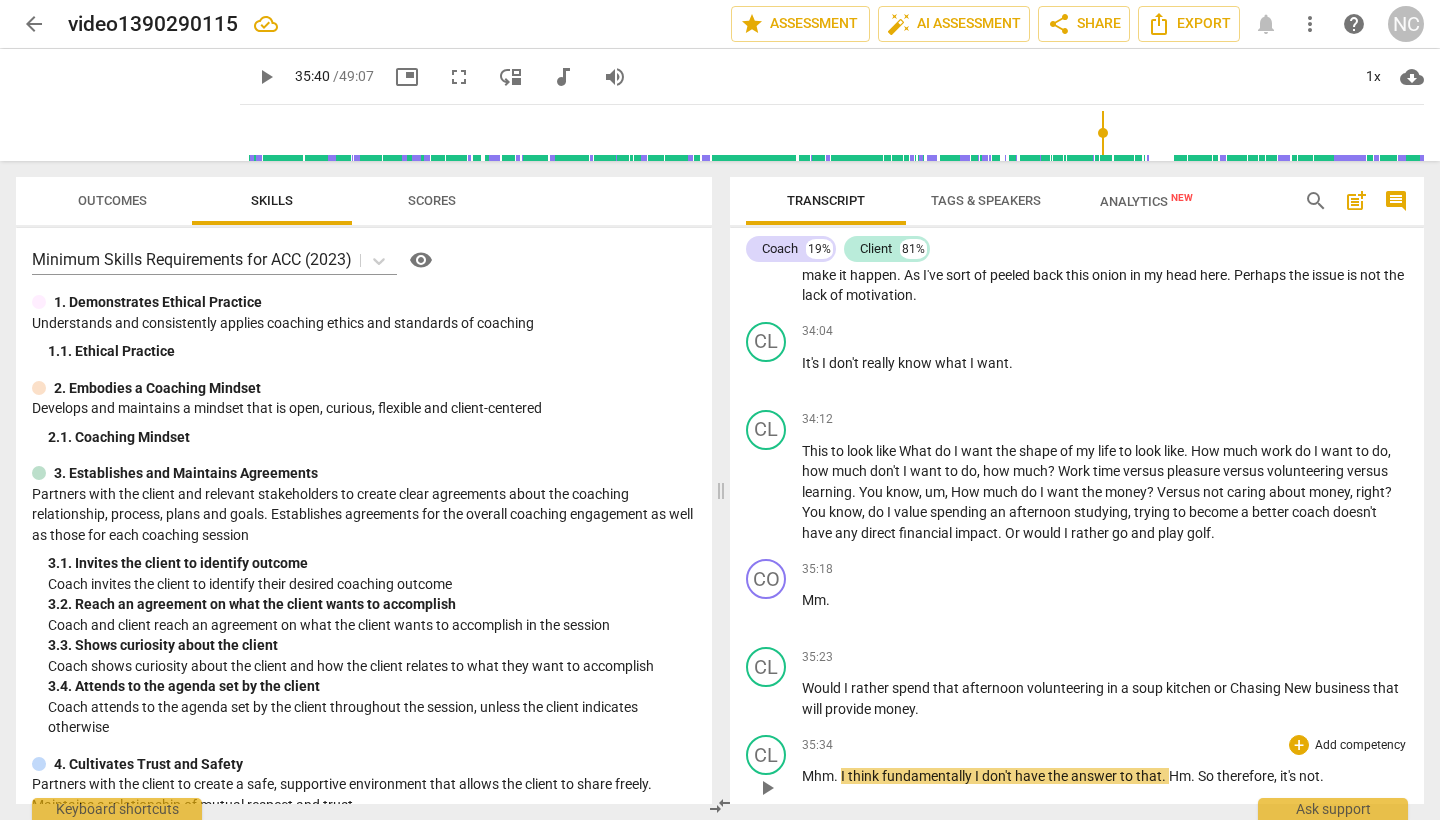 click on "Mhm" at bounding box center (818, 776) 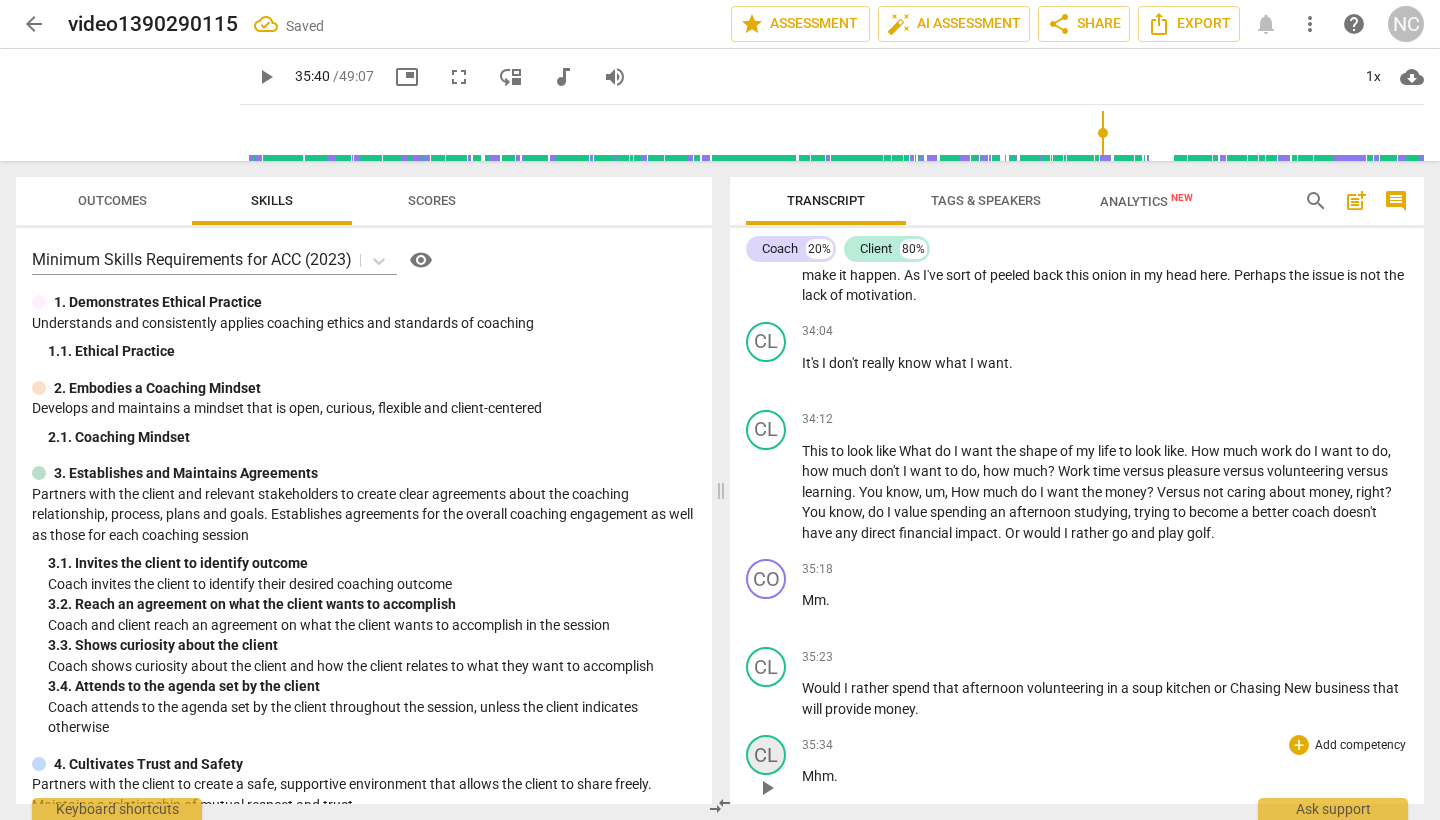 click on "CL" at bounding box center (766, 755) 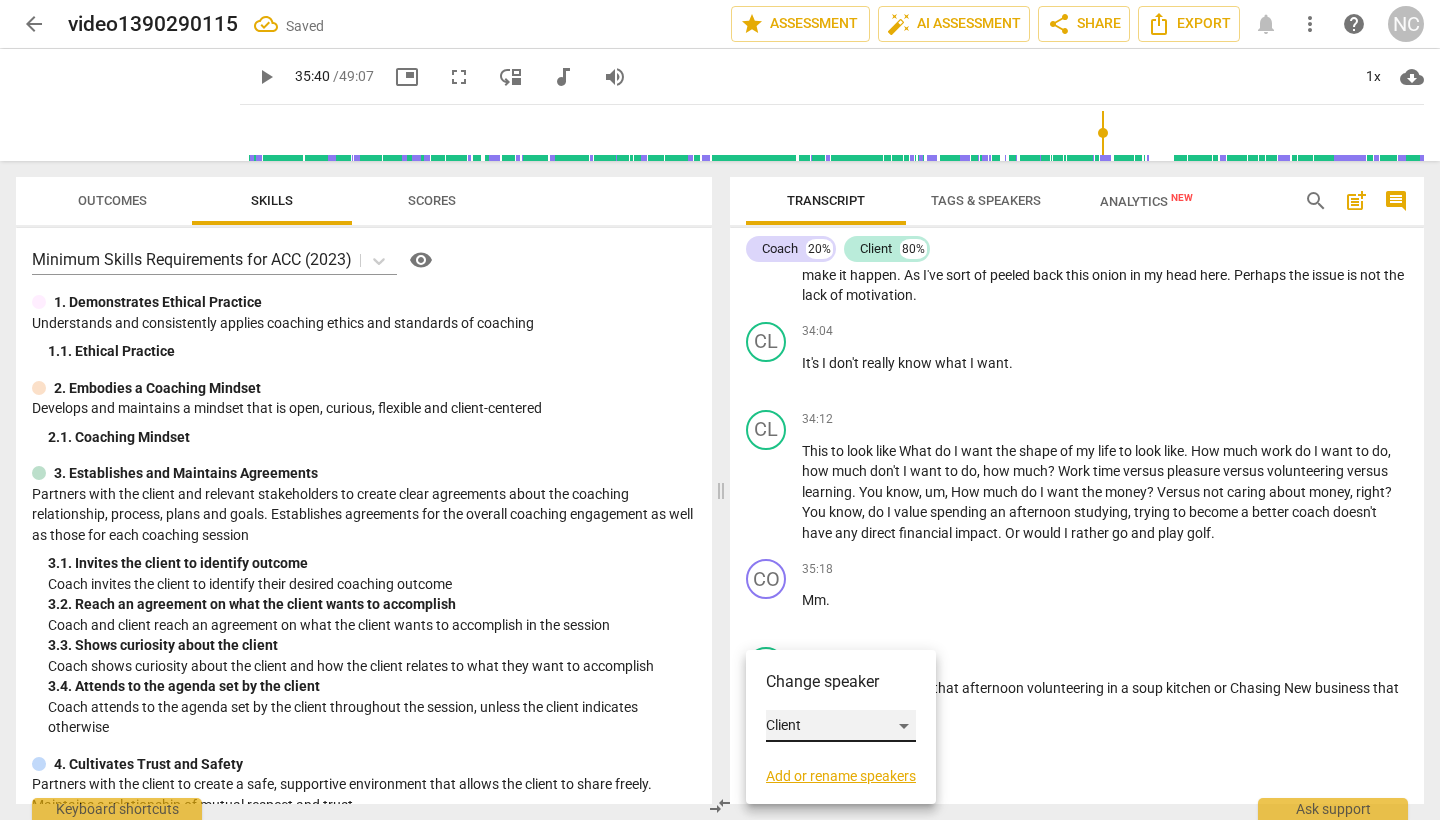click on "Client" at bounding box center (841, 726) 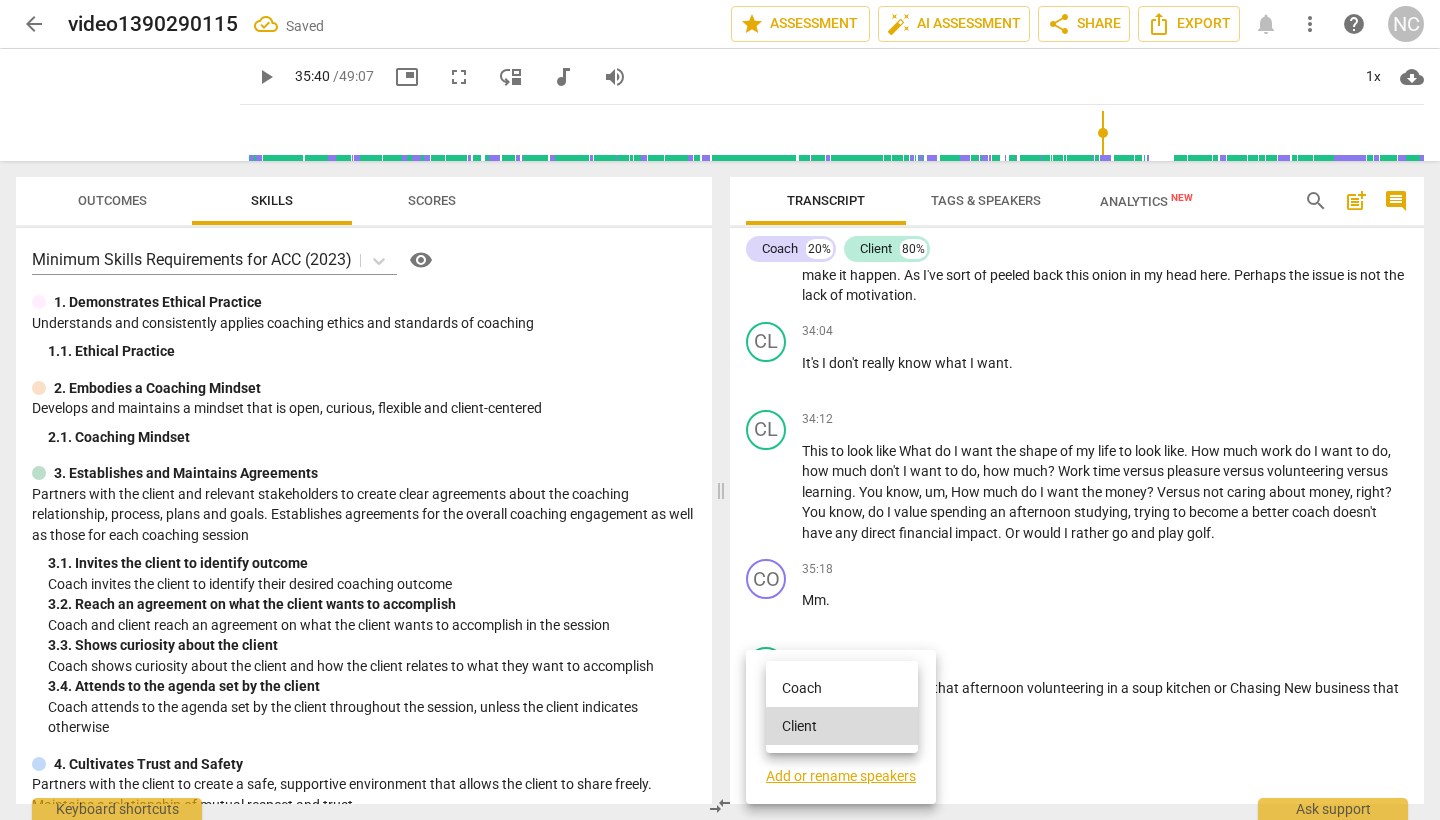click on "Coach" at bounding box center [842, 688] 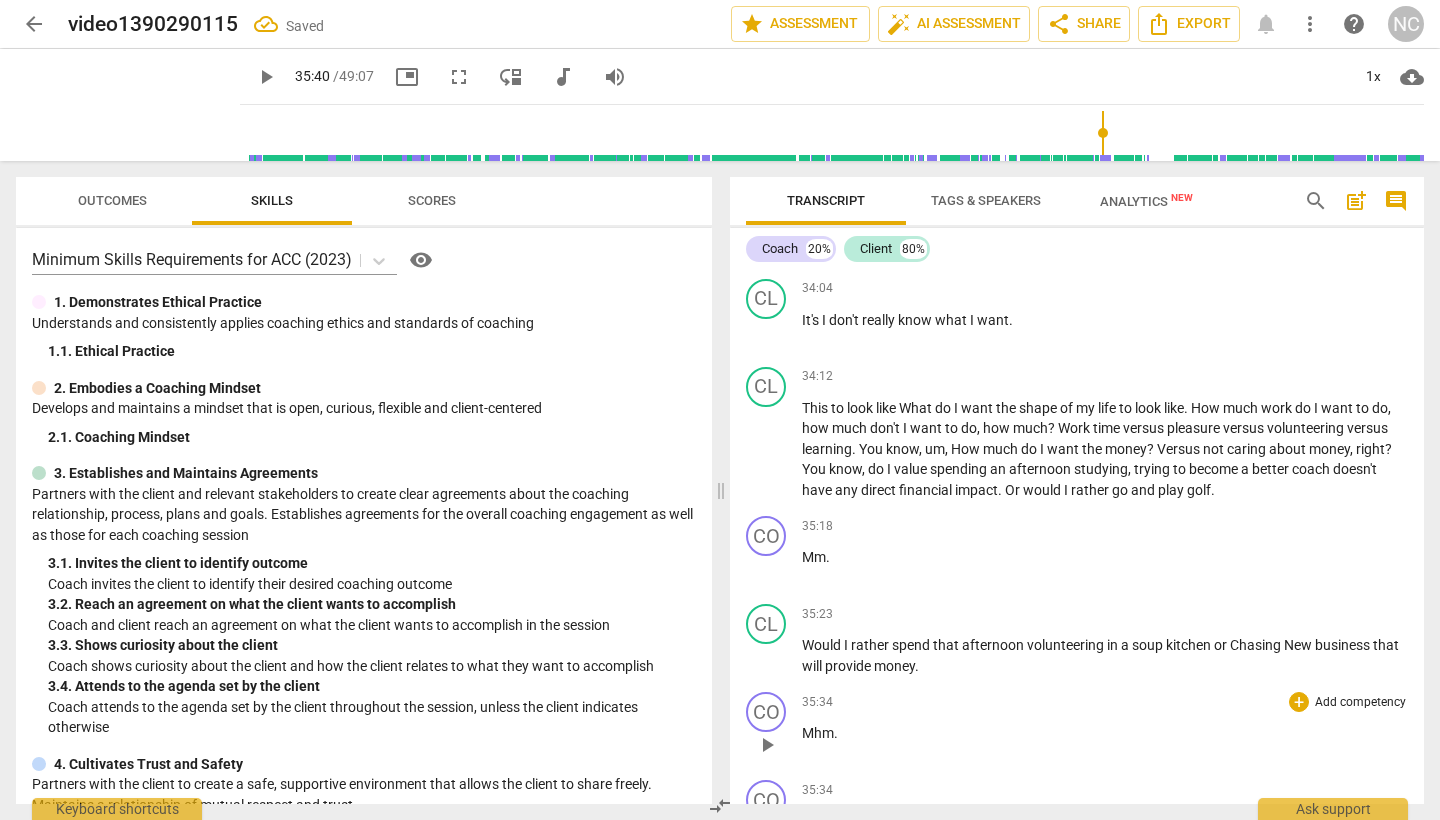 scroll, scrollTop: 10971, scrollLeft: 0, axis: vertical 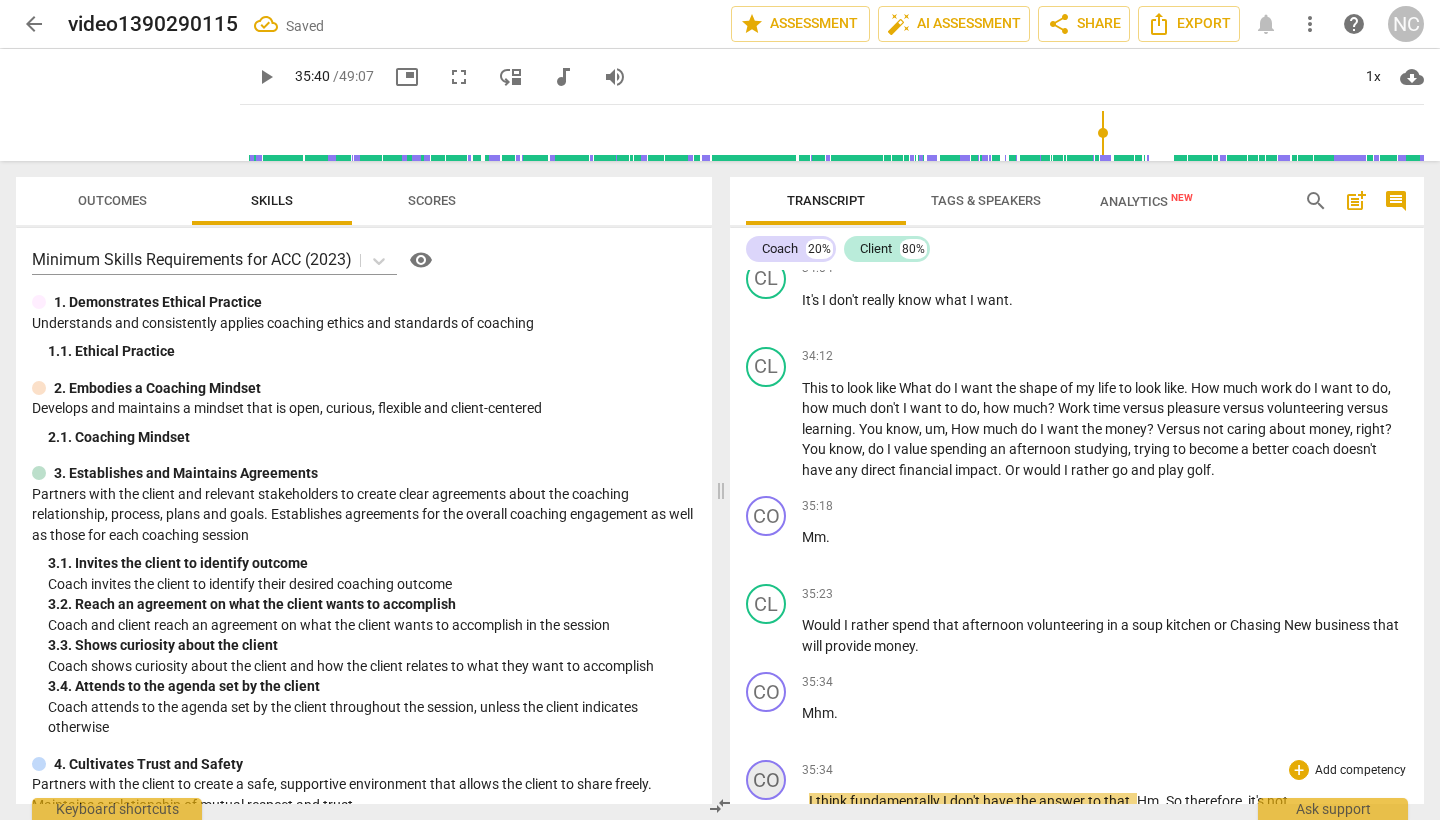 click on "CO" at bounding box center (766, 780) 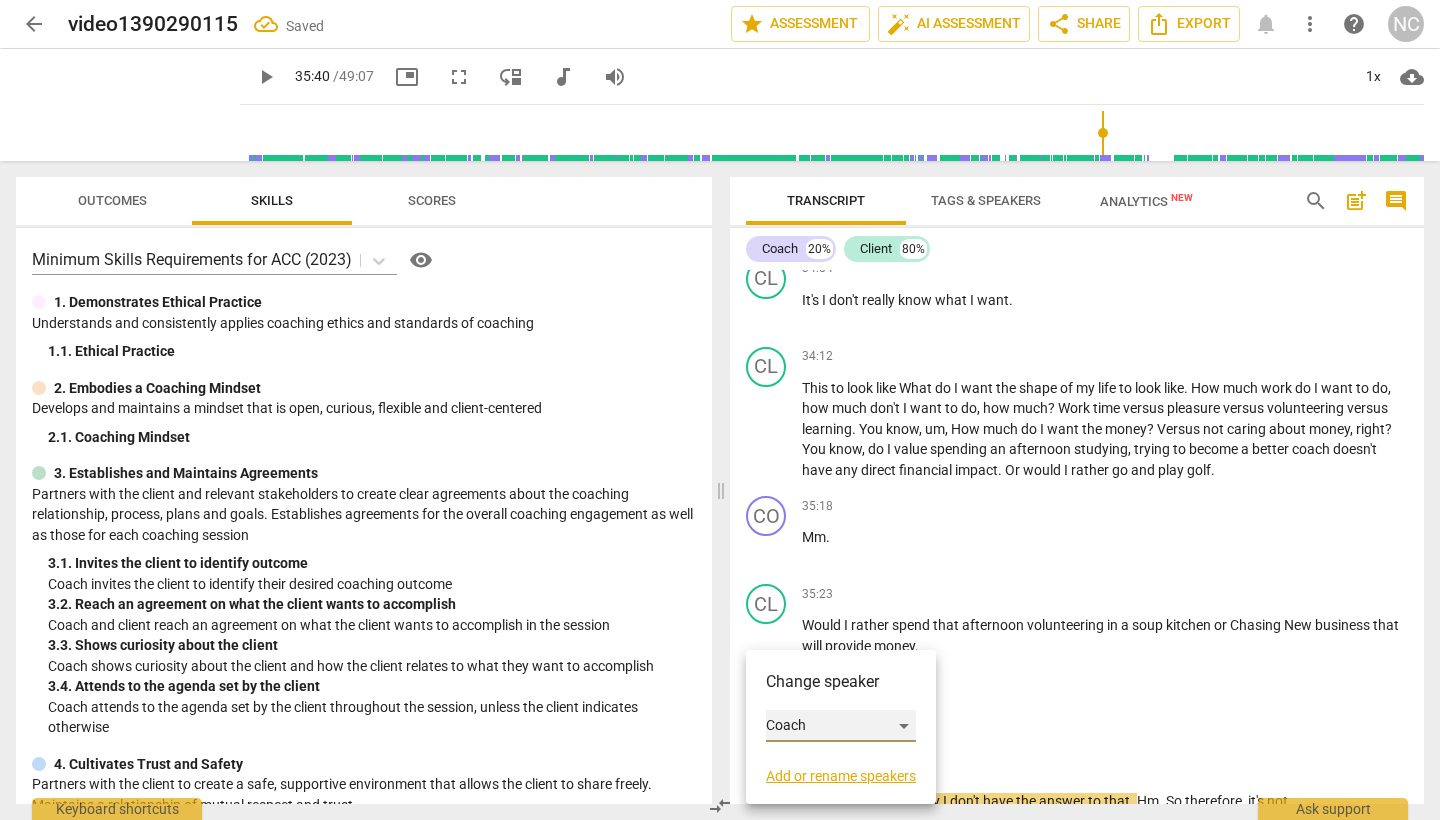 click on "Coach" at bounding box center (841, 726) 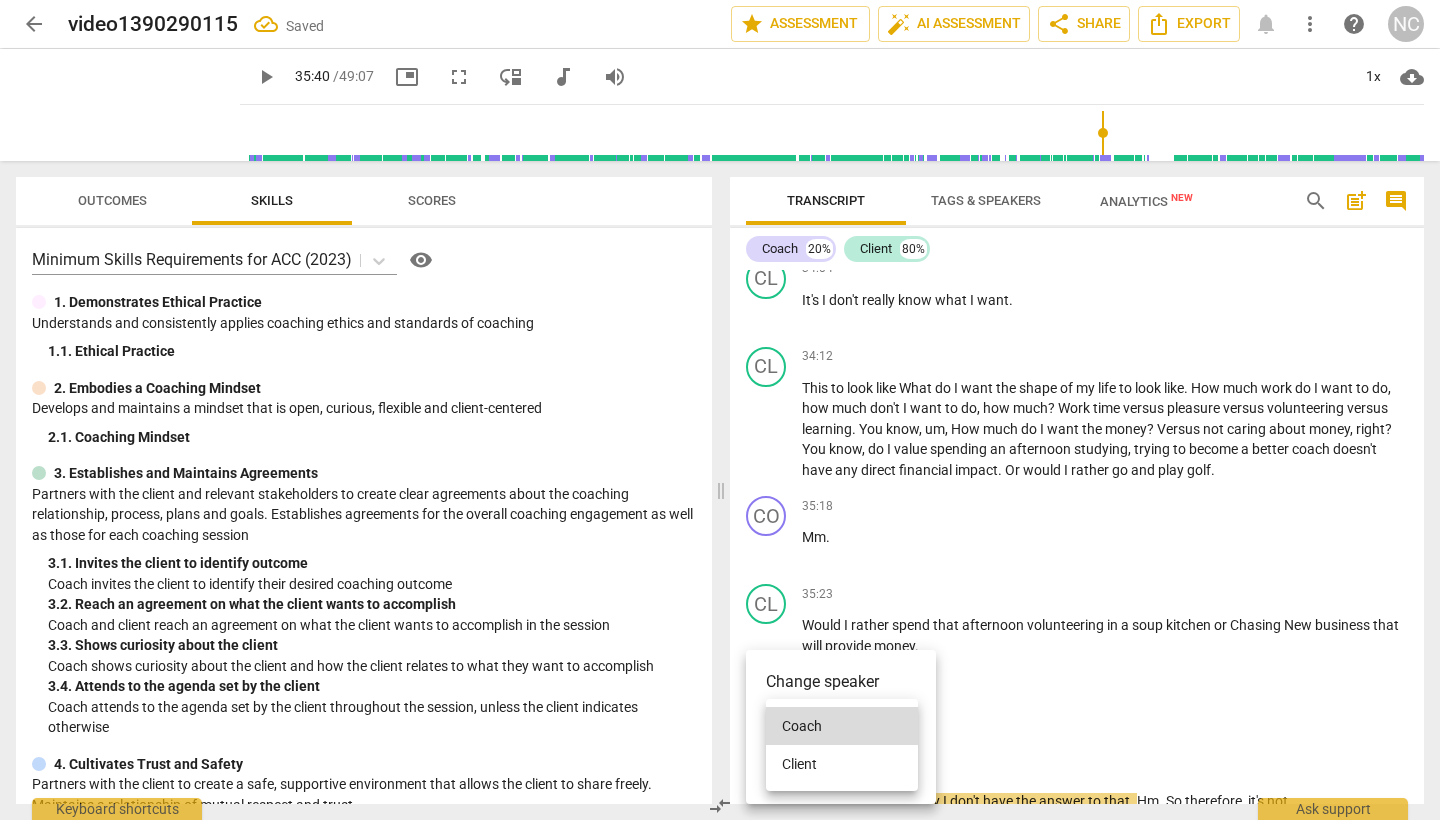 click on "Client" at bounding box center (842, 764) 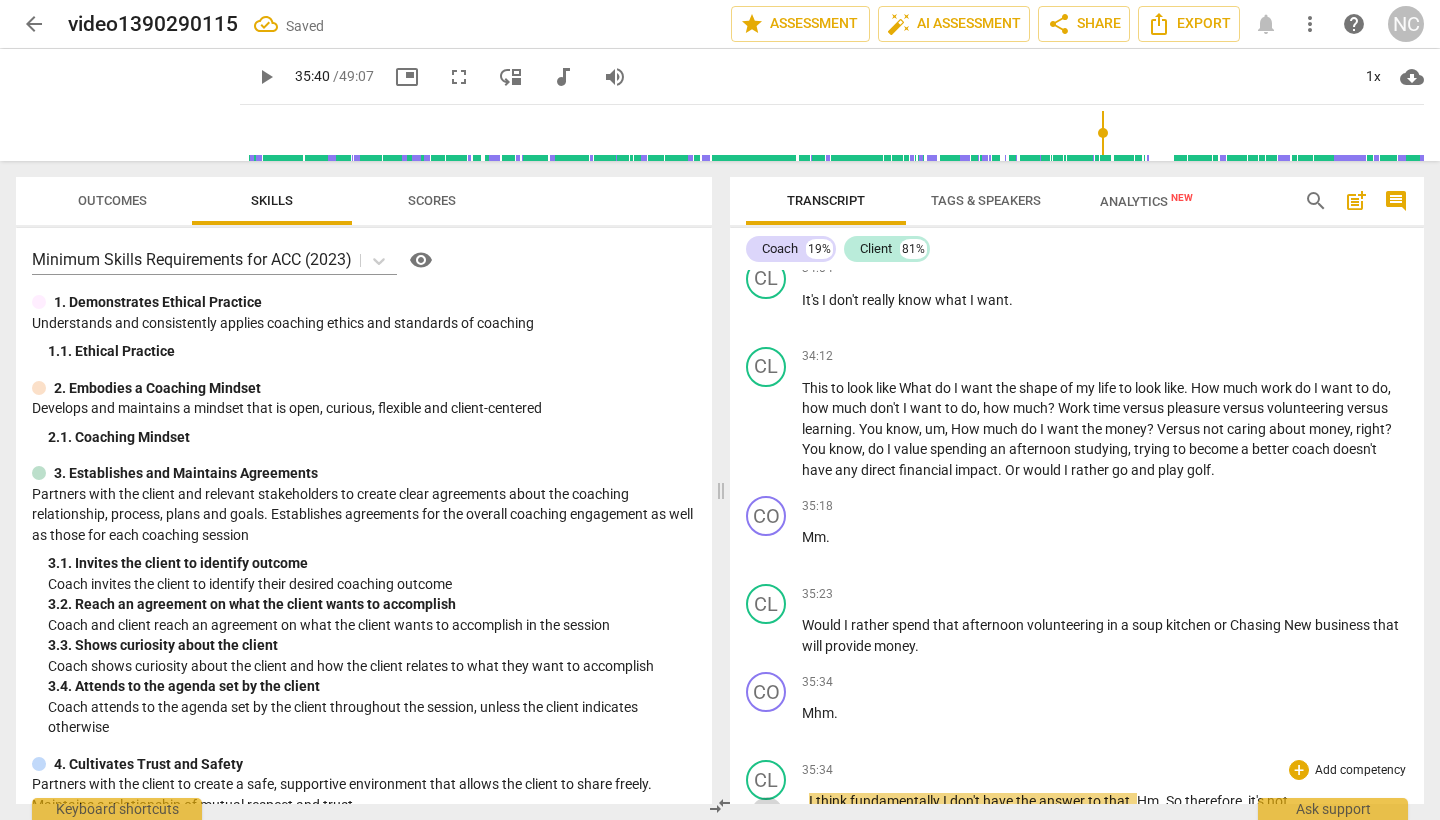 click on "play_arrow" at bounding box center [767, 813] 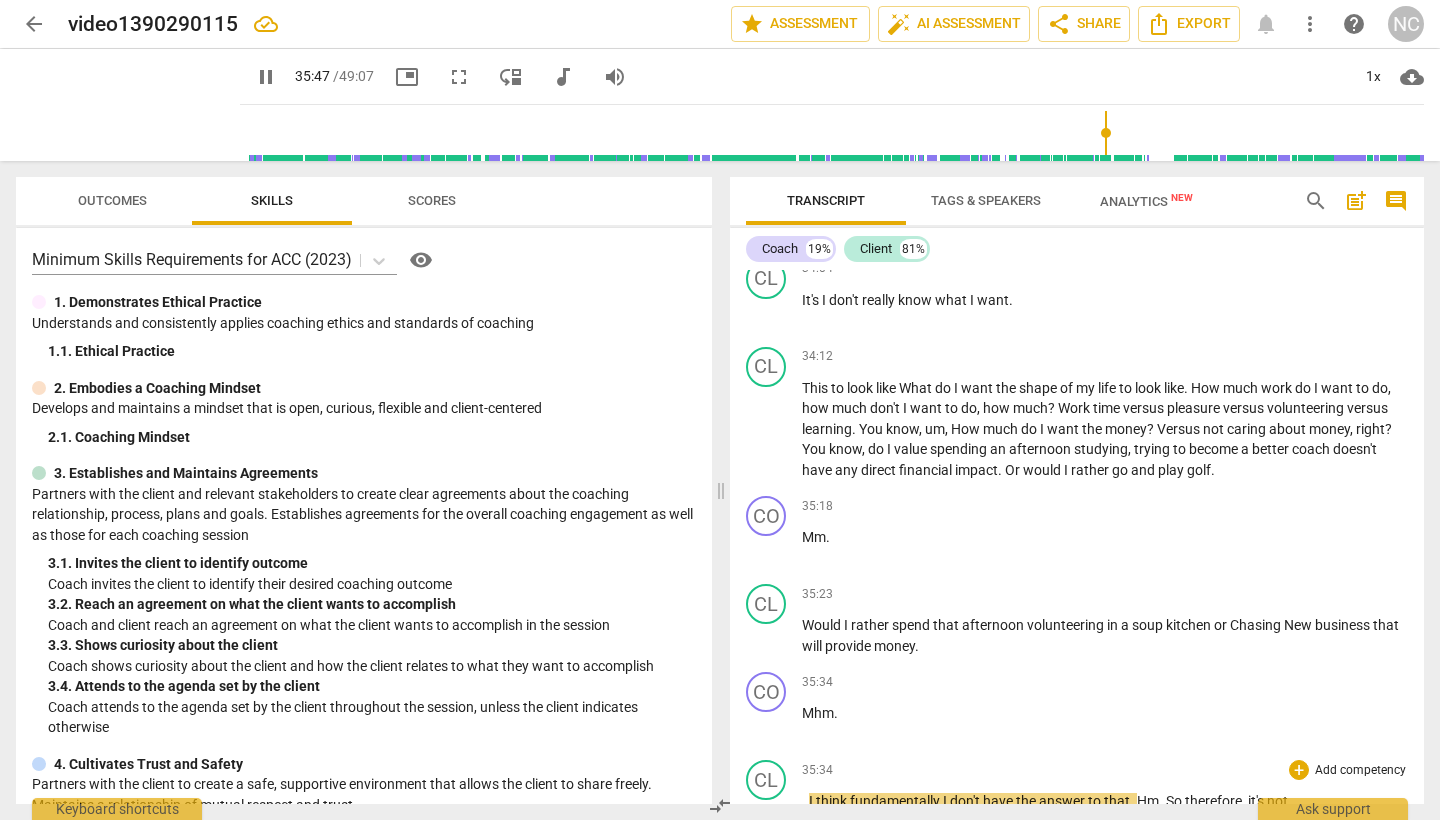 click on "pause" at bounding box center [767, 813] 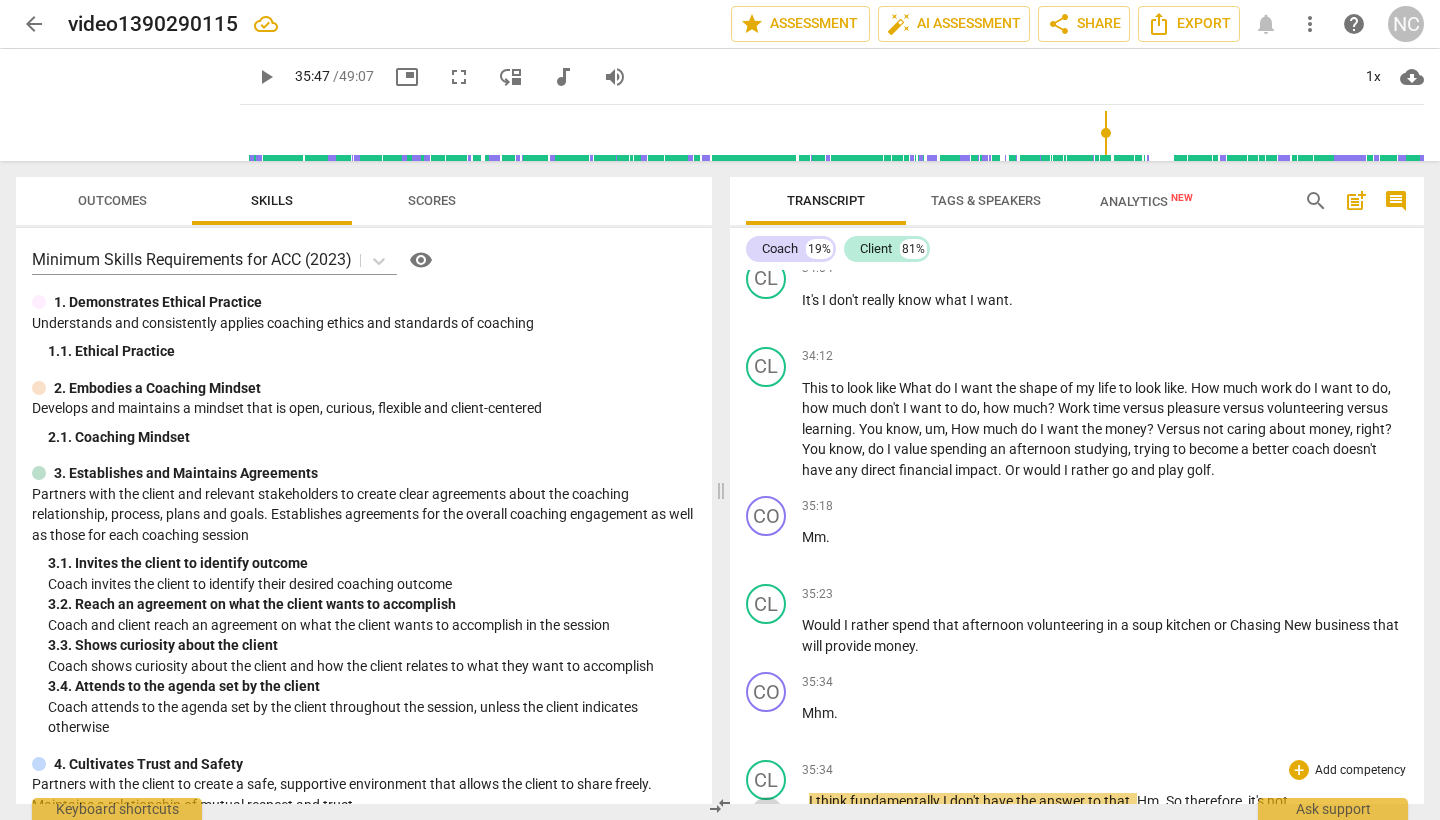 click on "play_arrow" at bounding box center [767, 813] 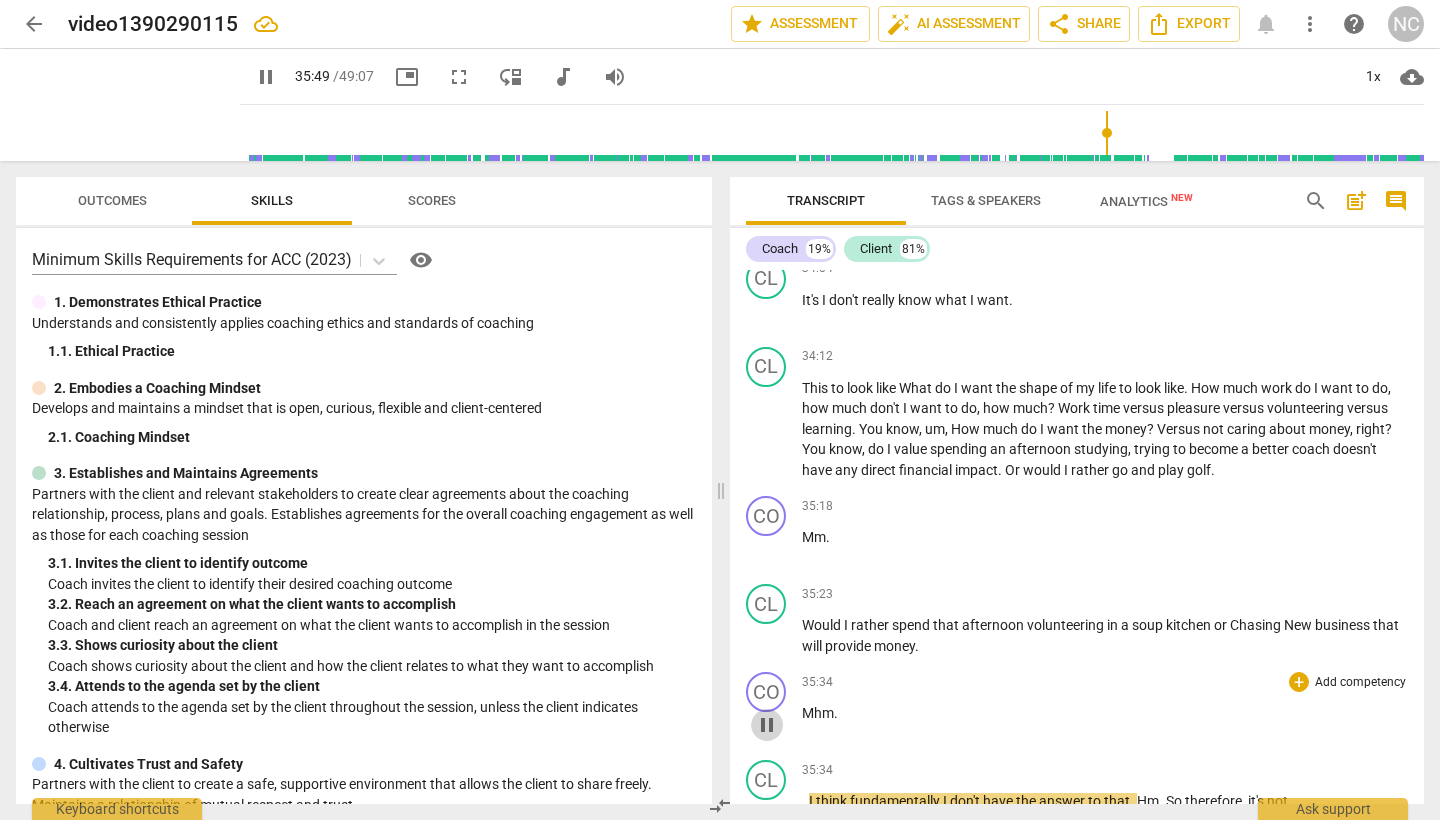 click on "pause" at bounding box center [767, 725] 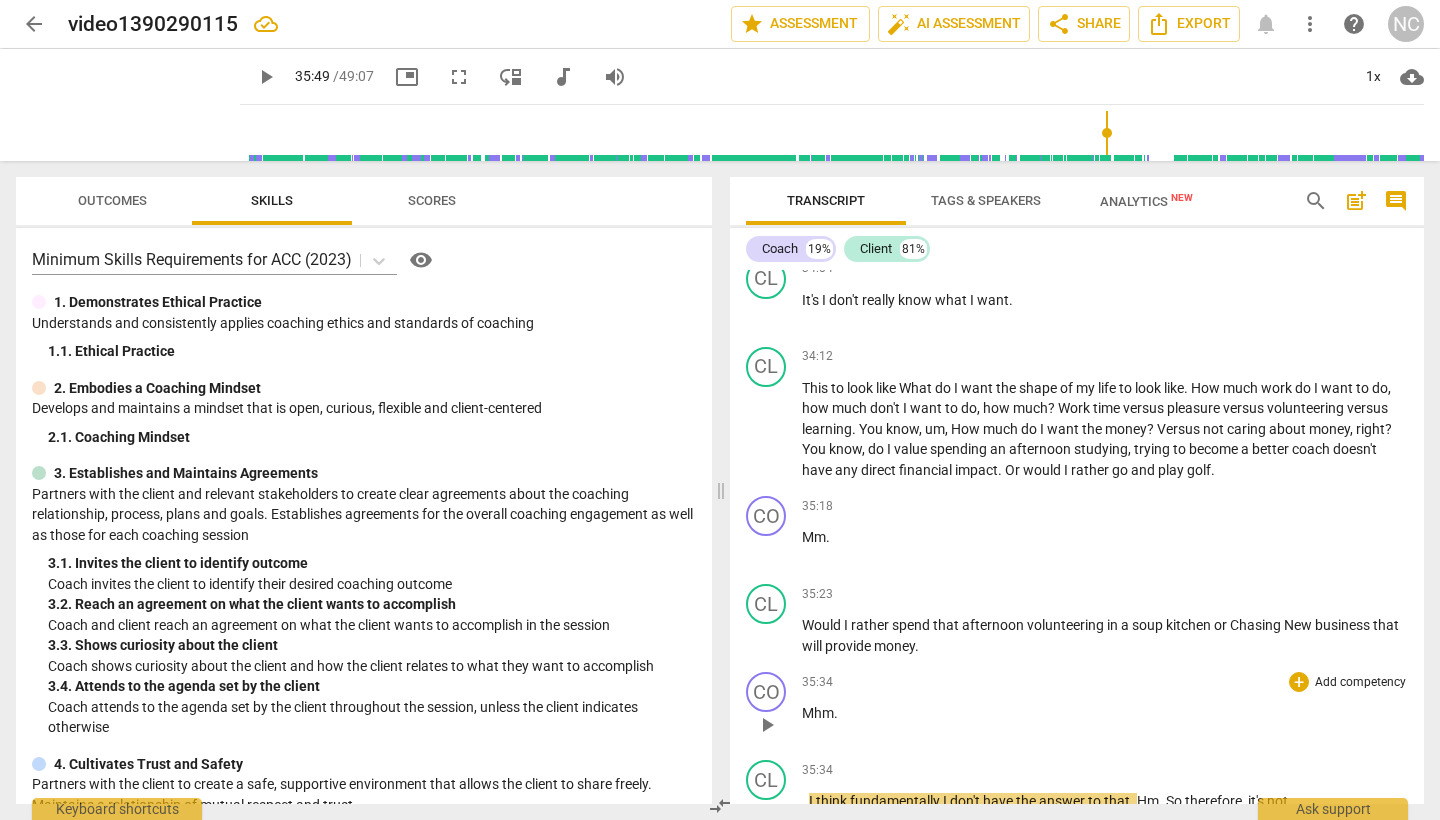 click on "play_arrow" at bounding box center [767, 725] 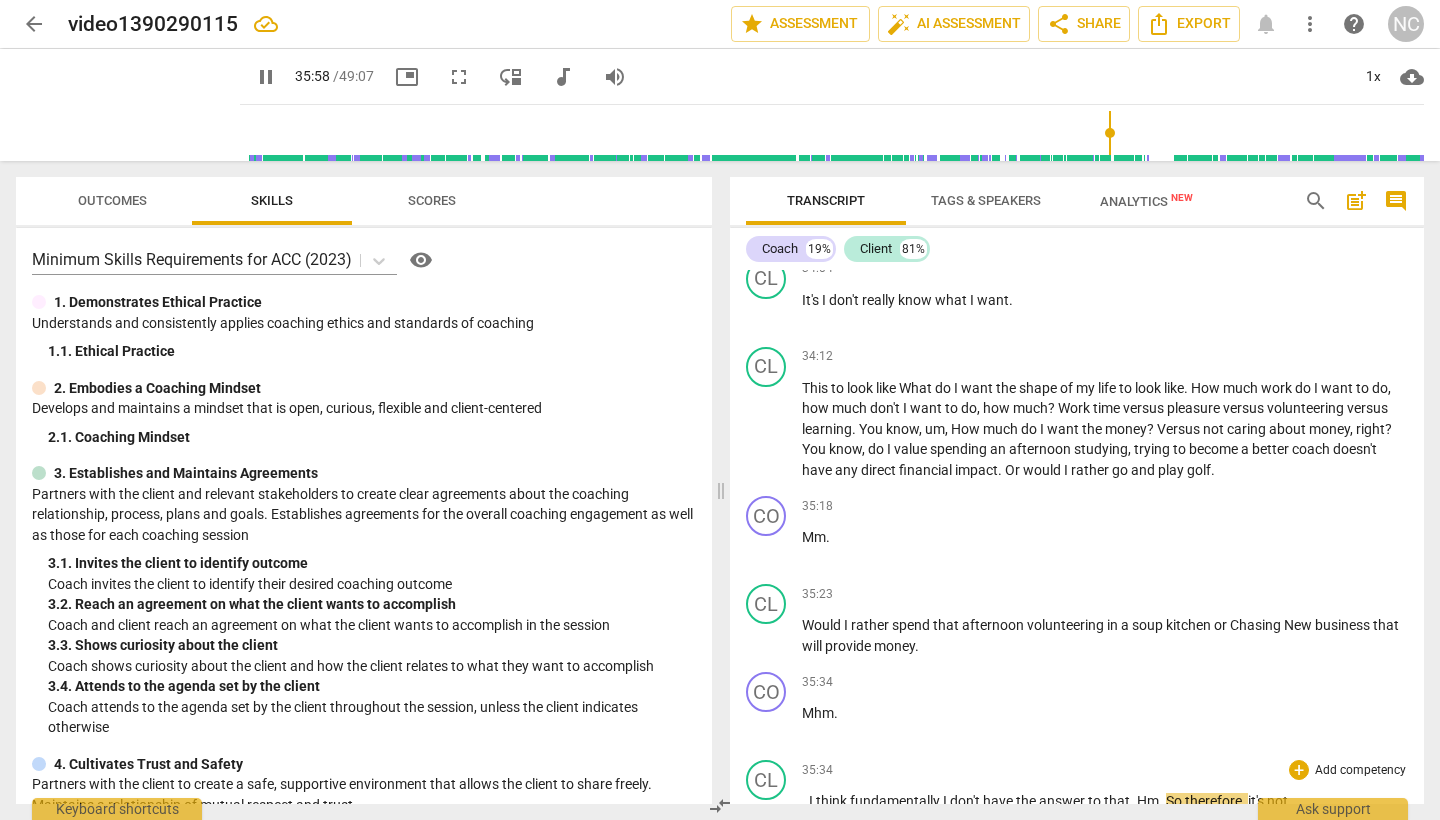 click on "." at bounding box center (805, 801) 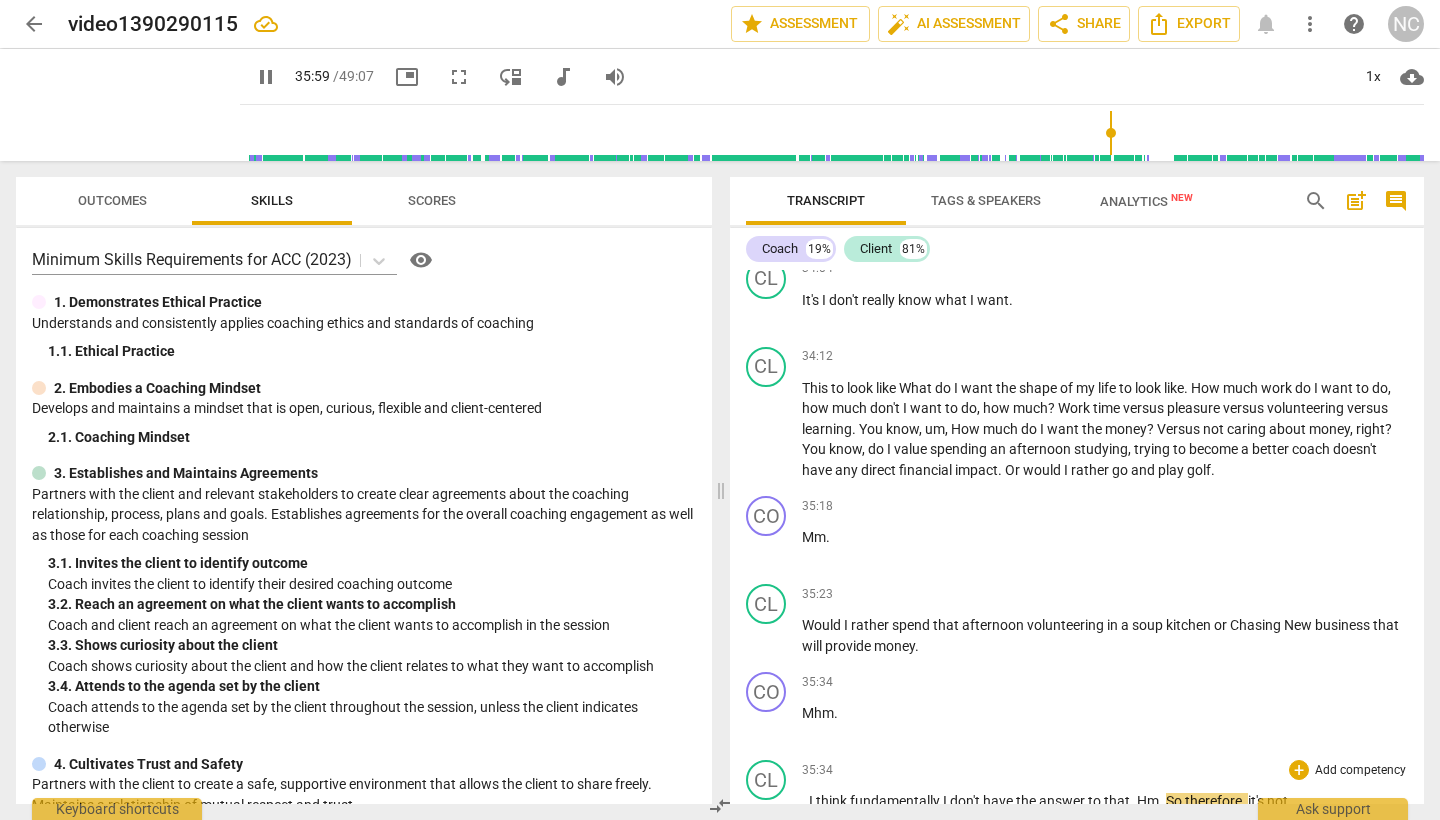 type on "2160" 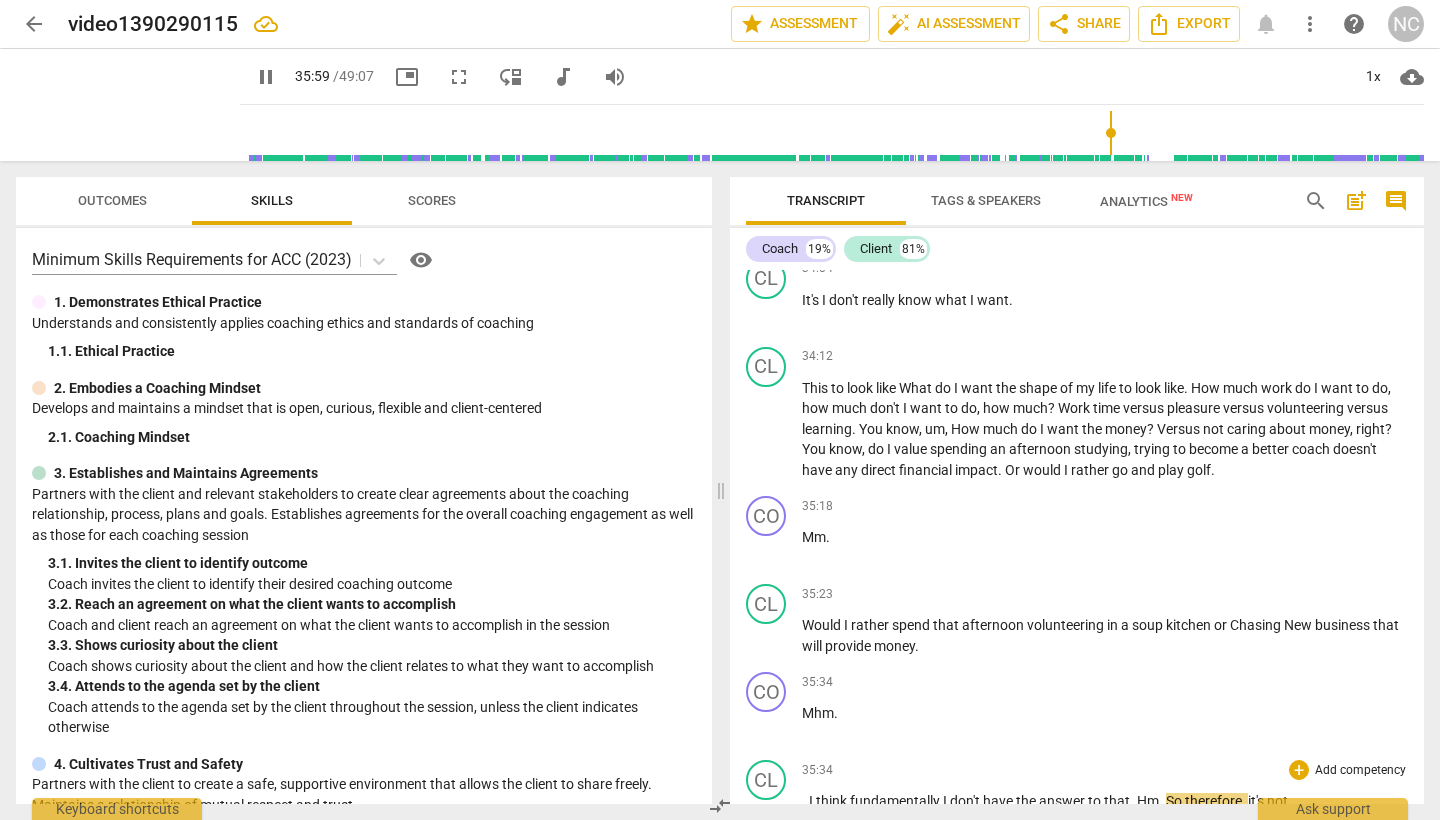 type 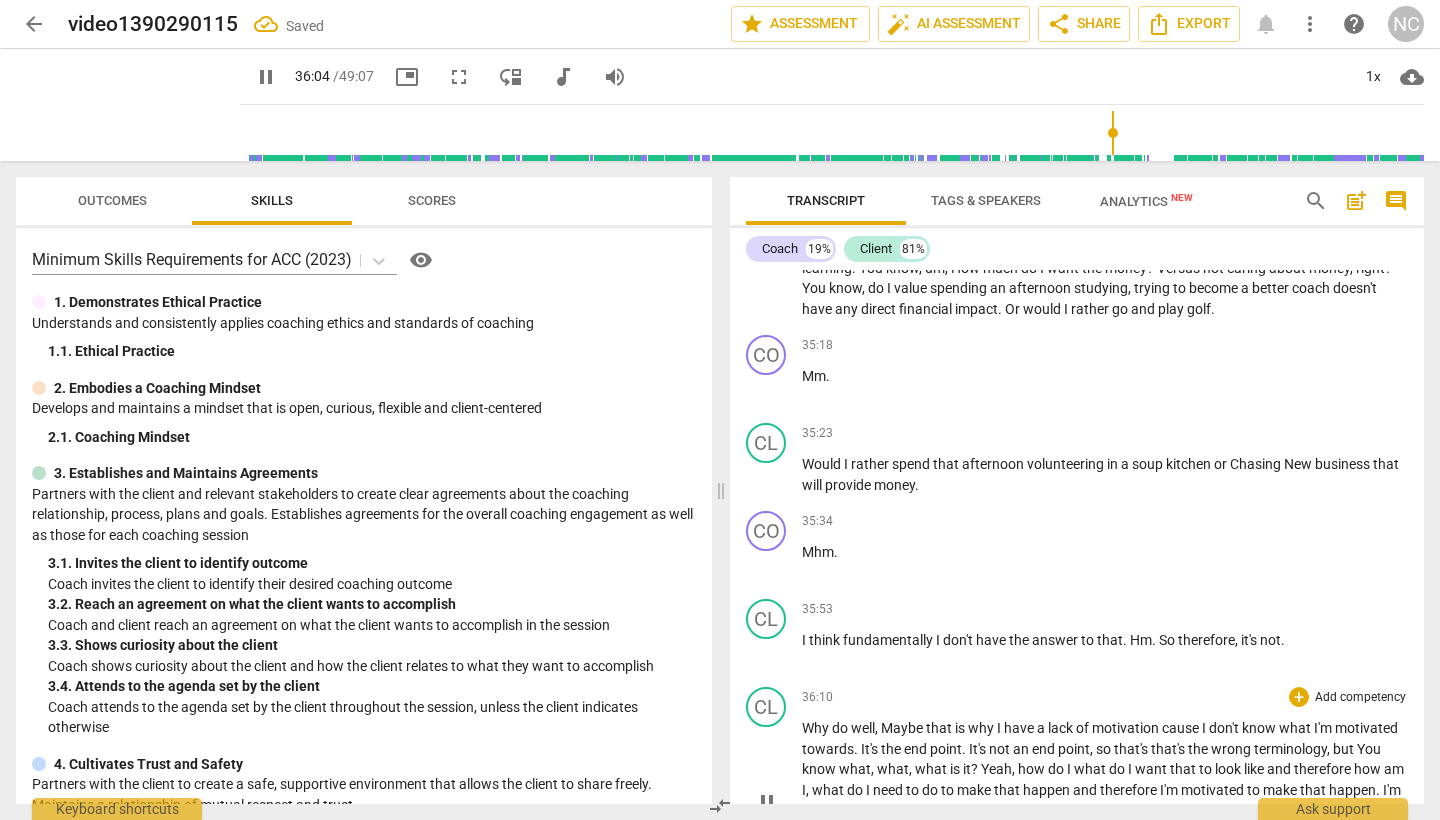 scroll, scrollTop: 11170, scrollLeft: 0, axis: vertical 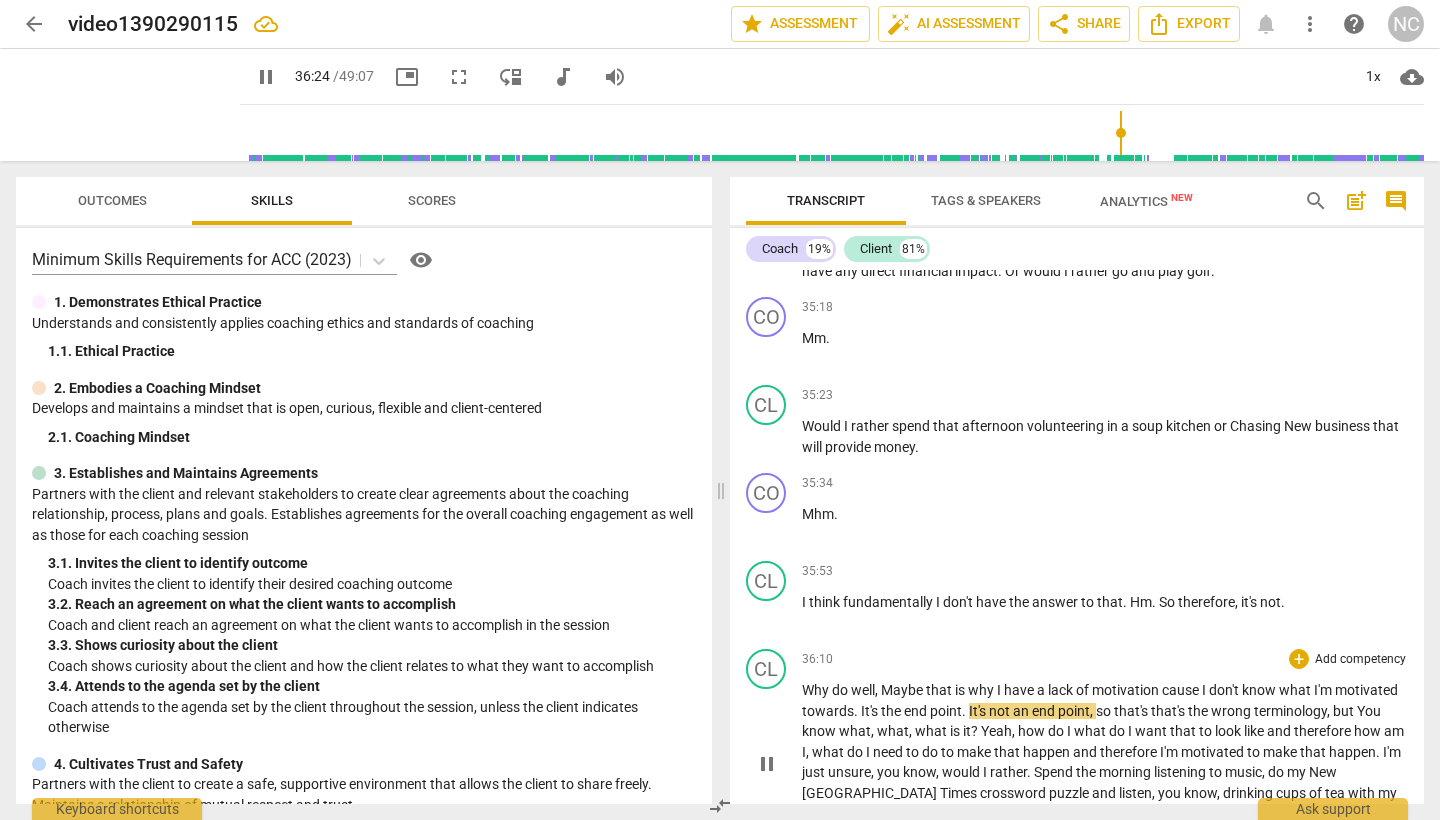 click on "pause" at bounding box center (767, 764) 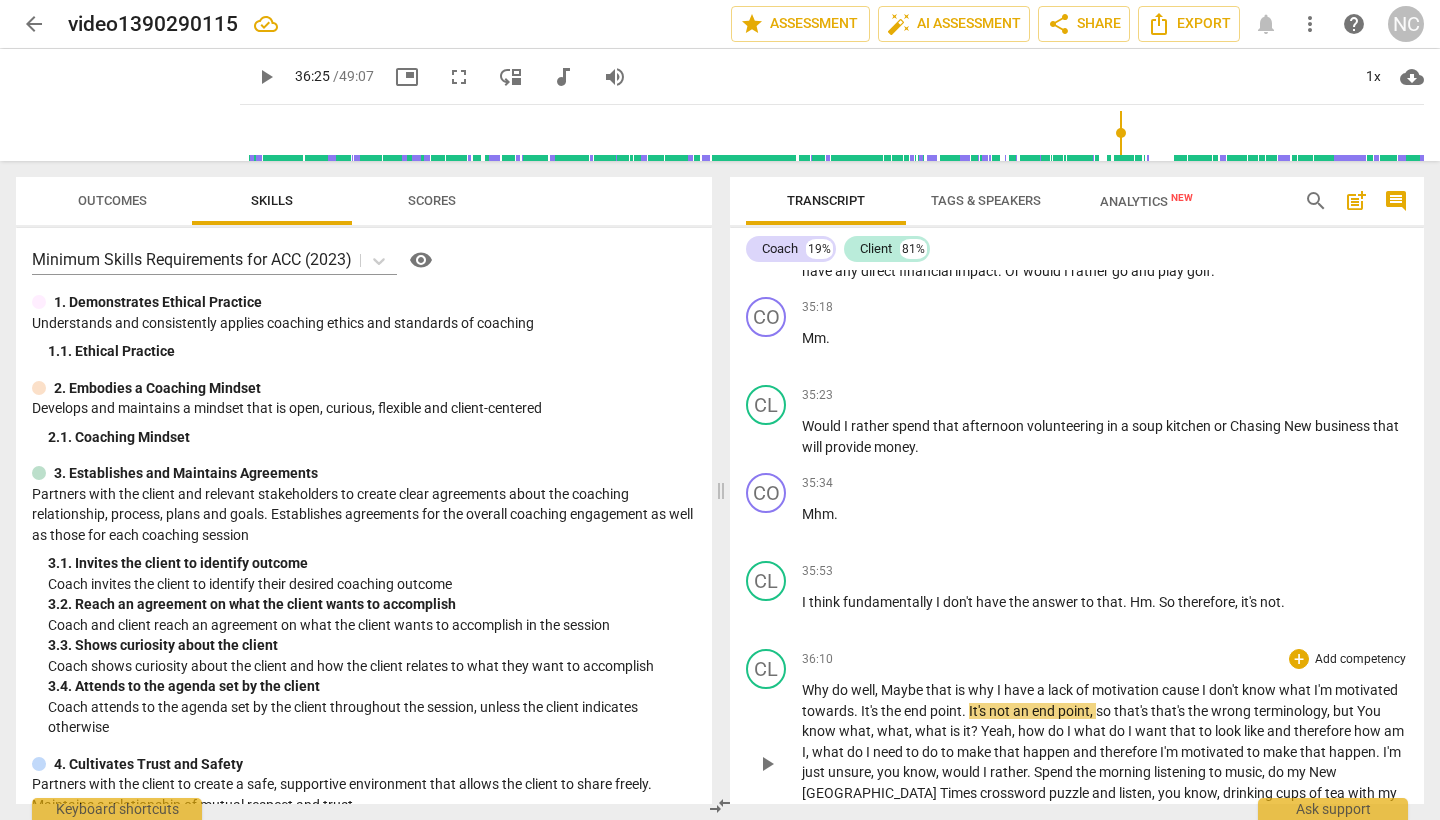 click on "play_arrow" at bounding box center [767, 764] 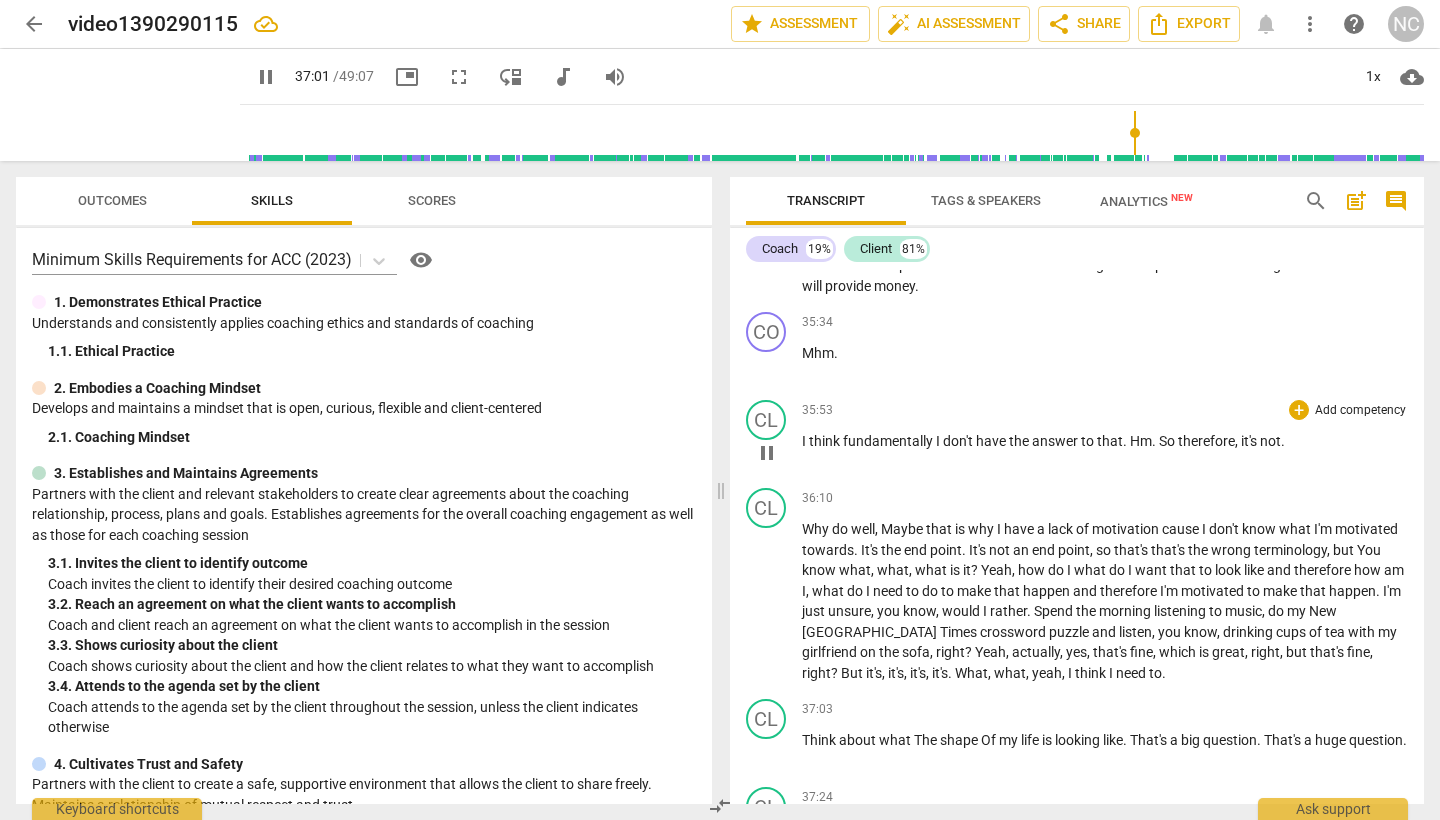 scroll, scrollTop: 11361, scrollLeft: 0, axis: vertical 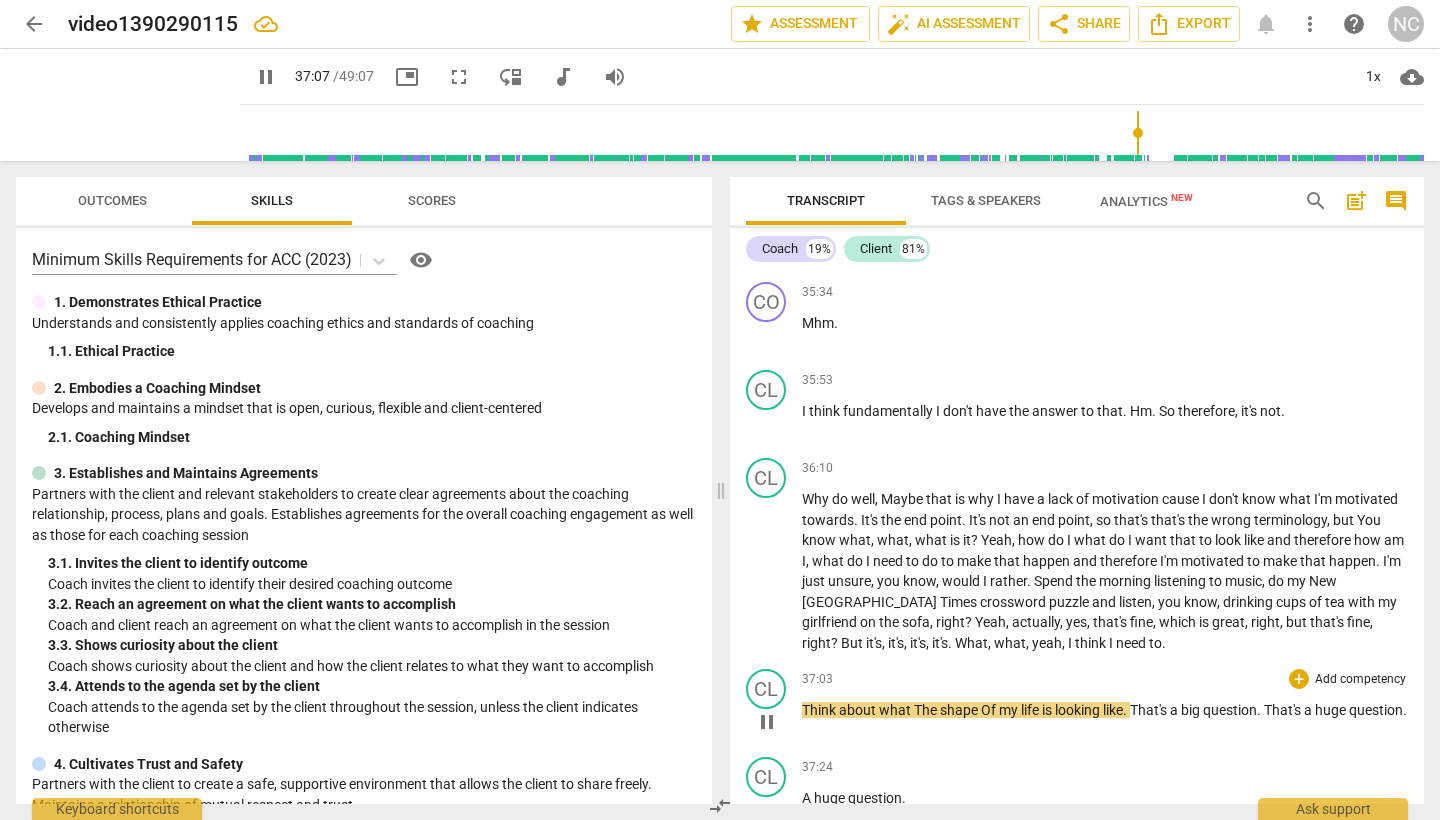 click on "The" at bounding box center (927, 710) 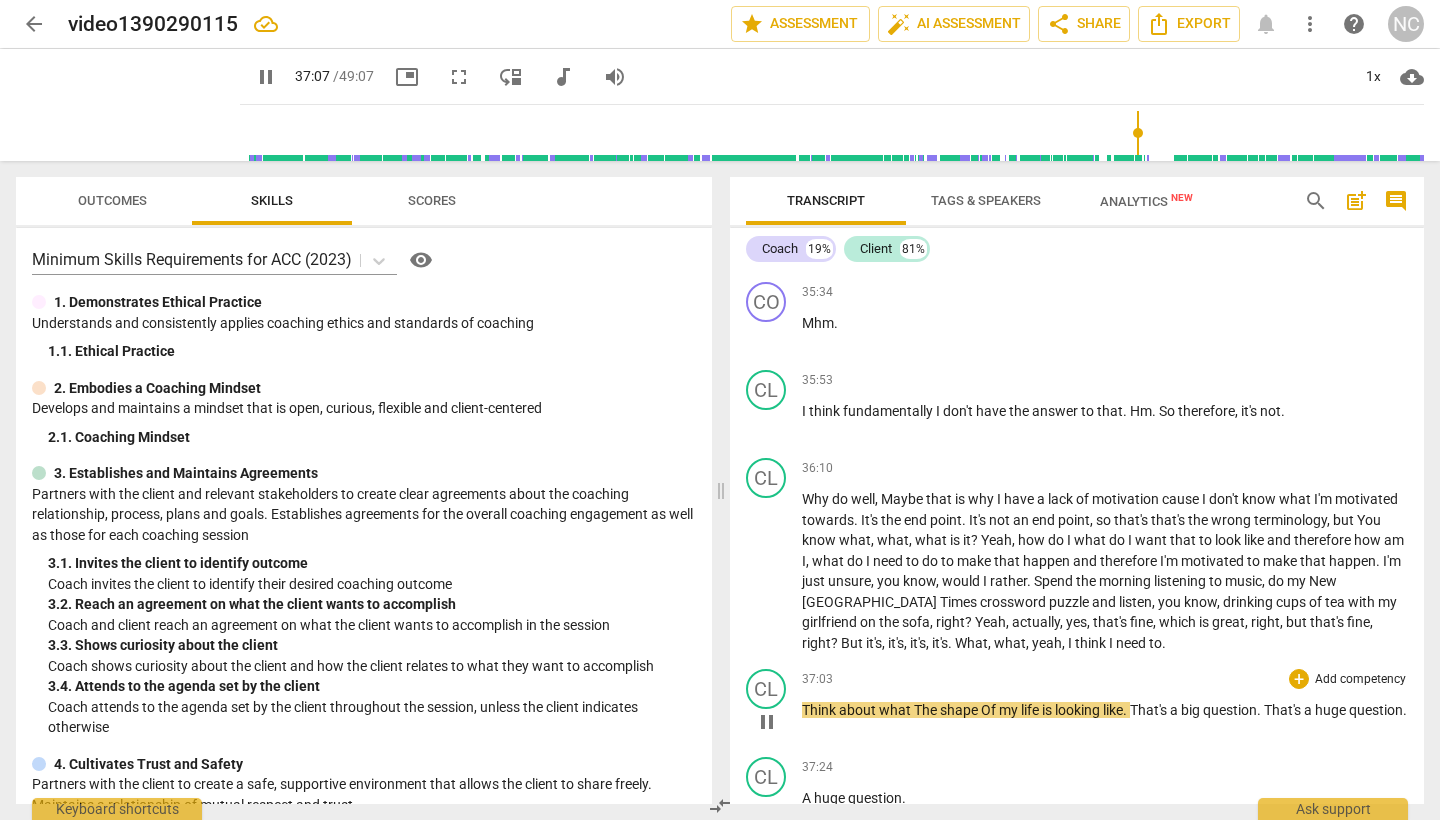 type 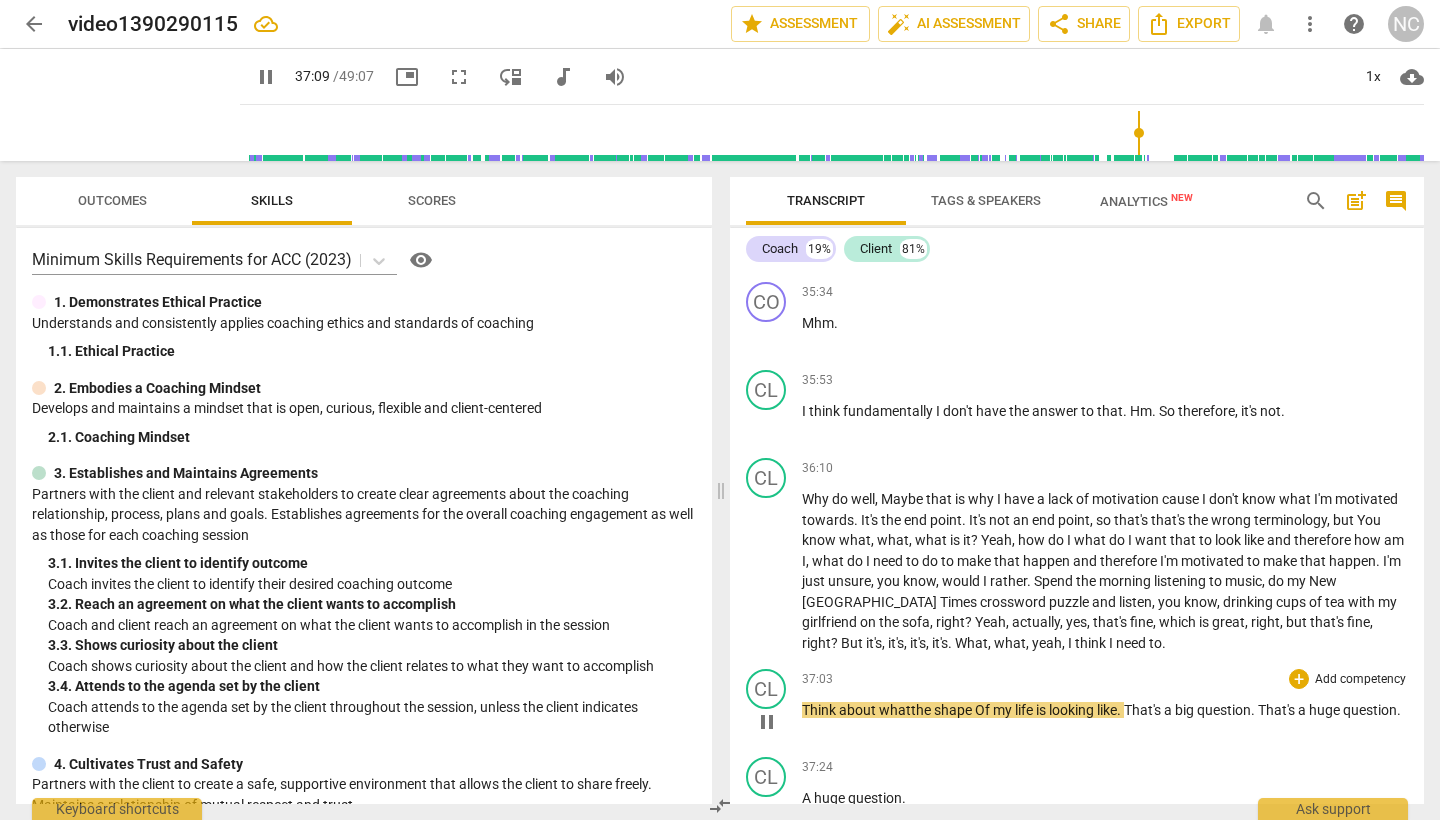 click on "Of" at bounding box center [984, 710] 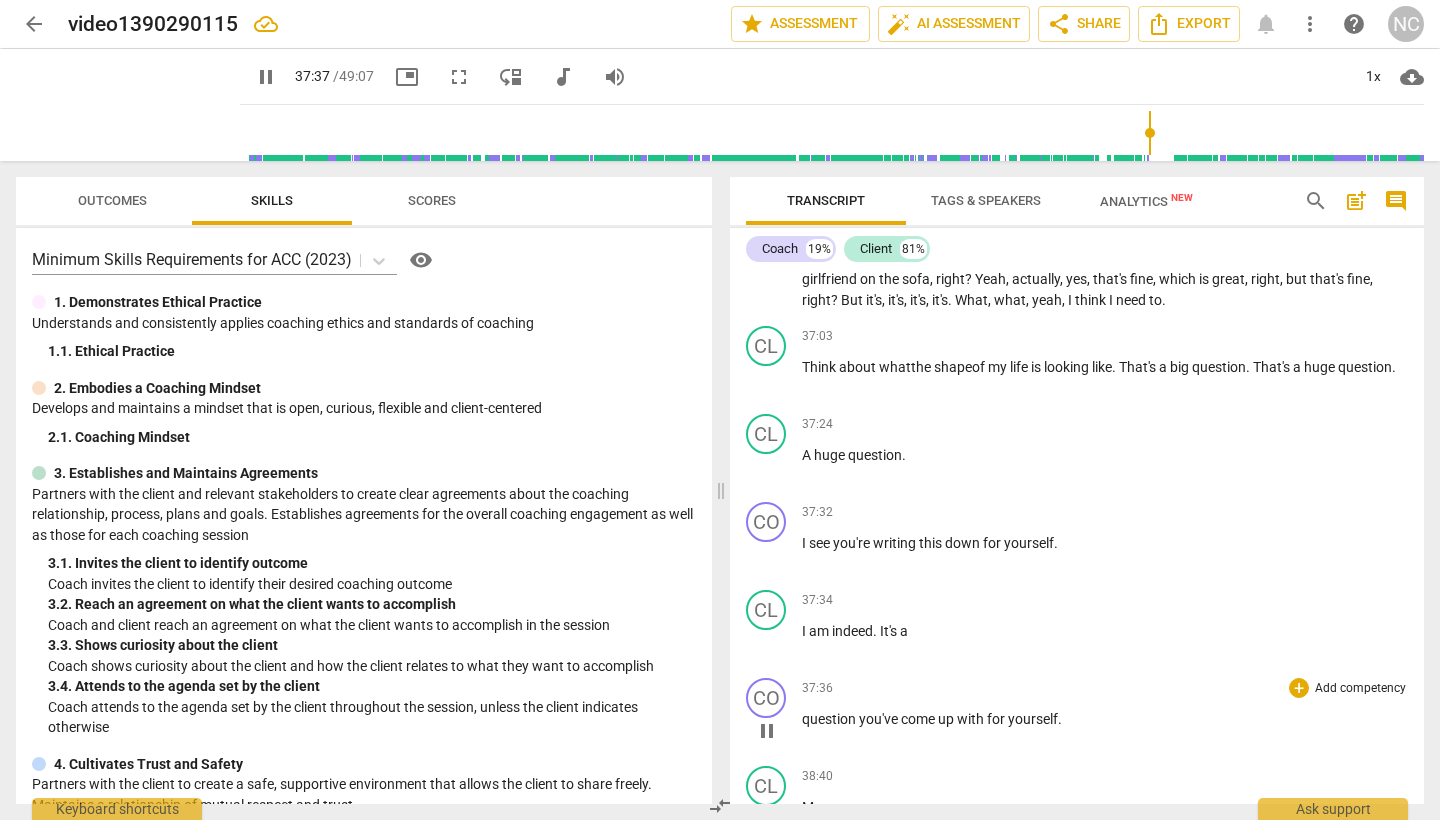 scroll, scrollTop: 11703, scrollLeft: 0, axis: vertical 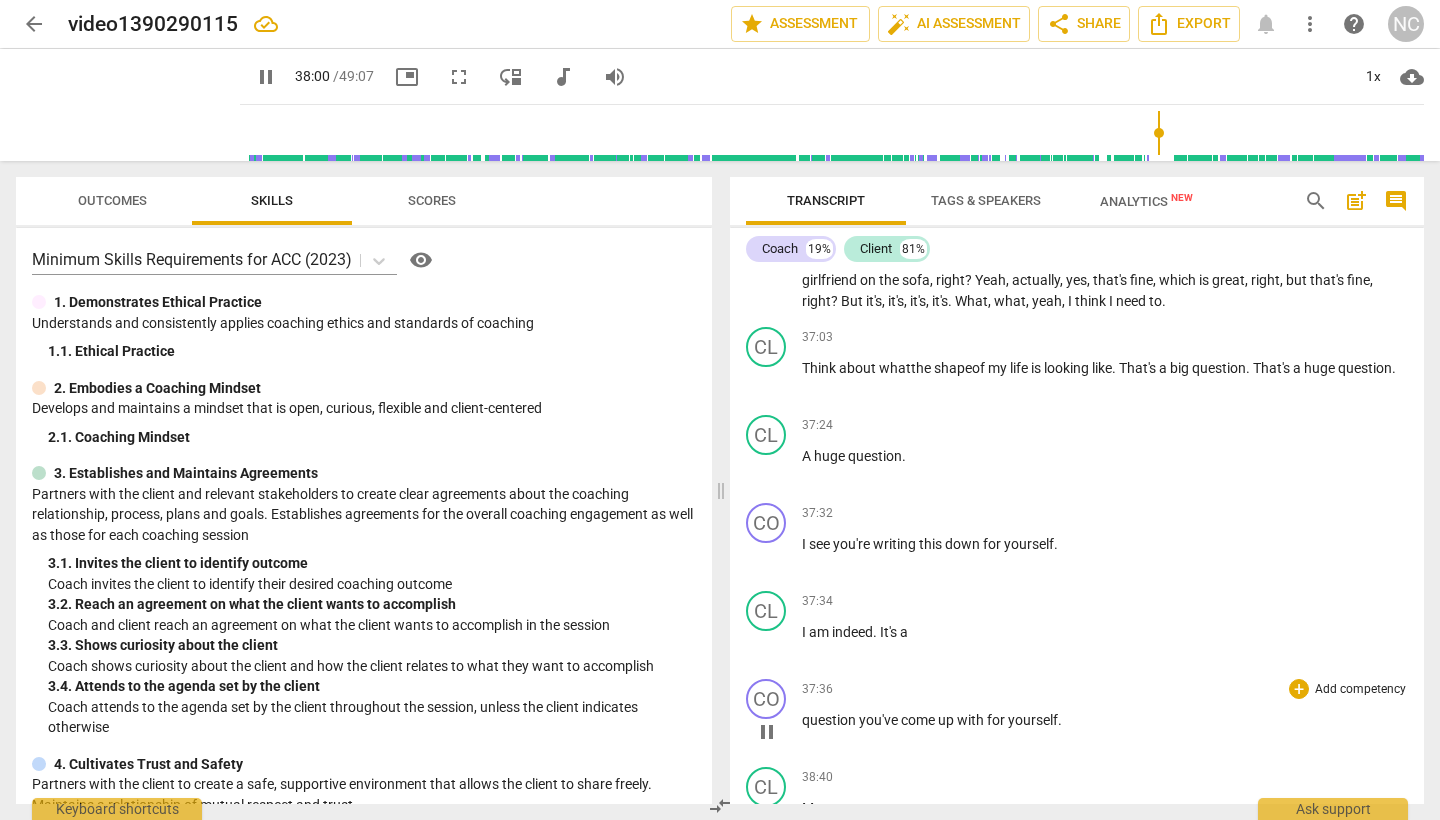 click on "pause" at bounding box center (767, 732) 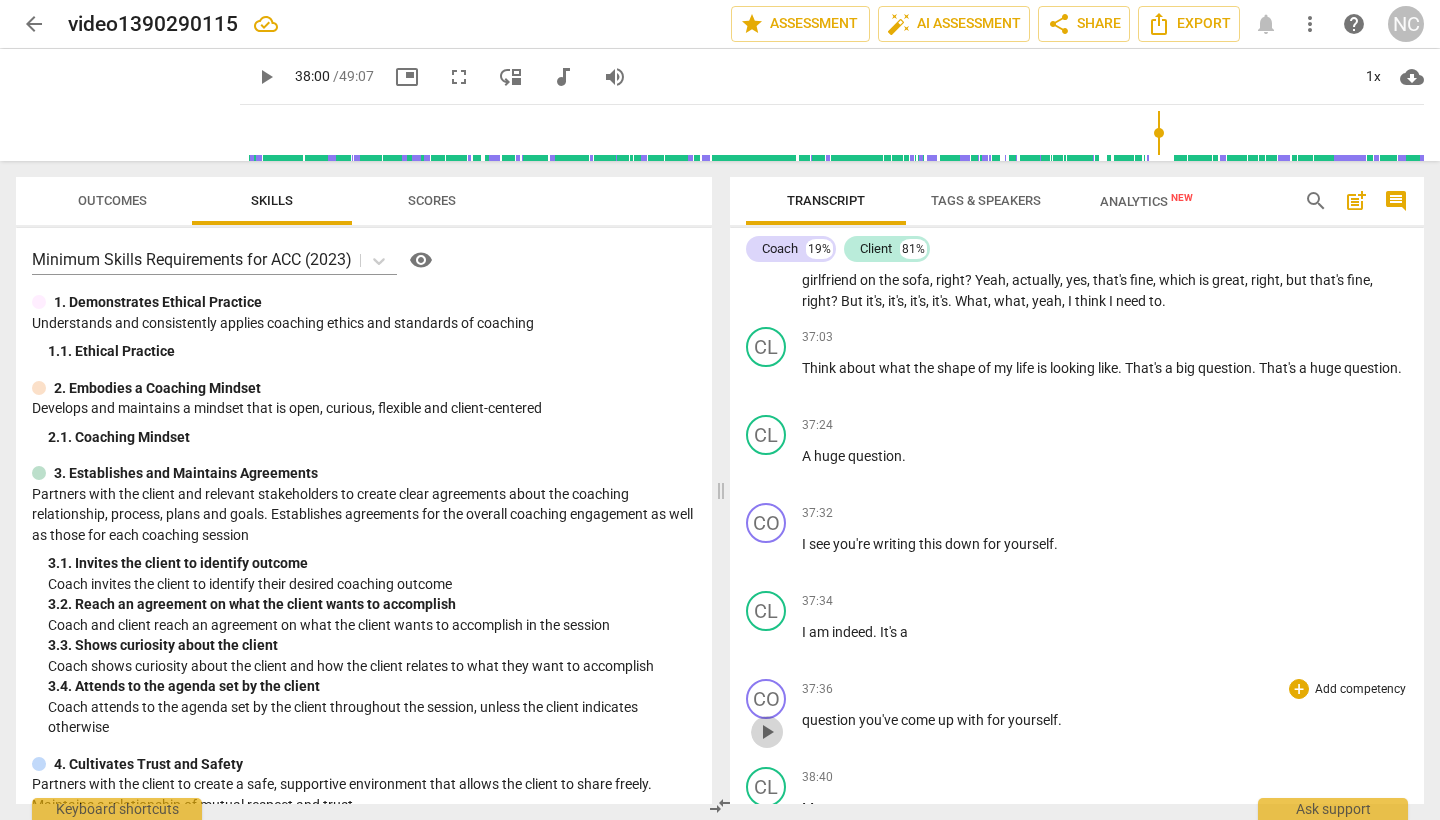 click on "play_arrow" at bounding box center (767, 732) 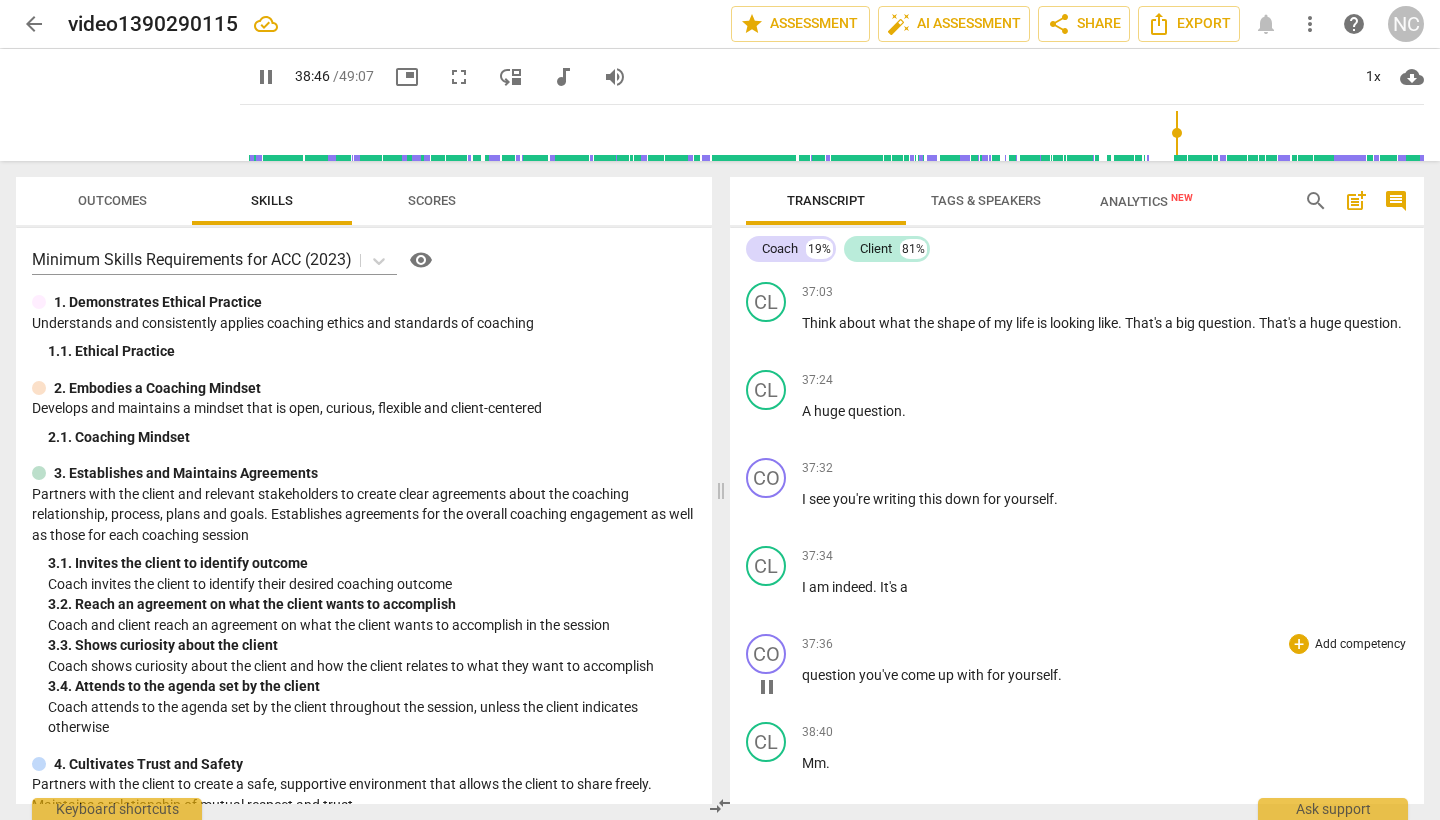 scroll, scrollTop: 11848, scrollLeft: 0, axis: vertical 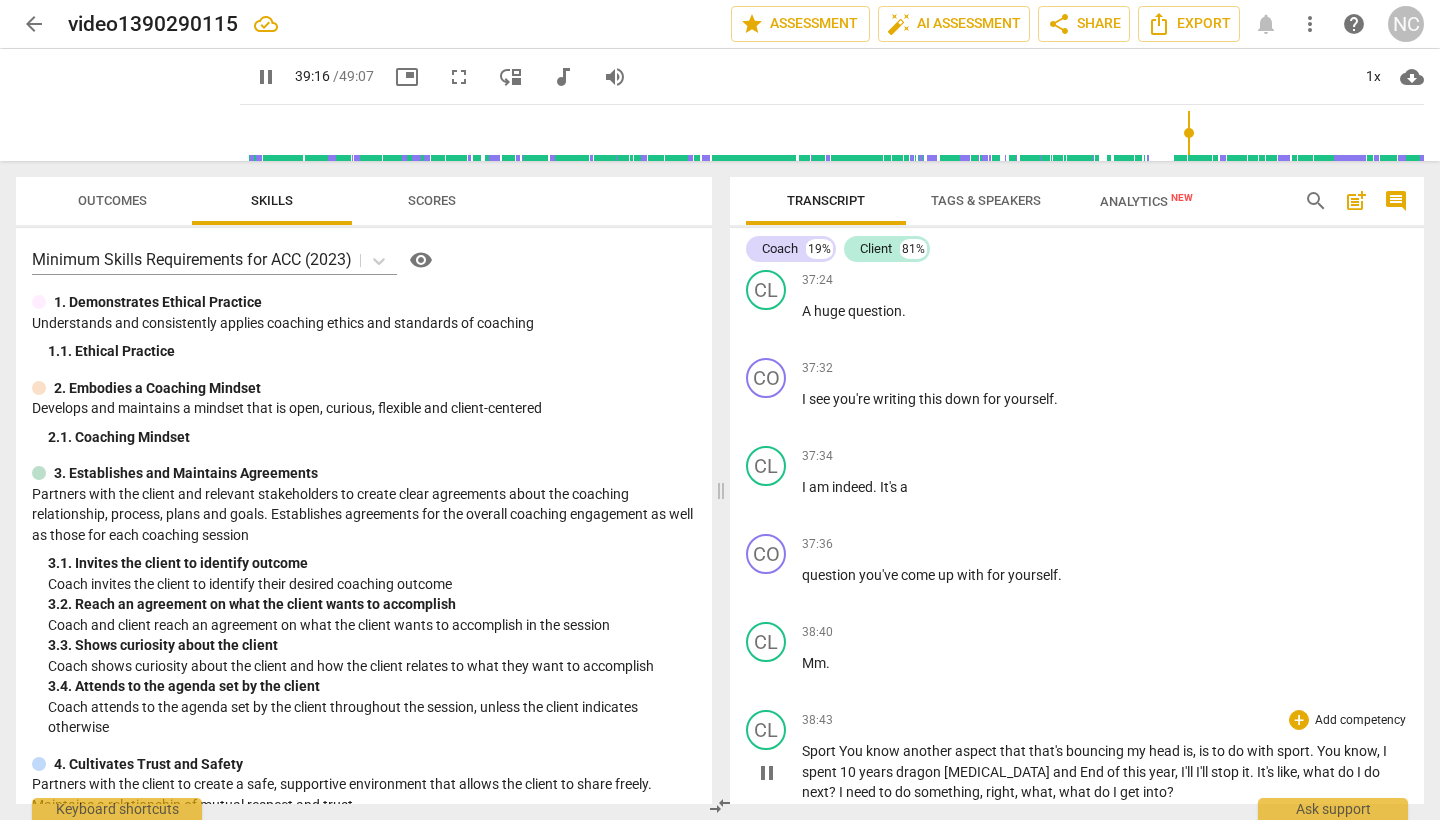 click on "pause" at bounding box center (767, 773) 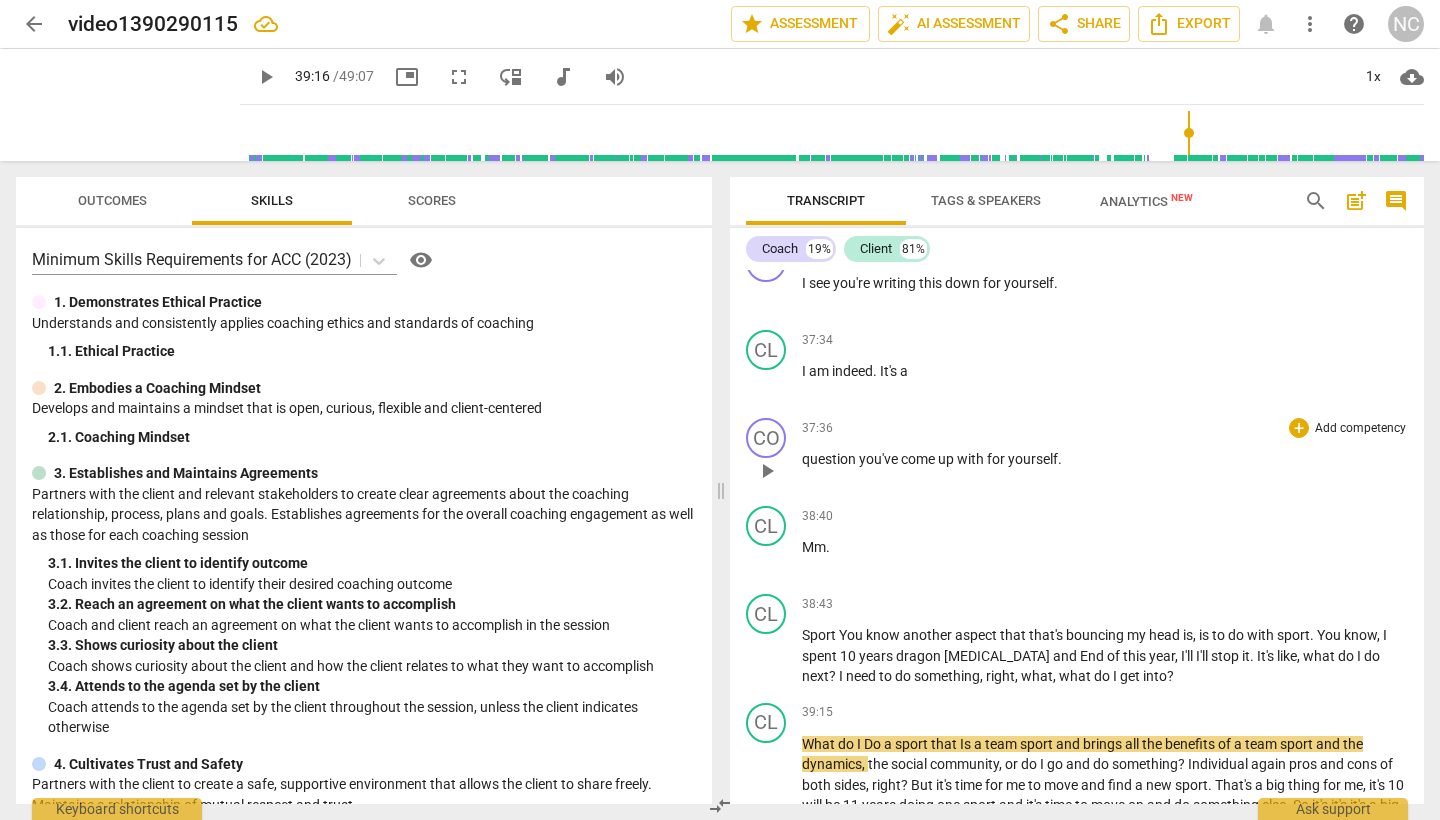 scroll, scrollTop: 11970, scrollLeft: 0, axis: vertical 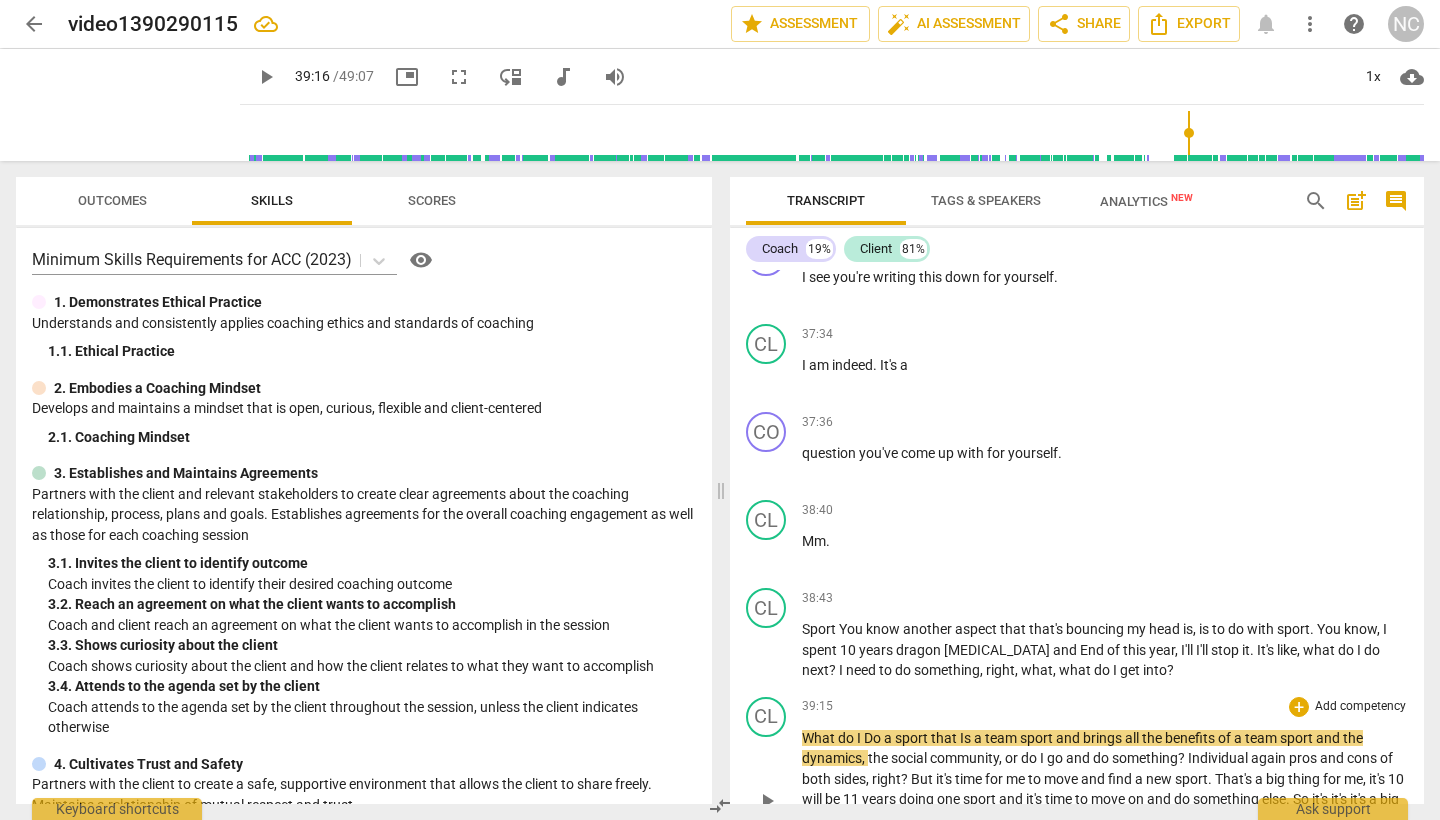 click on "play_arrow" at bounding box center [767, 801] 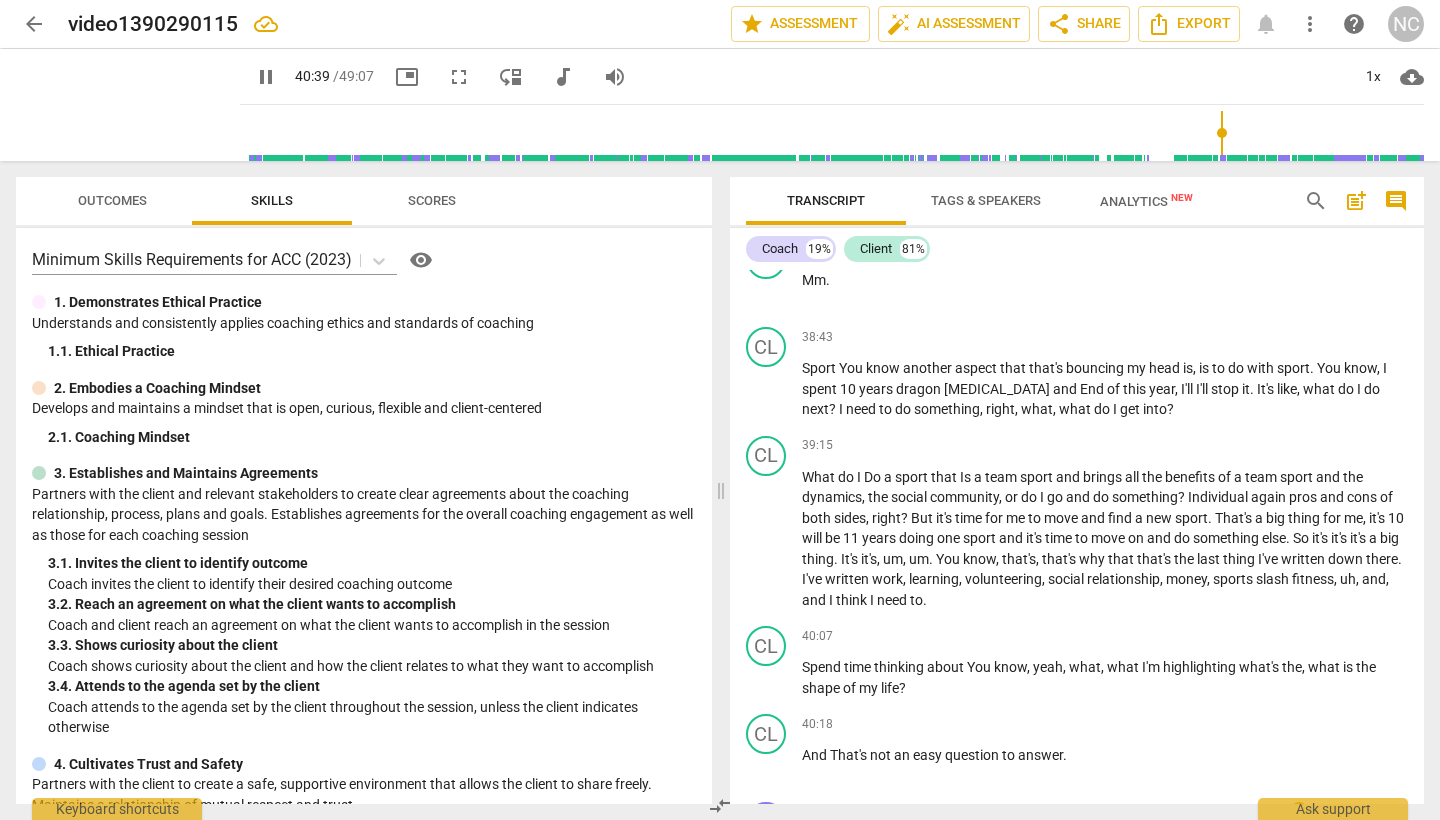 scroll, scrollTop: 12235, scrollLeft: 0, axis: vertical 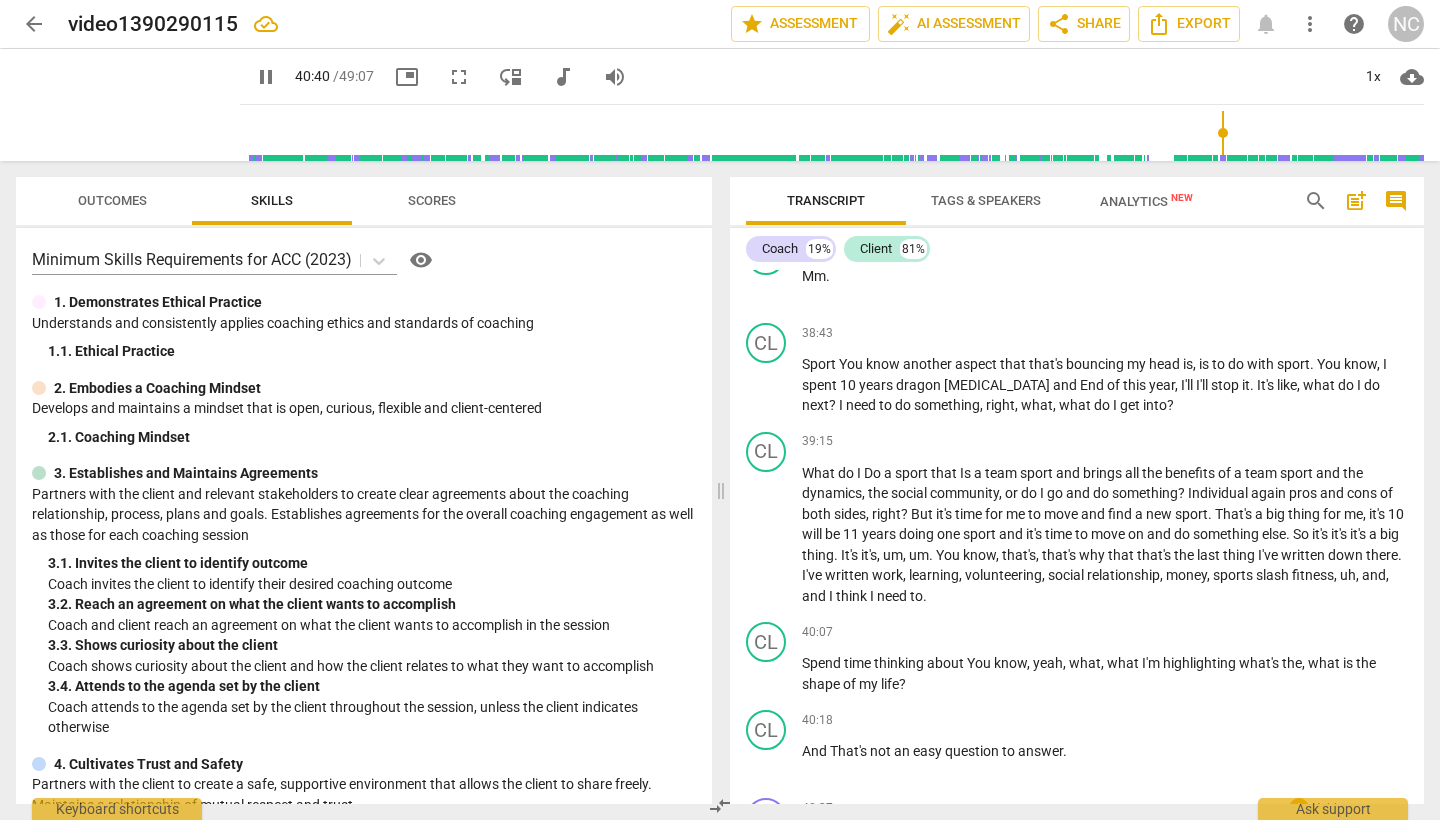 click on "pause" at bounding box center (767, 851) 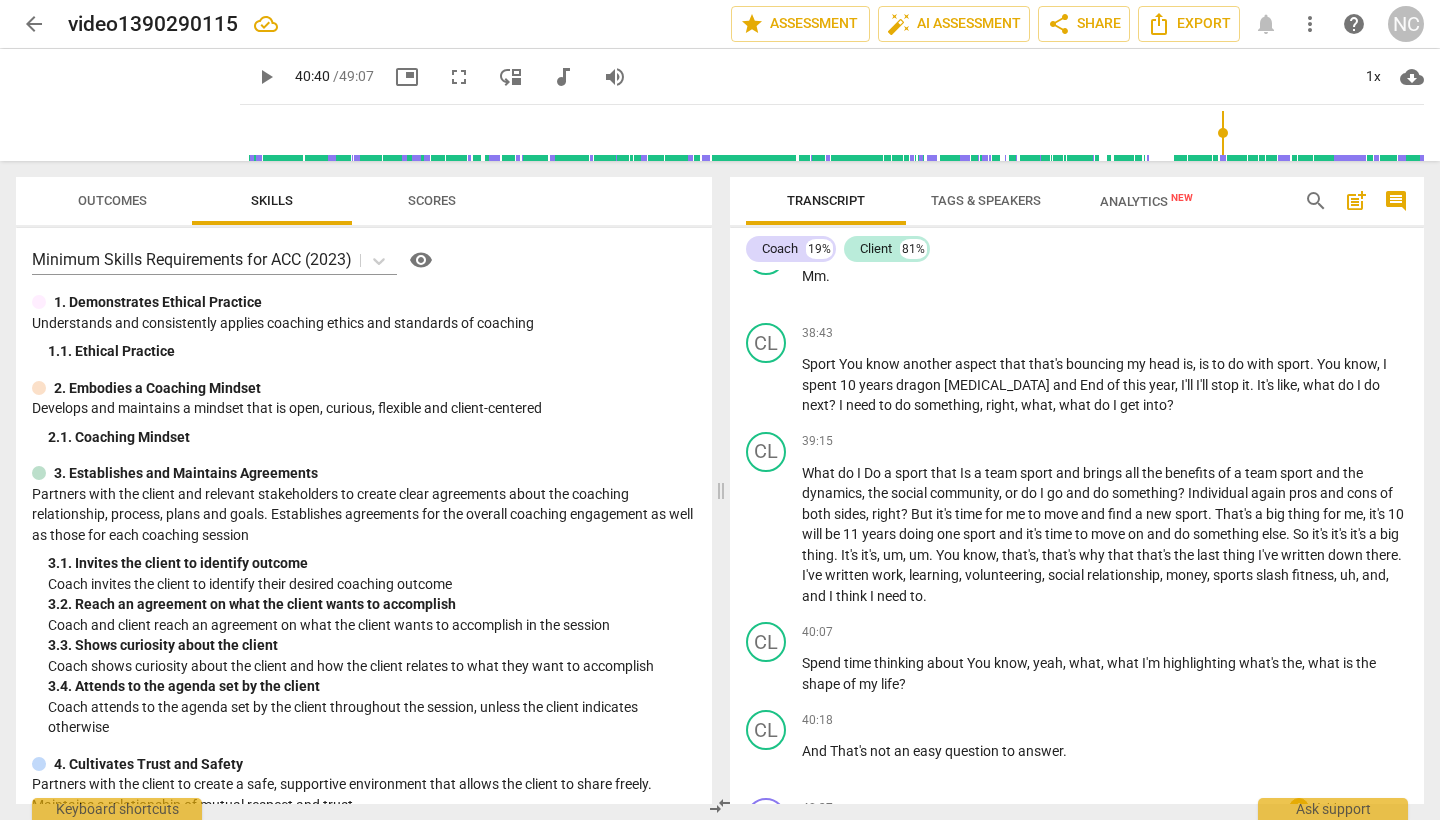 drag, startPoint x: 922, startPoint y: 741, endPoint x: 974, endPoint y: 737, distance: 52.153618 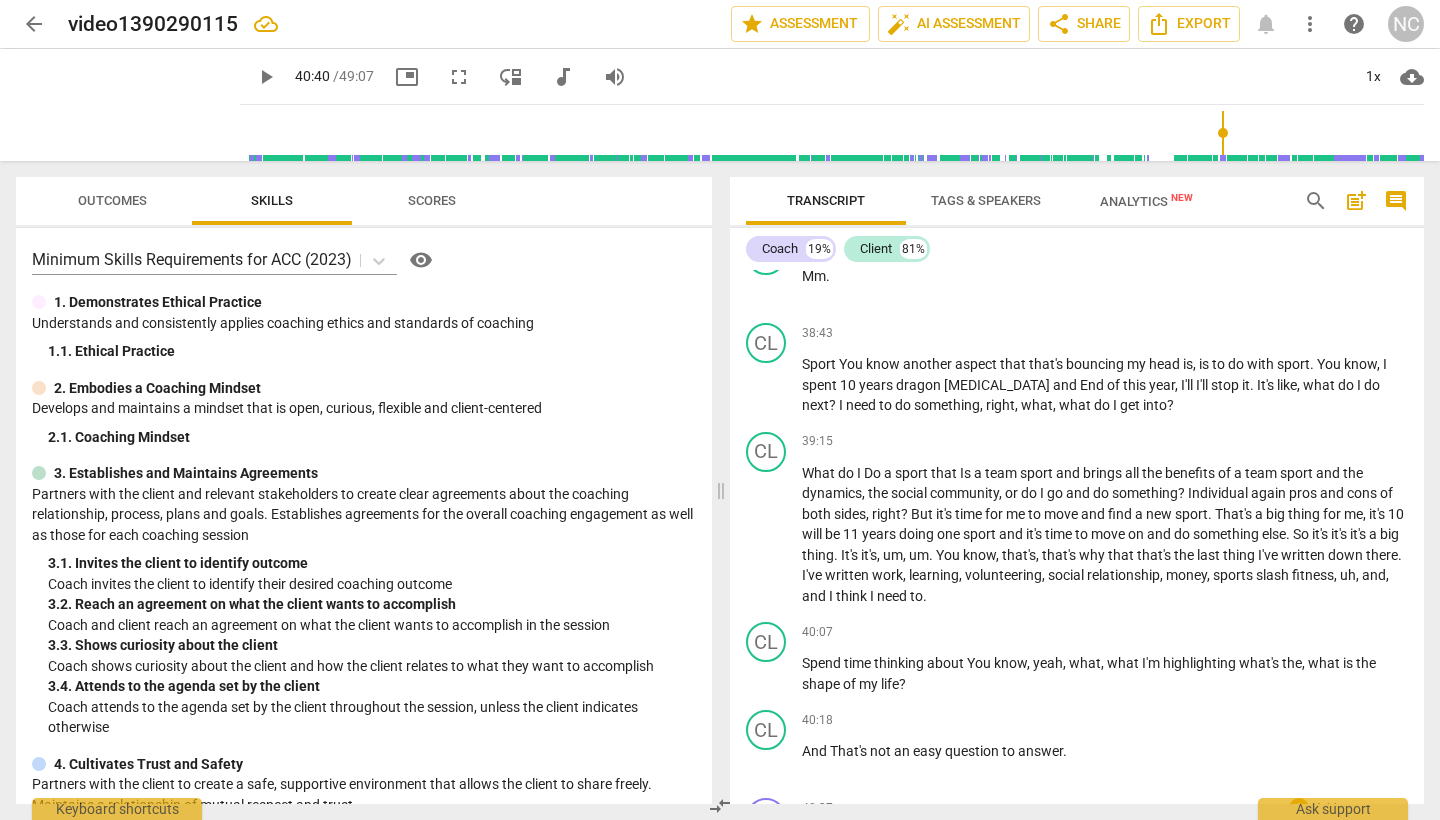 click on "Yeah ,   so   how ,   how   was   this   decision   with   you ,   Steve ,   this ,   this .   Insight   you're   having   now   about ." at bounding box center [1105, 849] 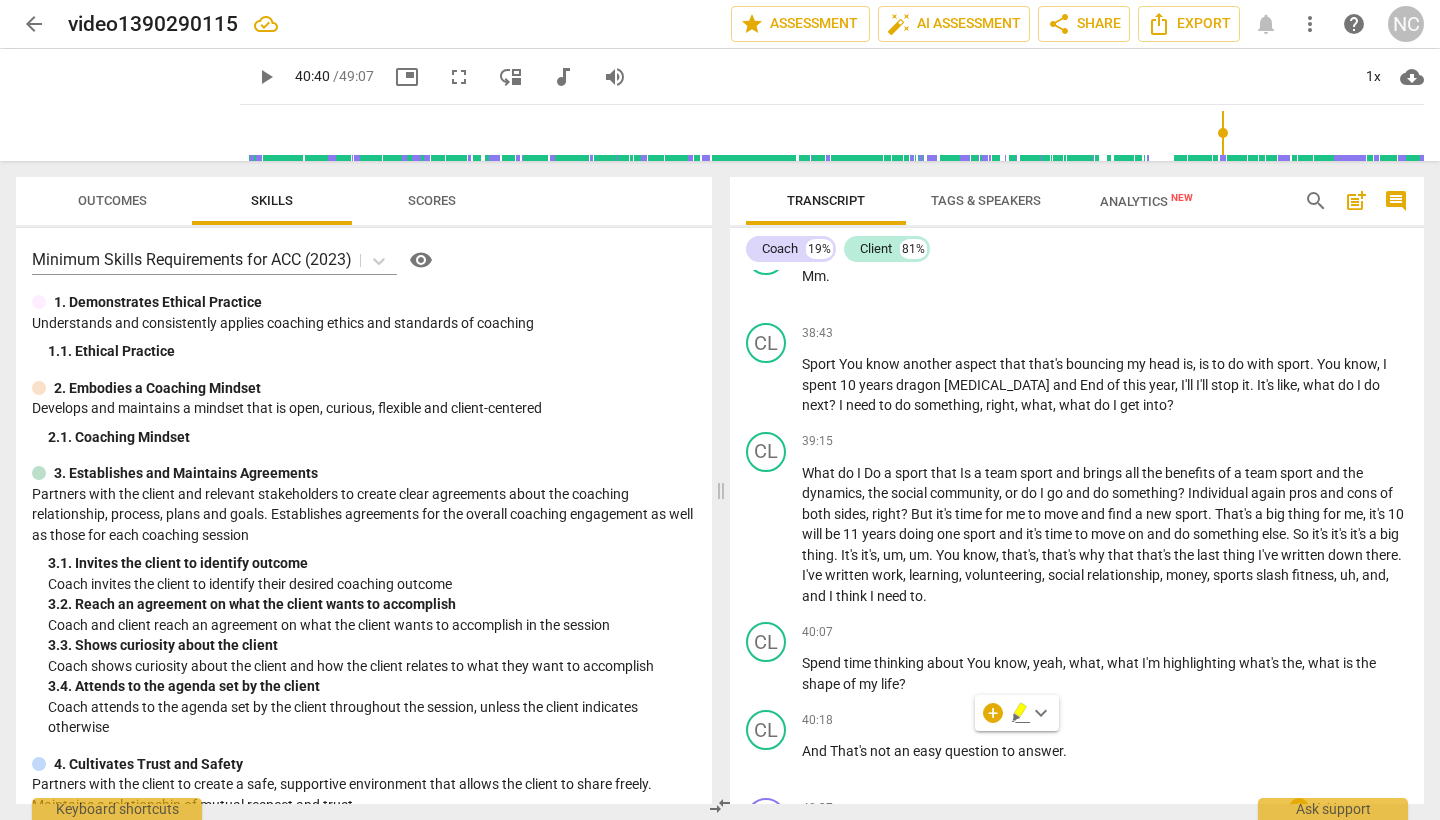type 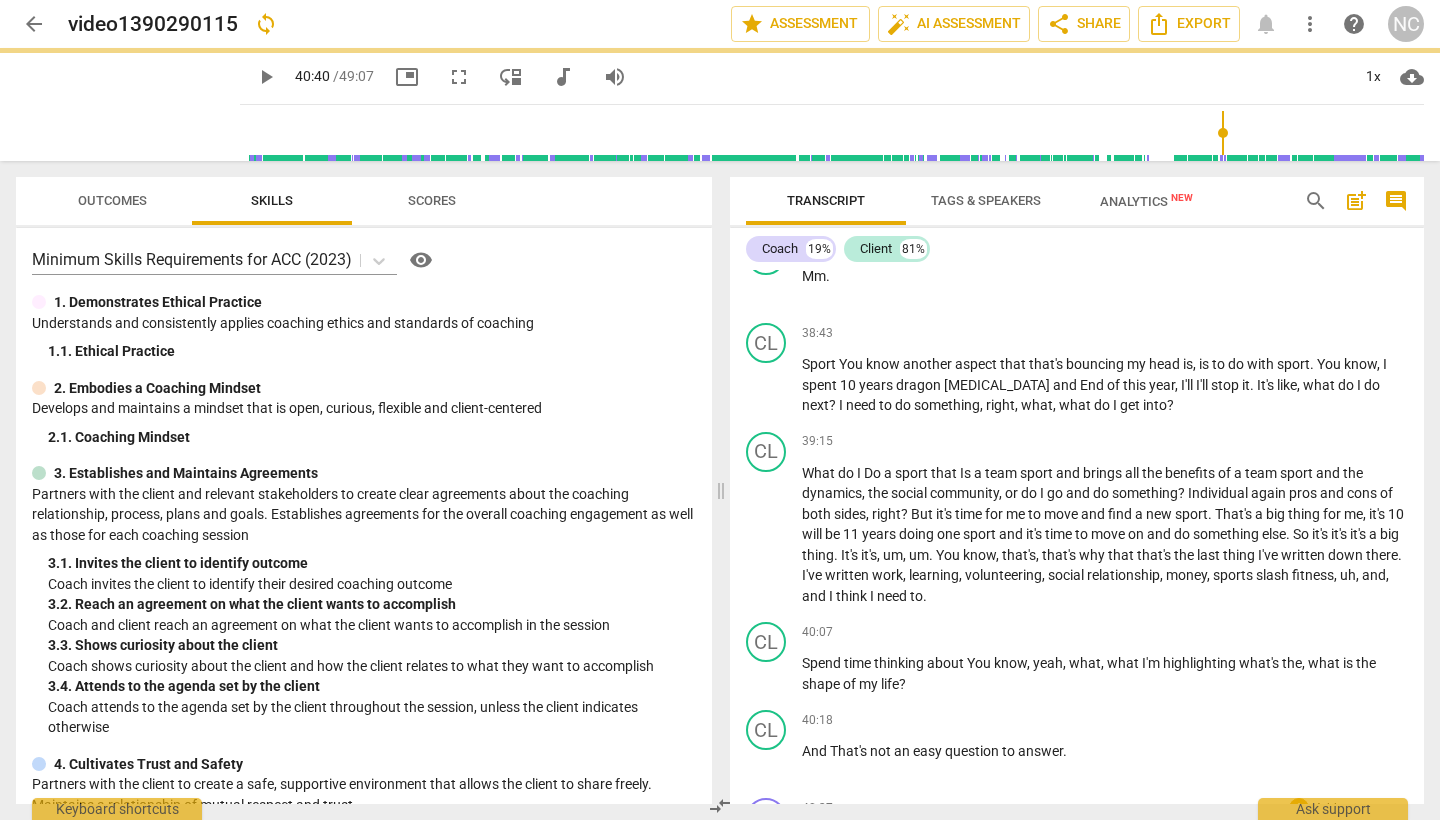 click on "play_arrow" at bounding box center [767, 851] 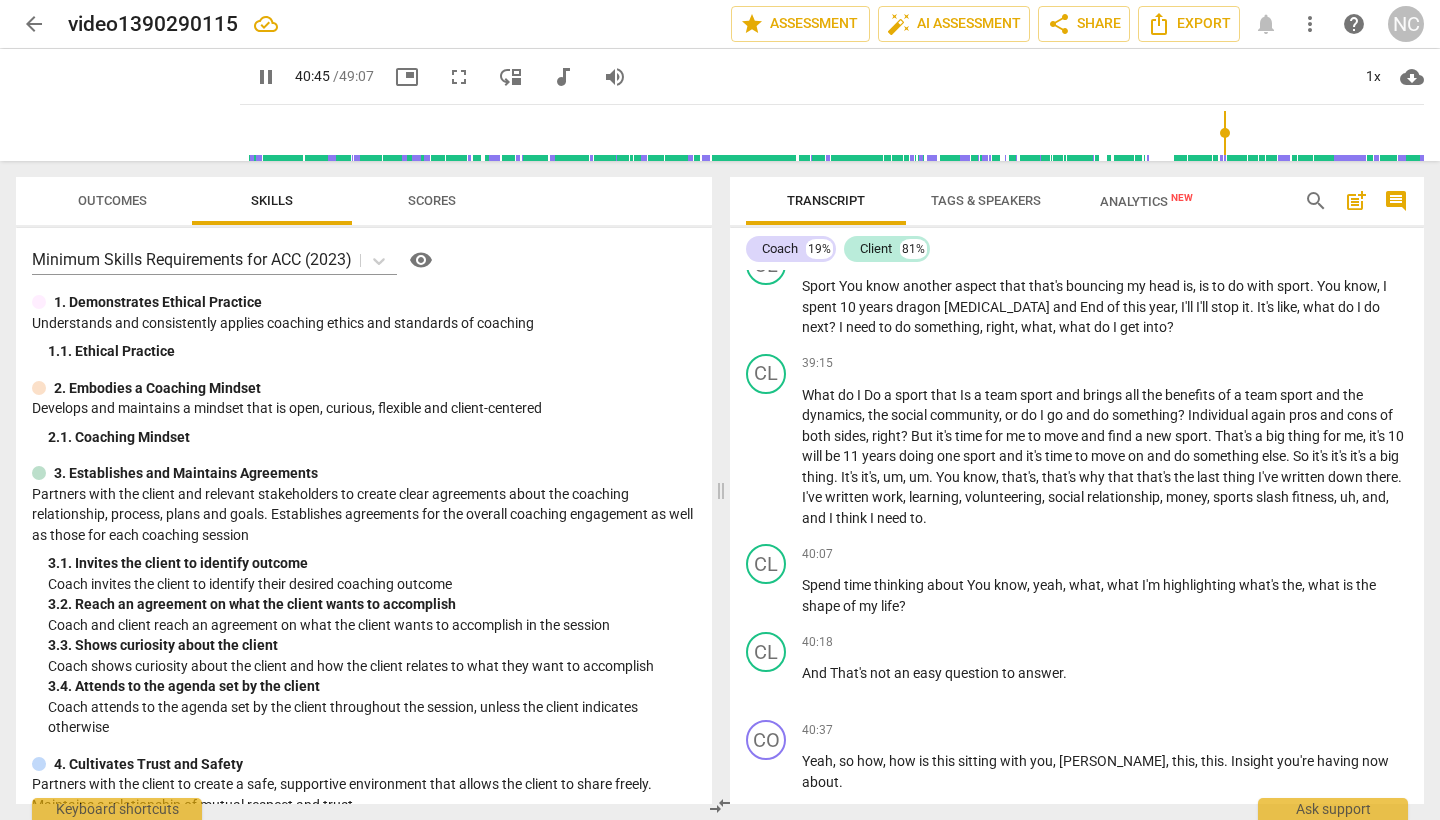 scroll, scrollTop: 12316, scrollLeft: 0, axis: vertical 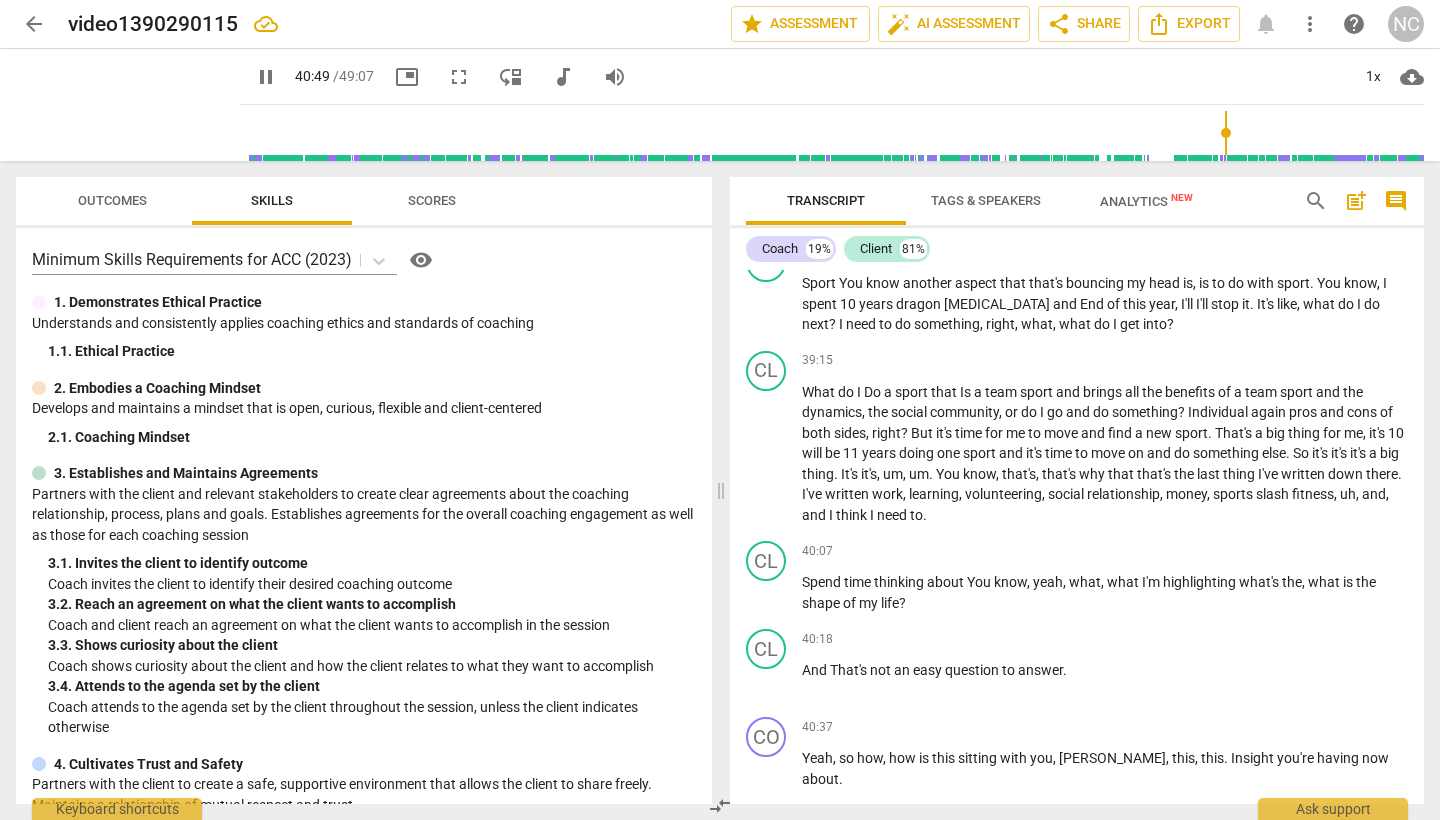 click on "No" at bounding box center (811, 846) 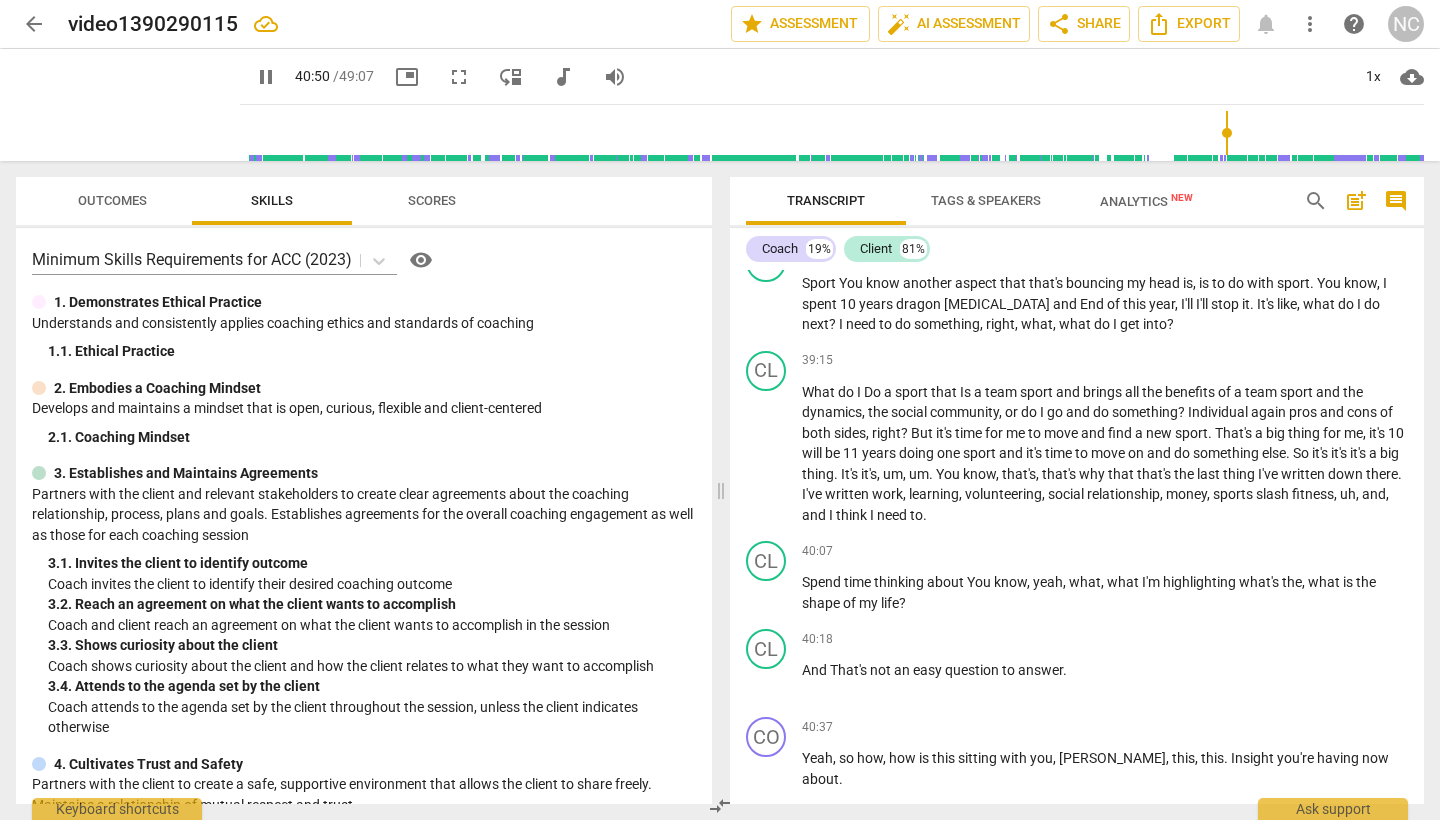 click on "pause" at bounding box center (767, 858) 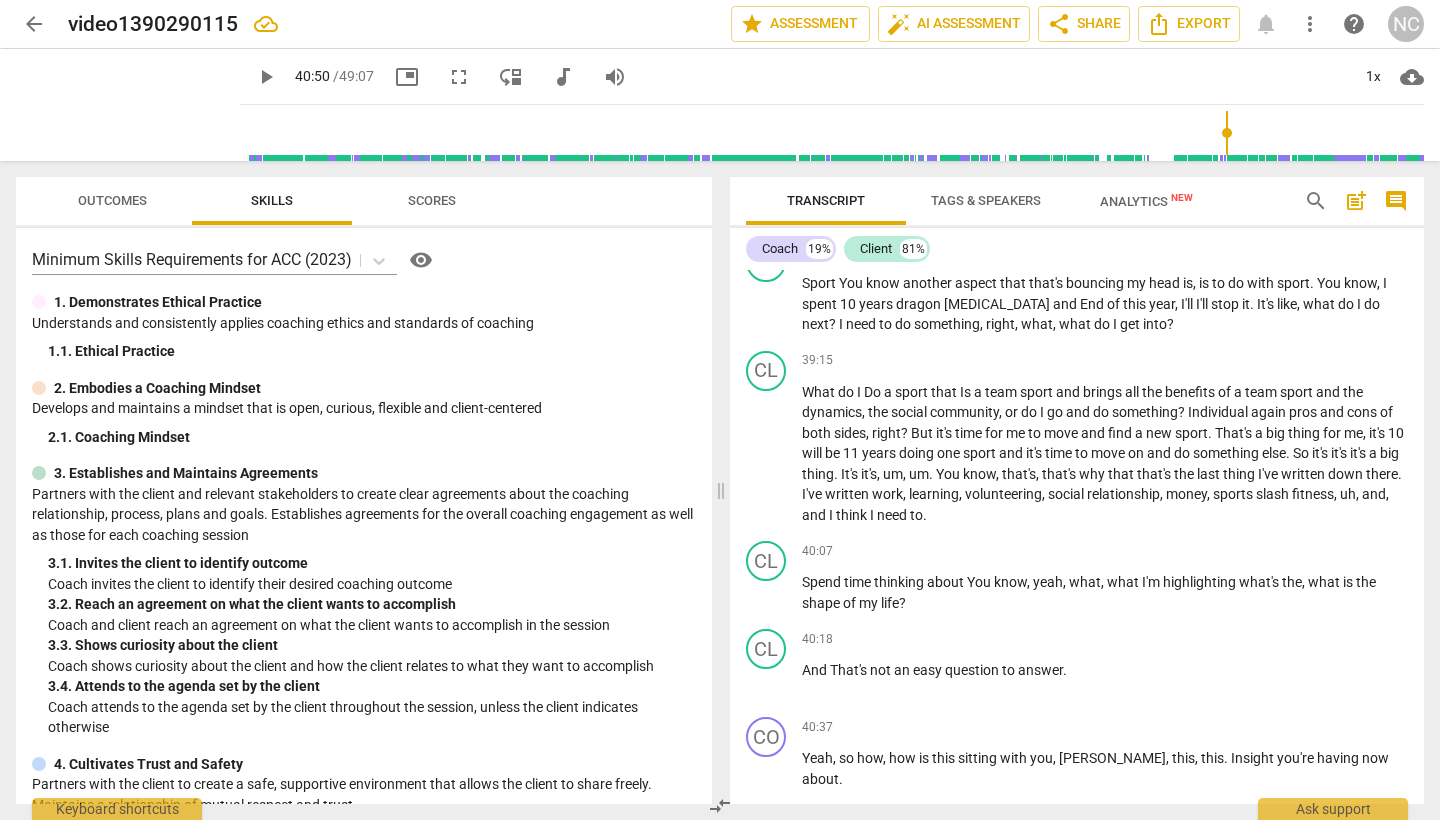 click on "No" at bounding box center [811, 846] 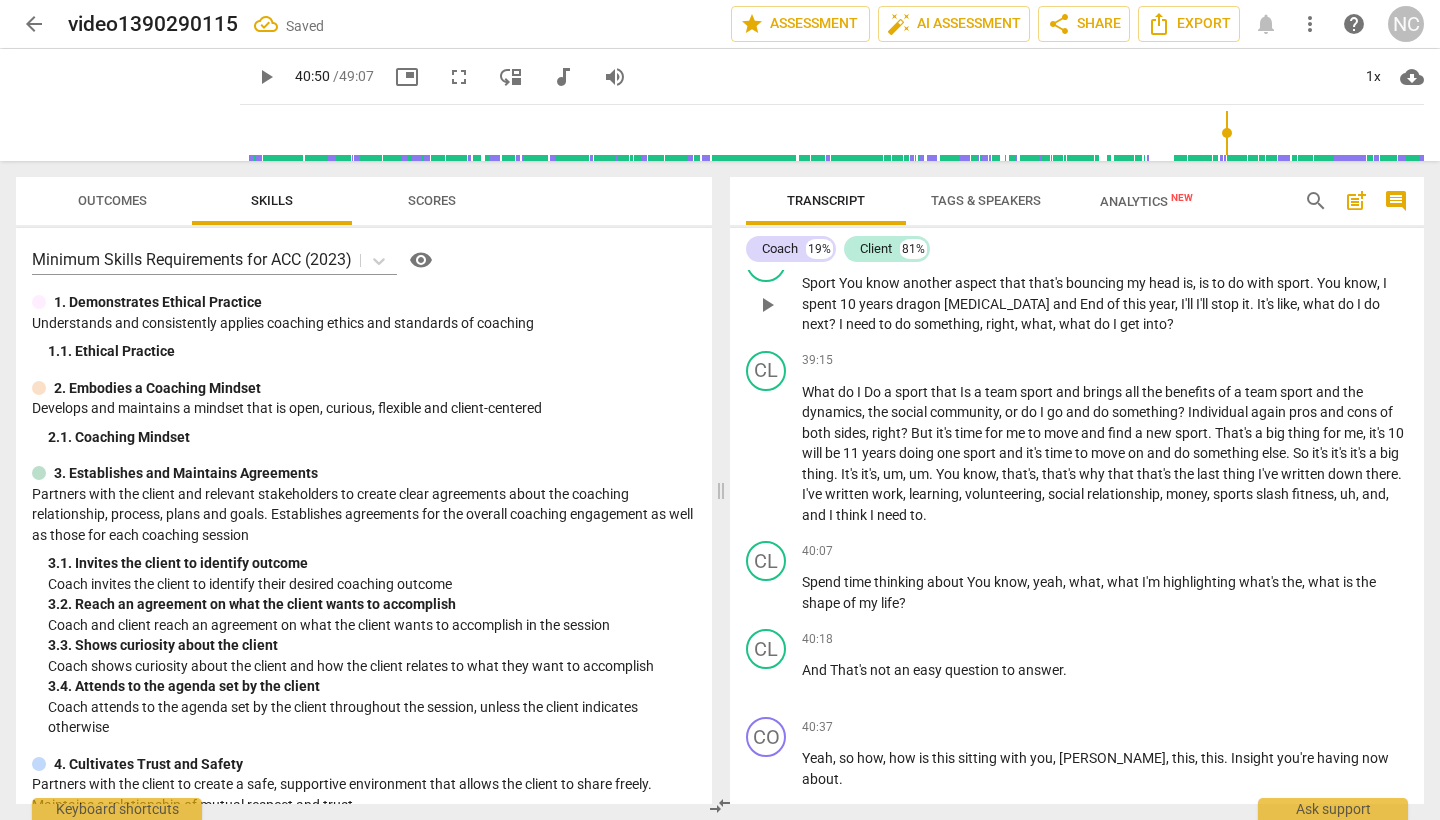 click on "CO play_arrow pause 00:01 + Add competency keyboard_arrow_right Do   let   me   know . CL play_arrow pause 00:03 + Add competency keyboard_arrow_right I   will   do   I   will   do . CO play_arrow pause 00:06 + Add competency keyboard_arrow_right Since   you're   a   tiny   bit   ahead   of   me   like ,   yeah ,   exactly ,   yeah ,   yeah .   So   today   is   our   last   session   today . CL play_arrow pause 00:16 + Add competency keyboard_arrow_right It's   a   shame .   It's   a   shame .   I've   enjoyed   these   sessions . CO play_arrow pause 00:20 + Add competency keyboard_arrow_right Yeah ,   good .   I'm   delighted .   So   have   I .   Absolutely .   And   it's   been   this   extra   nice   kind   of   element   of   you   are   Scottish .   I'm   Irish   and   I'm   in   Norway ,   you're   in   Singapore .   We   have   this   connection   so   it's ,   but   it's   lovely .   So   it's   very   international . CL play_arrow pause 00:37 + Add competency keyboard_arrow_right Exactly ,   .   Um" at bounding box center (1077, 537) 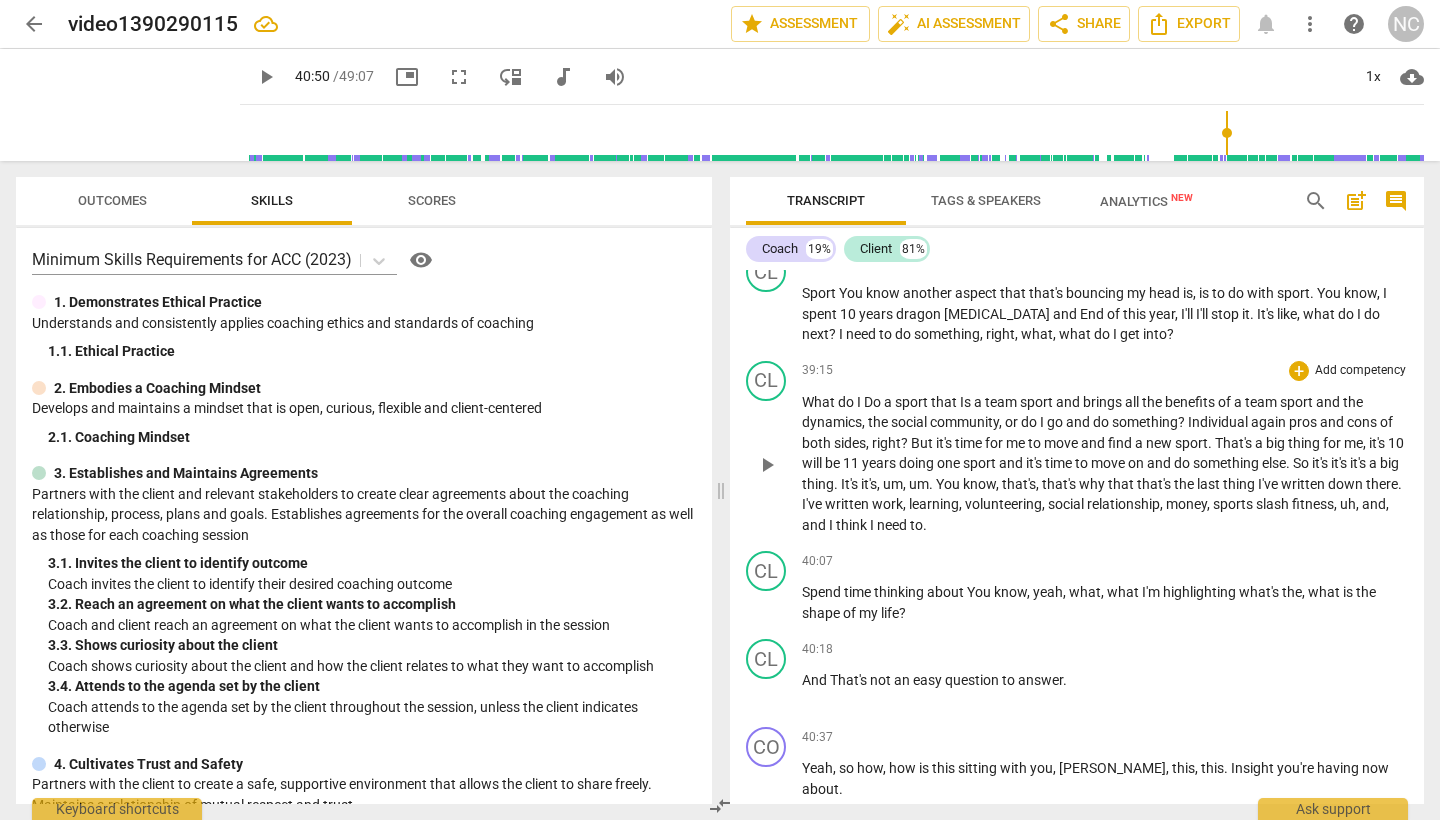 scroll, scrollTop: 12319, scrollLeft: 0, axis: vertical 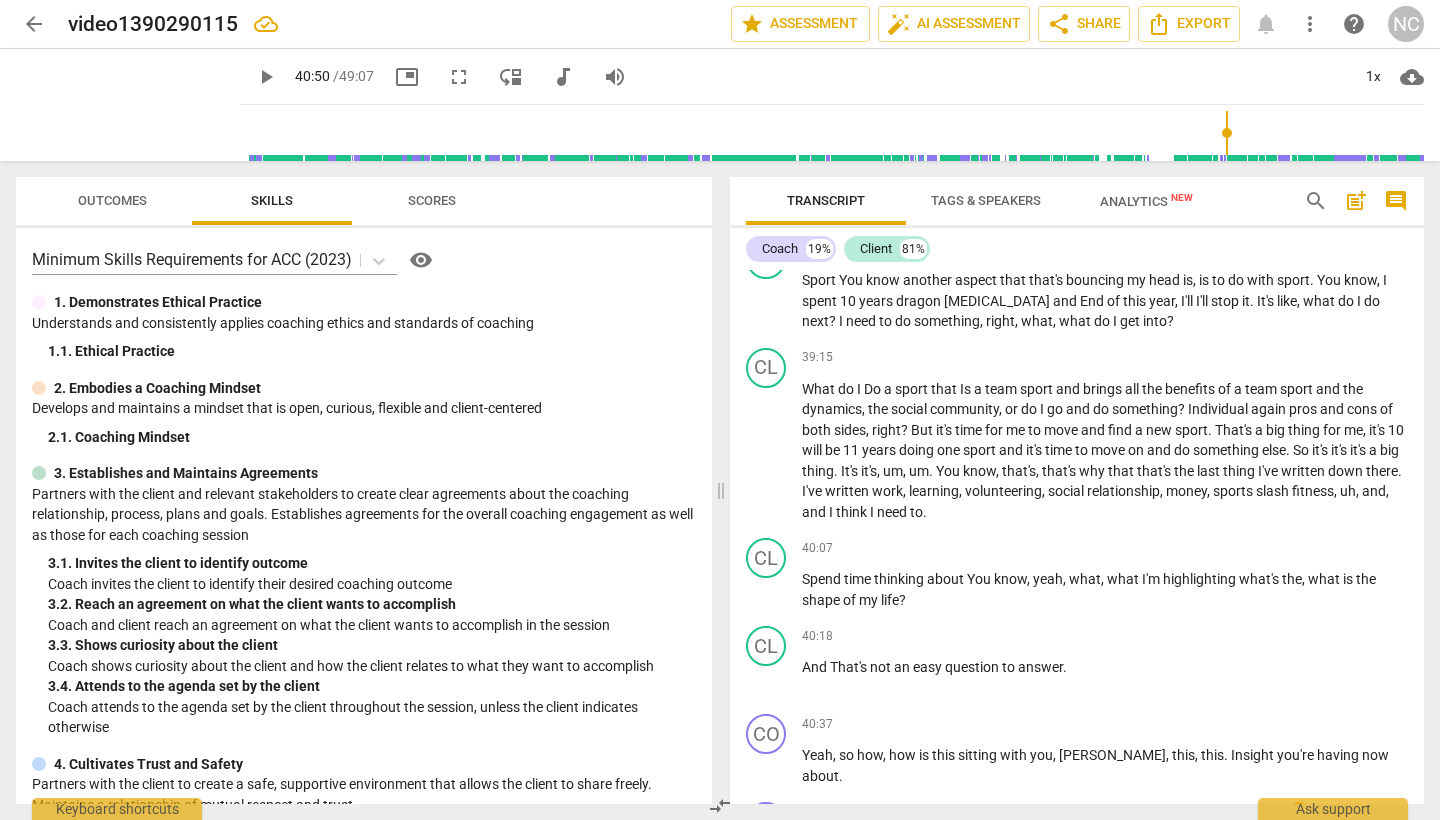 click on "play_arrow" at bounding box center [767, 855] 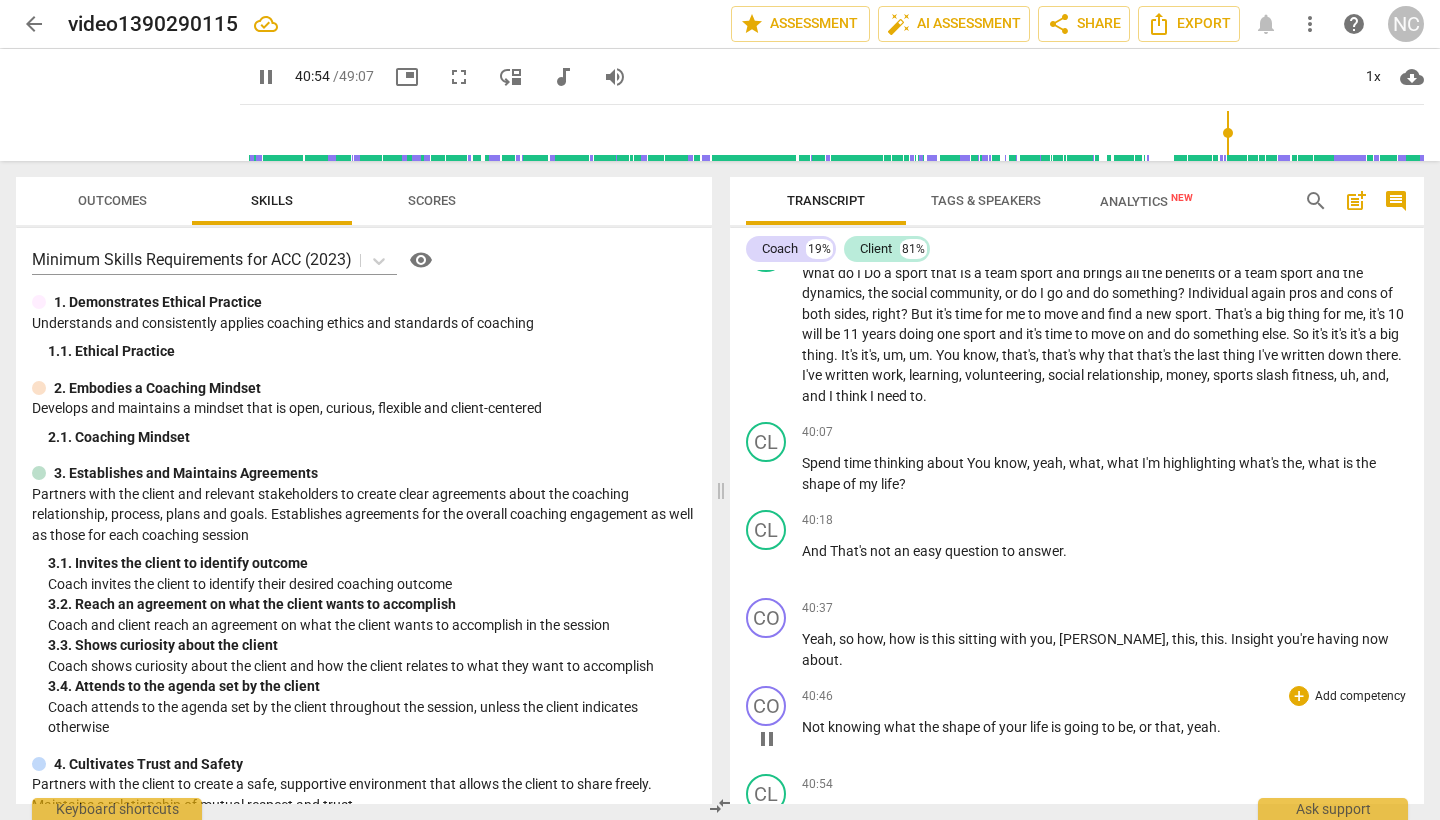 scroll, scrollTop: 12438, scrollLeft: 0, axis: vertical 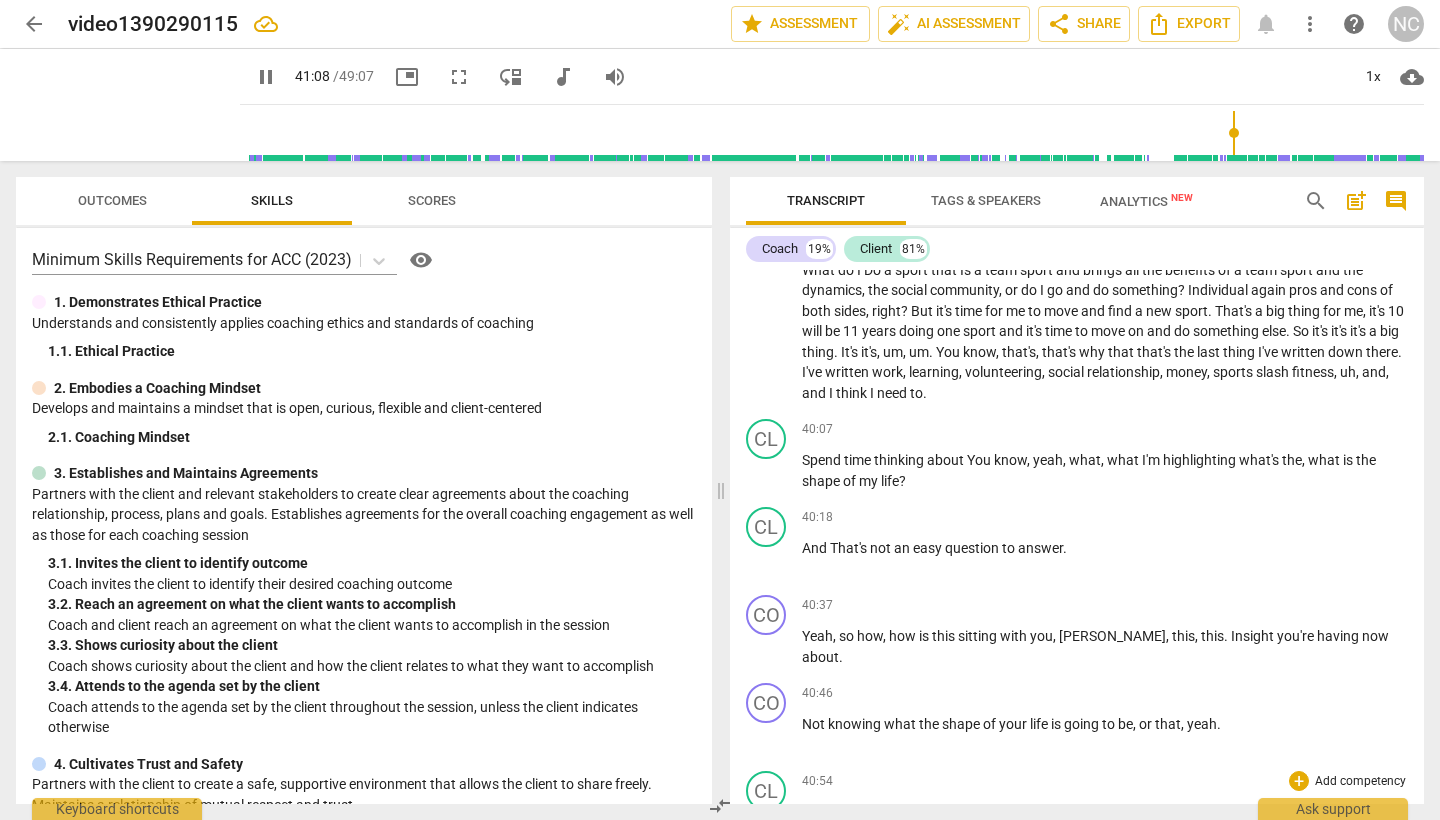 click on "pause" at bounding box center [767, 865] 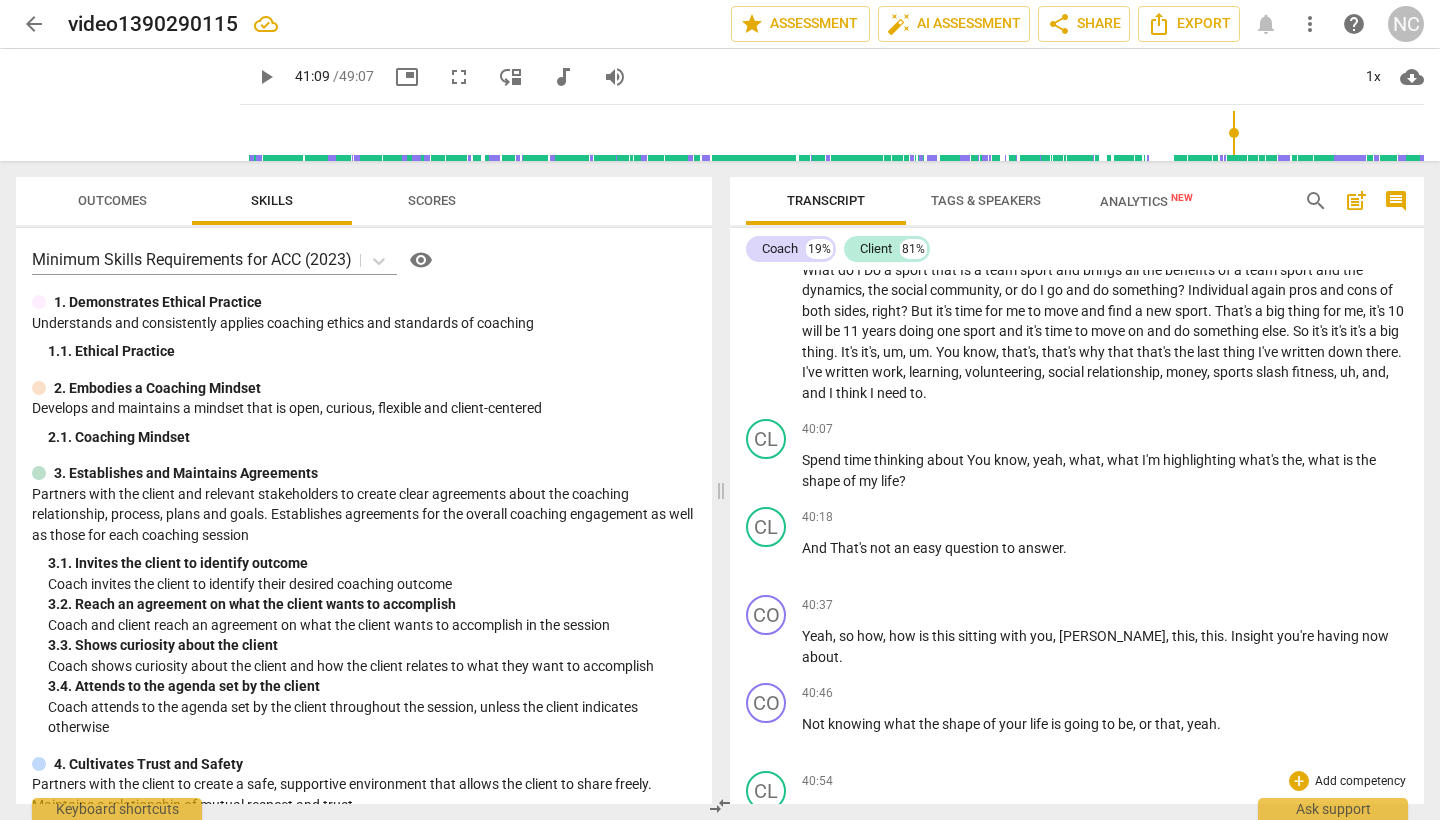 click on "play_arrow" at bounding box center (767, 865) 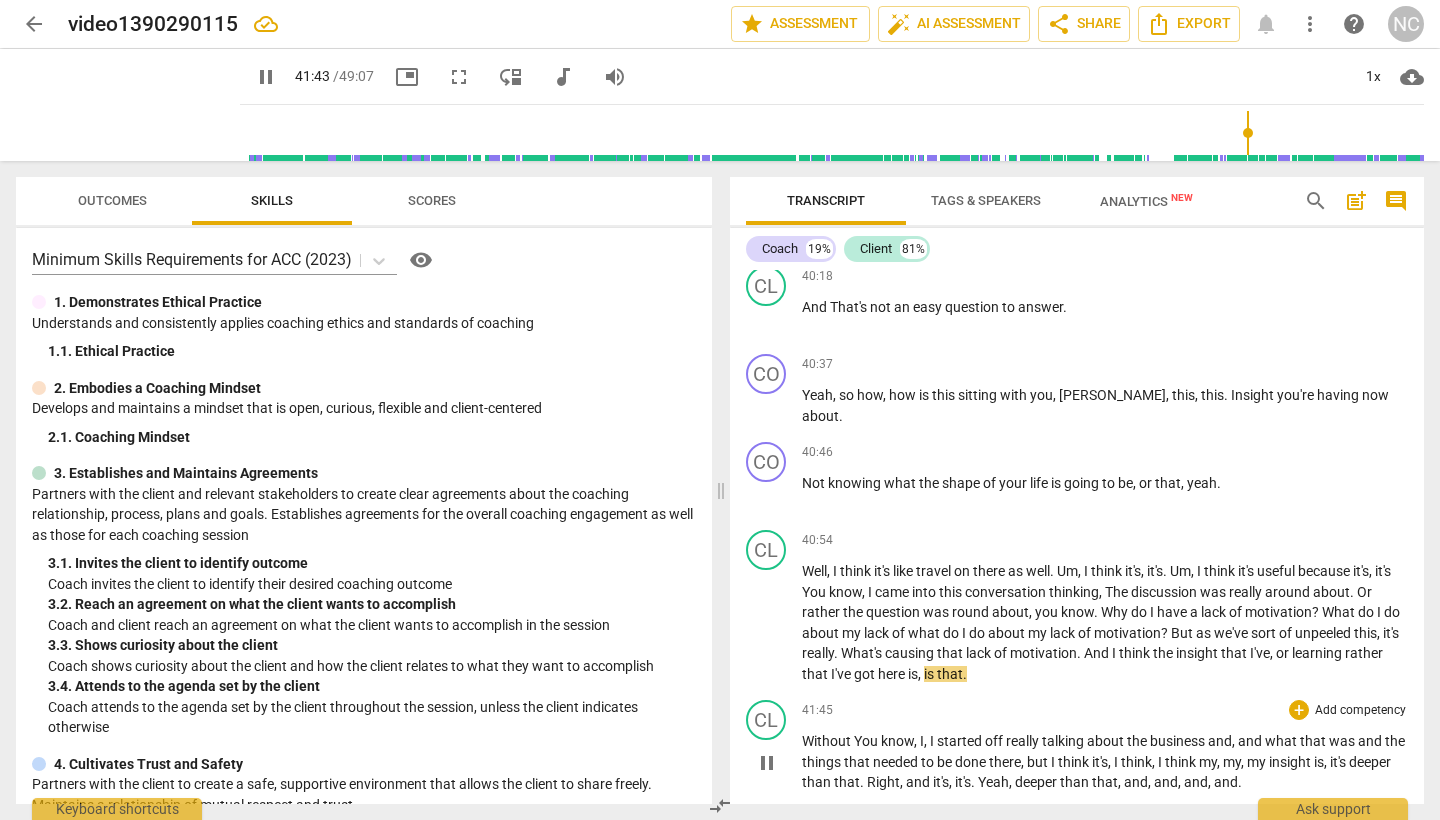 scroll, scrollTop: 12681, scrollLeft: 0, axis: vertical 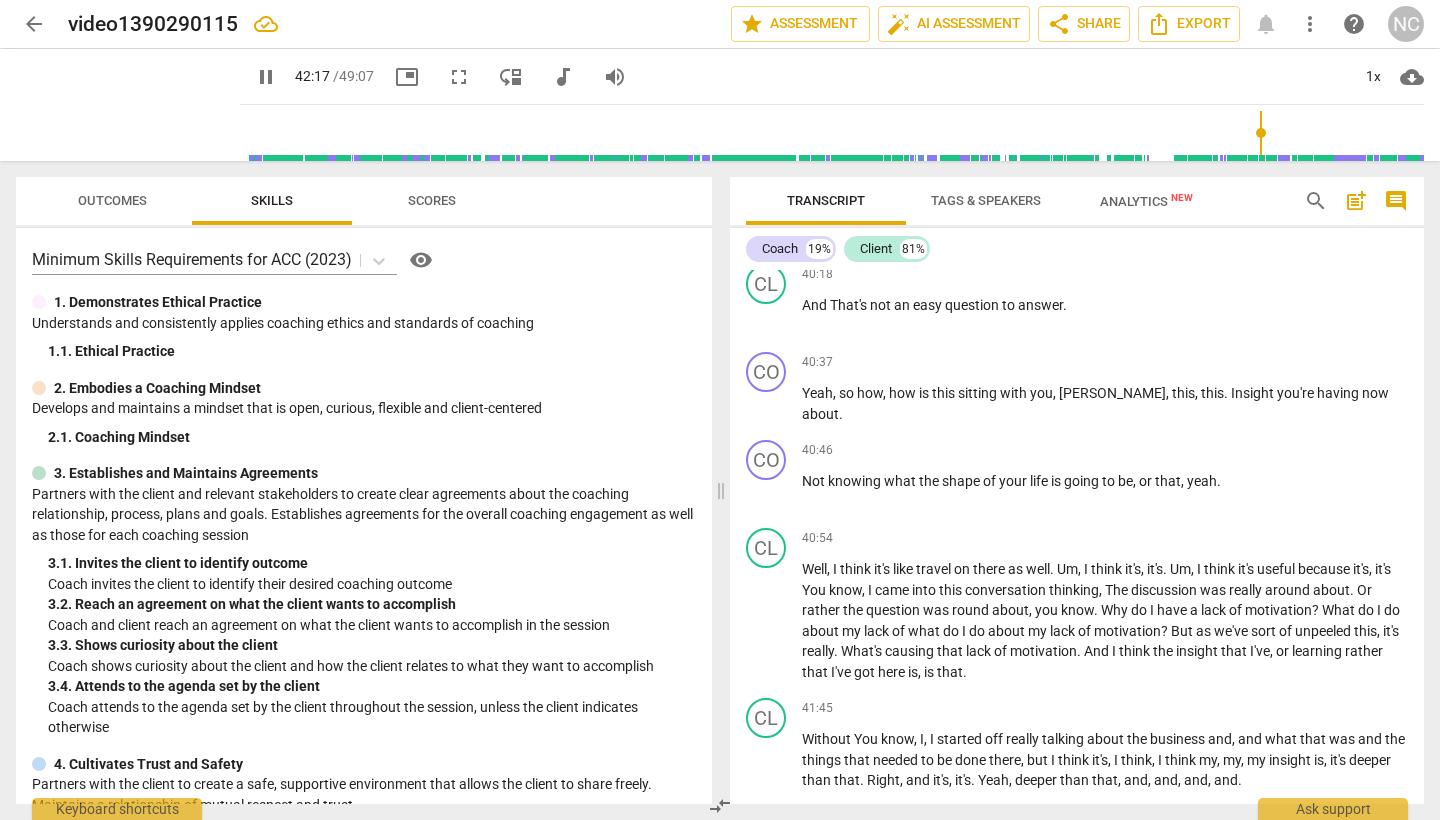 click on "What" at bounding box center [856, 848] 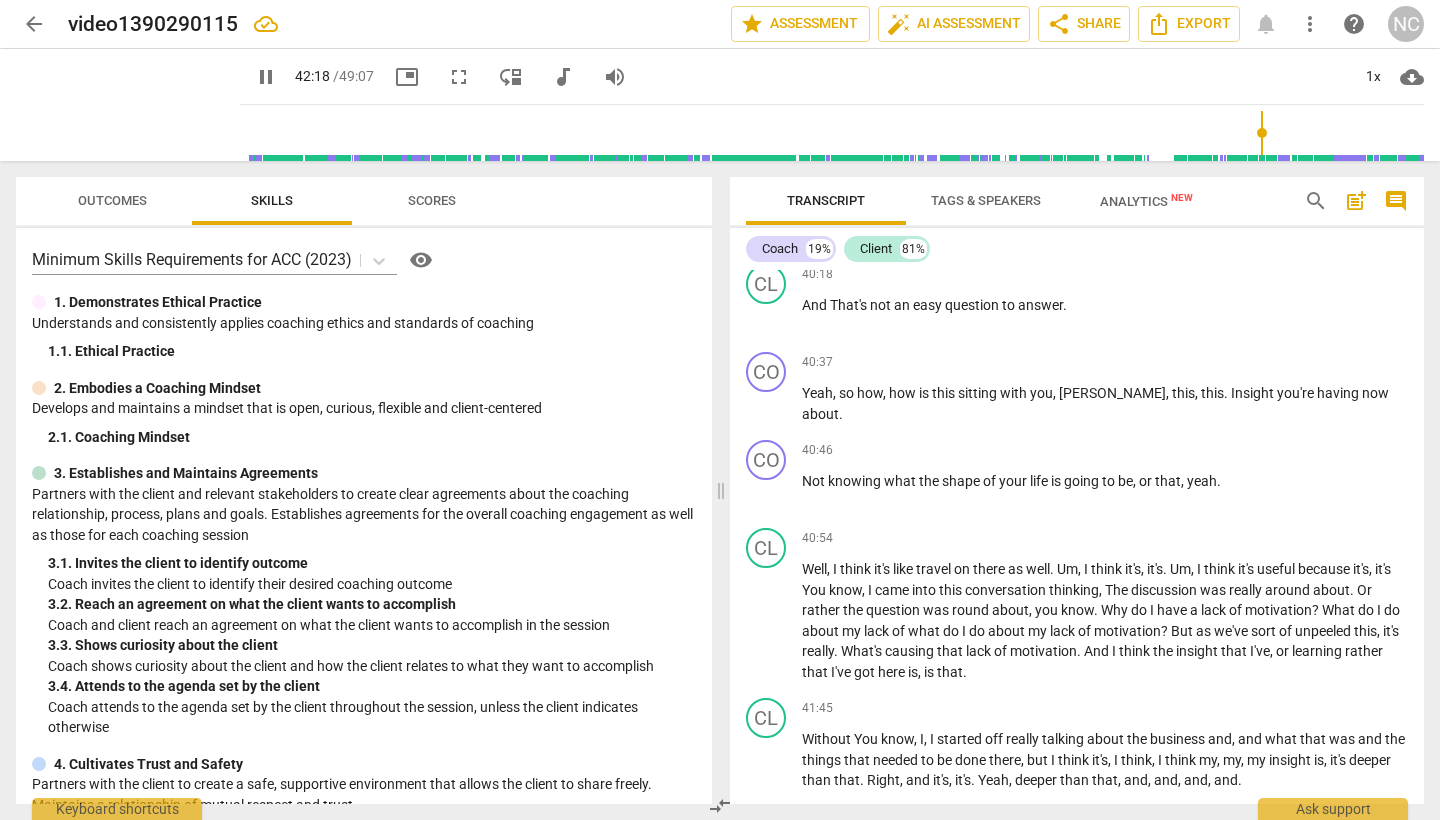 type on "2538" 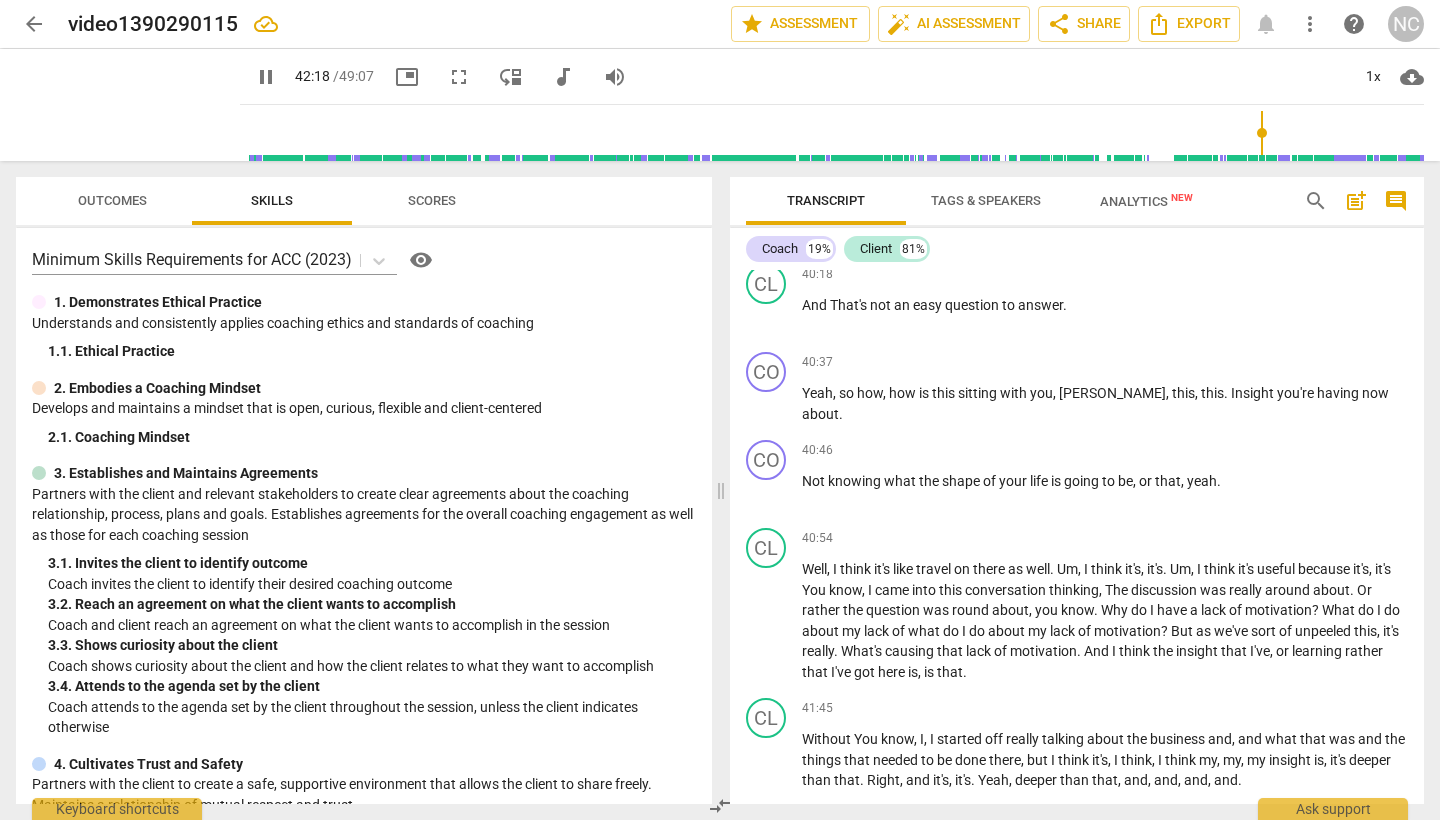 type 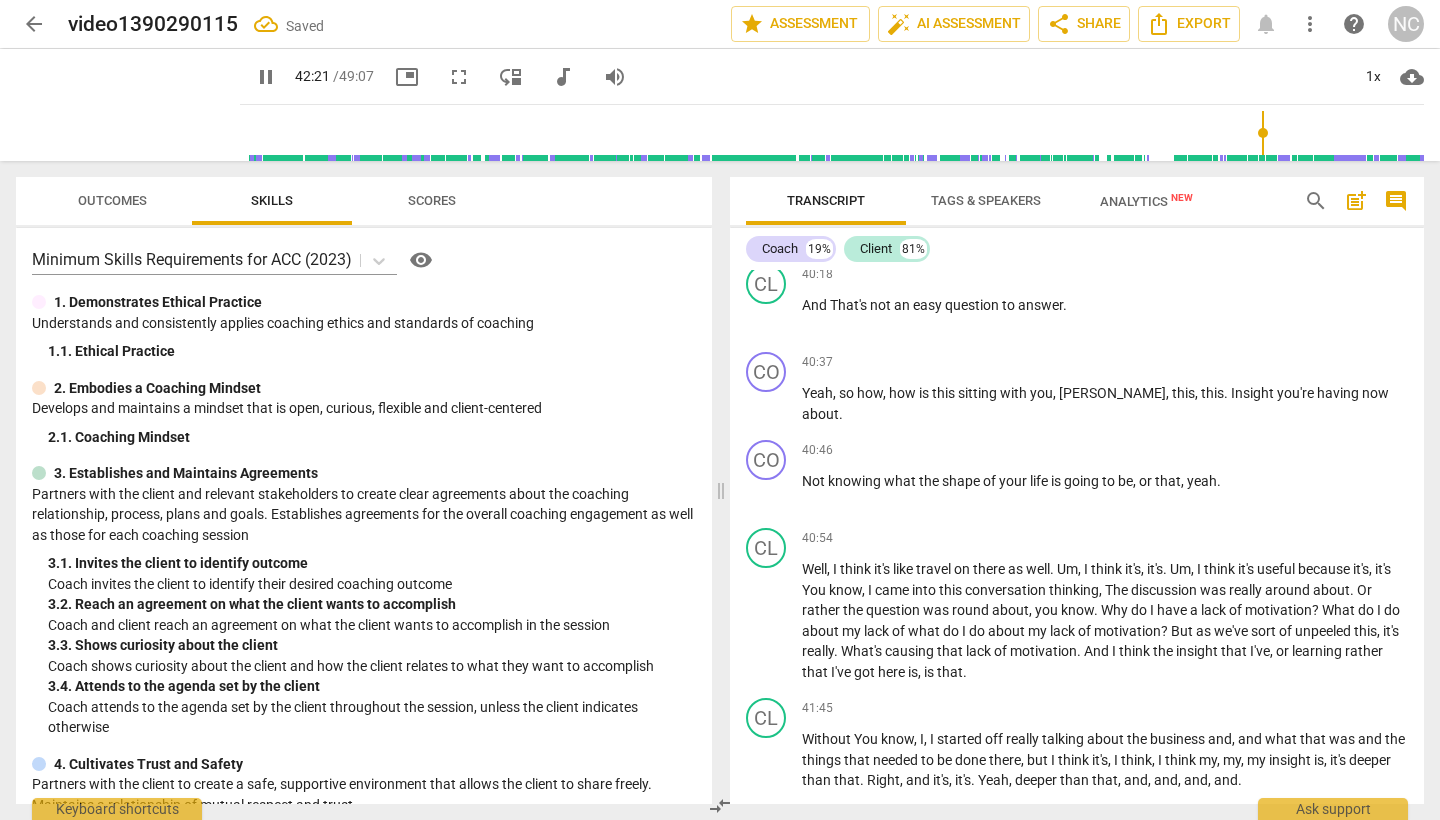scroll, scrollTop: 12715, scrollLeft: 0, axis: vertical 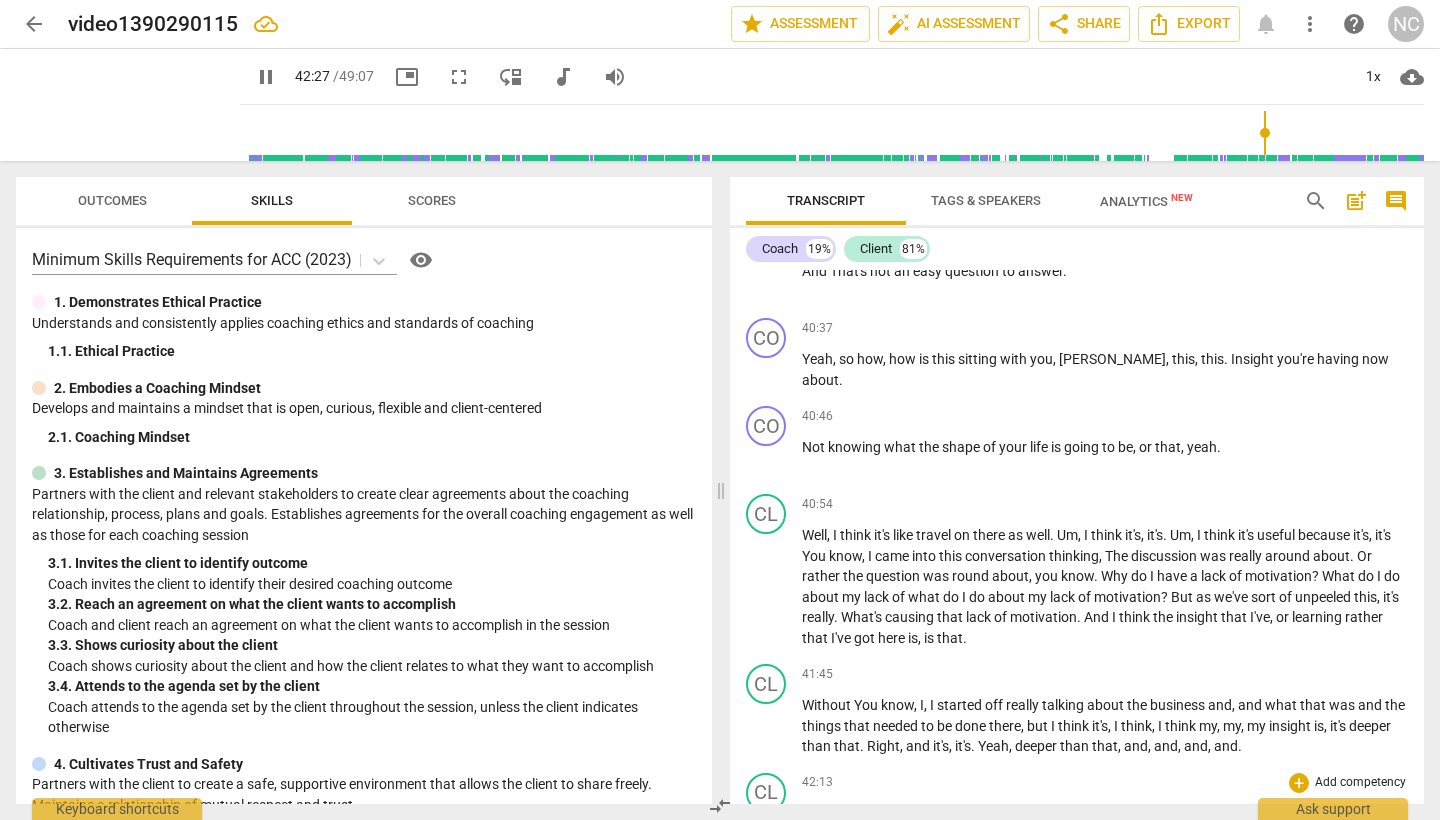 click on "Work" at bounding box center (1378, 814) 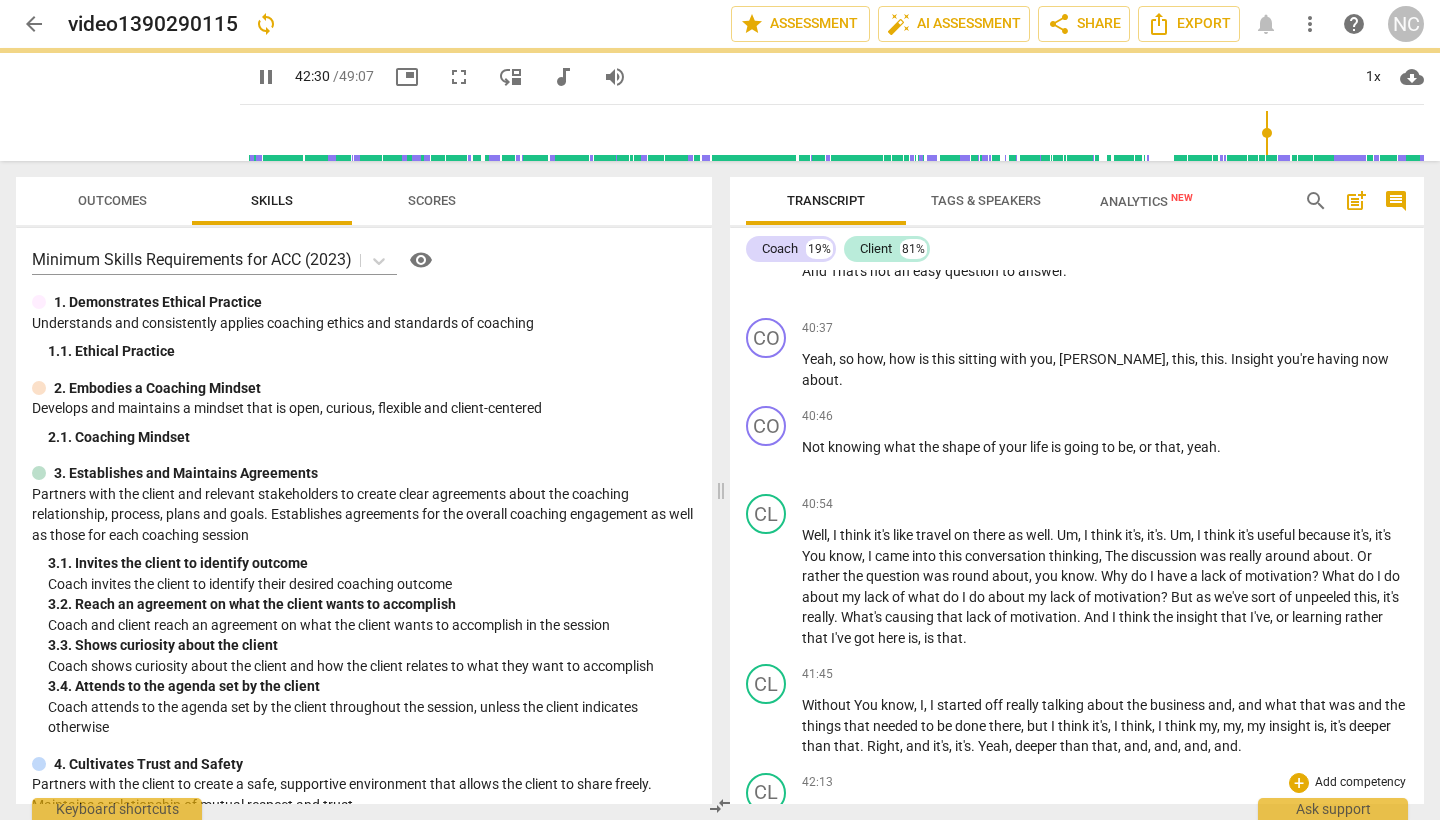 click on "ork" at bounding box center (1380, 814) 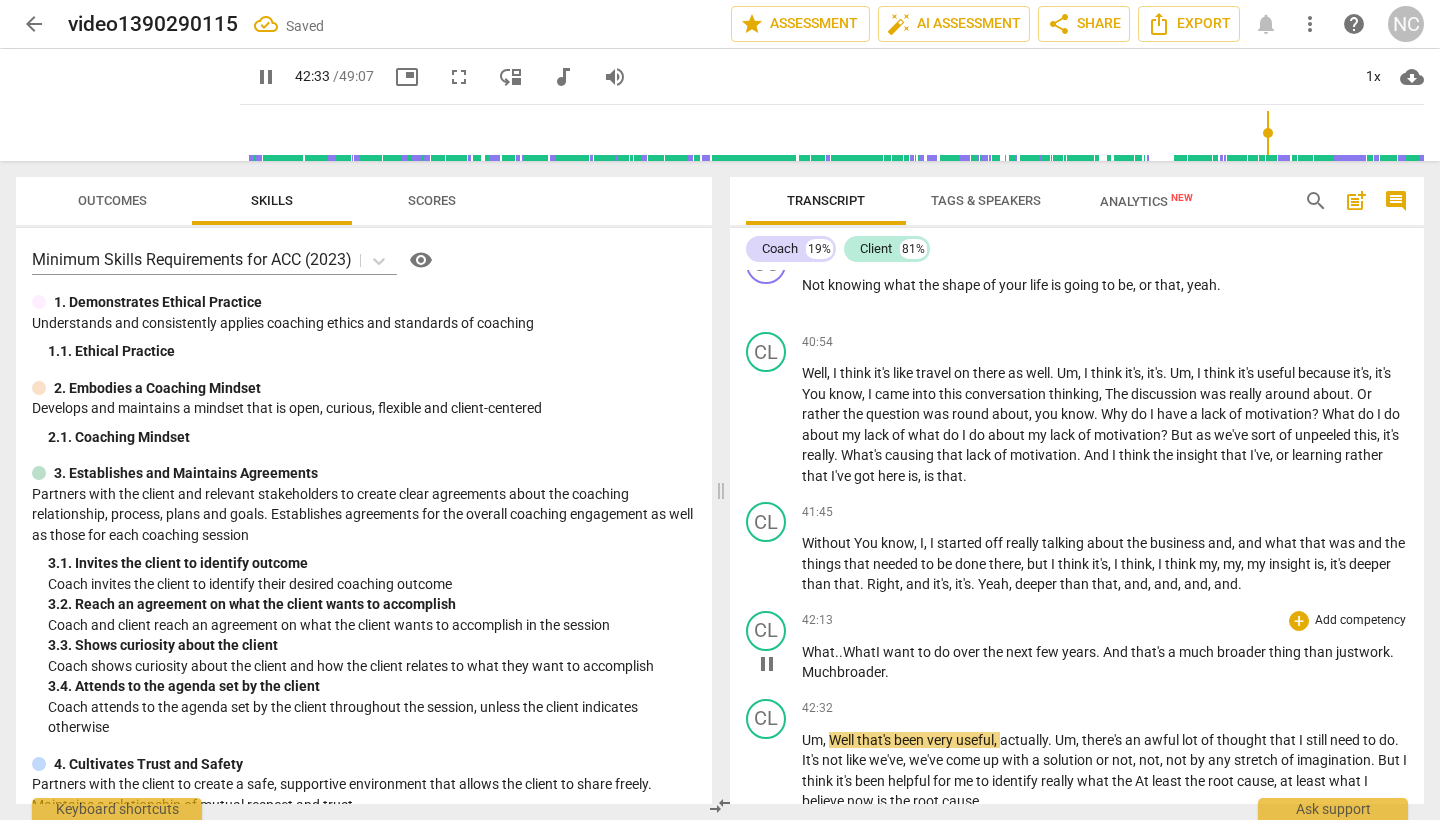 scroll, scrollTop: 12878, scrollLeft: 0, axis: vertical 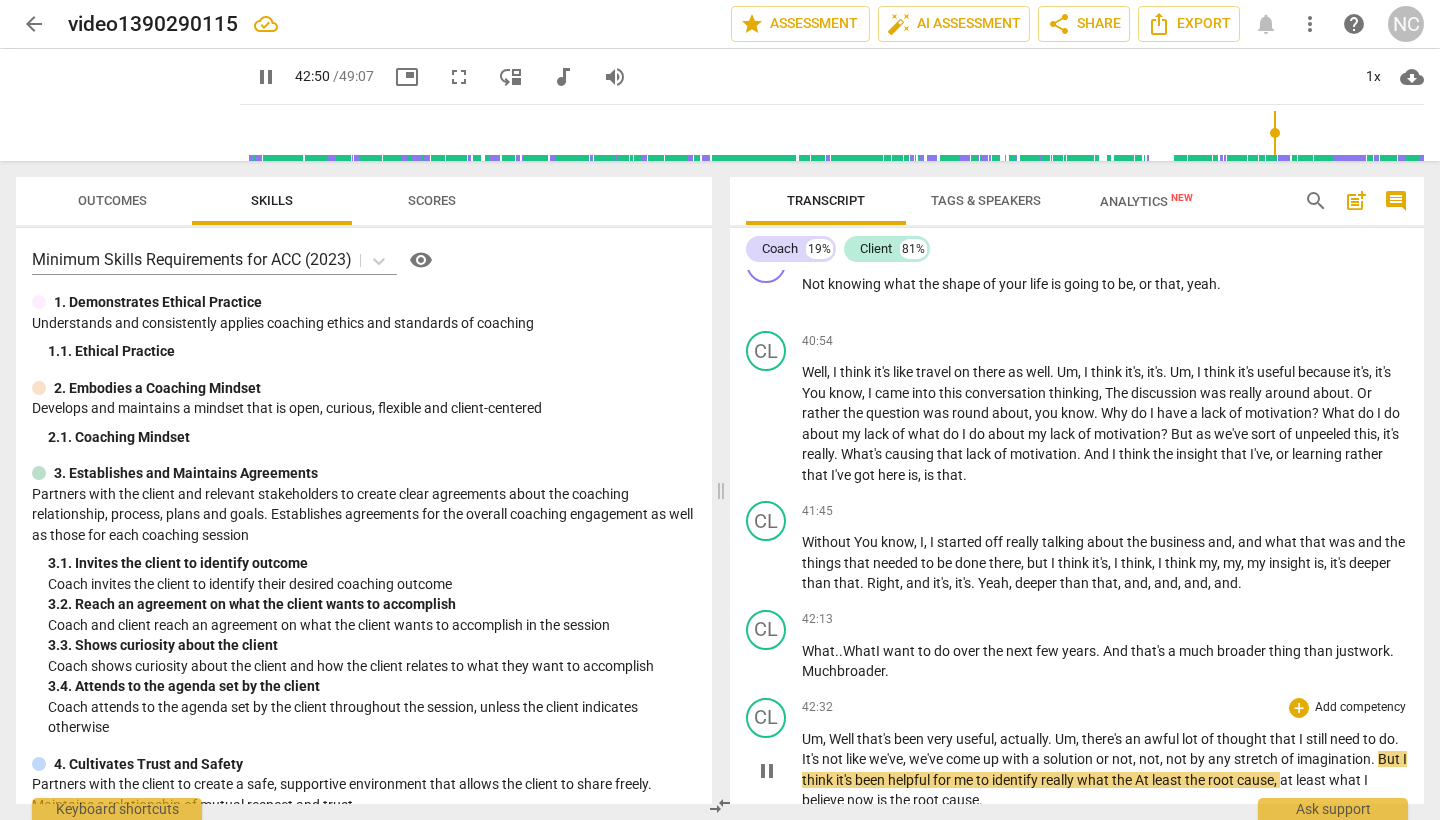 click on "pause" at bounding box center [767, 771] 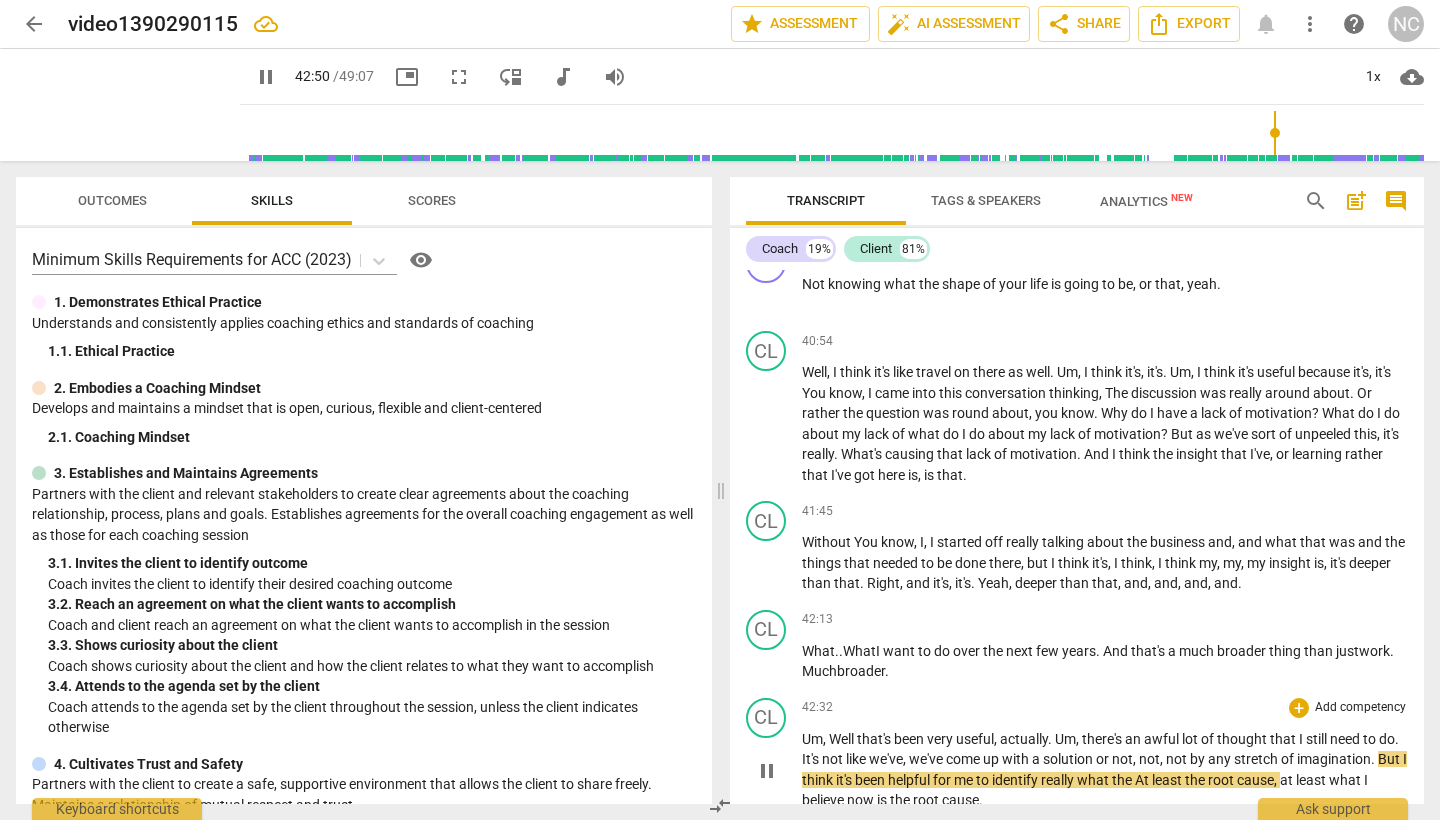 type on "2571" 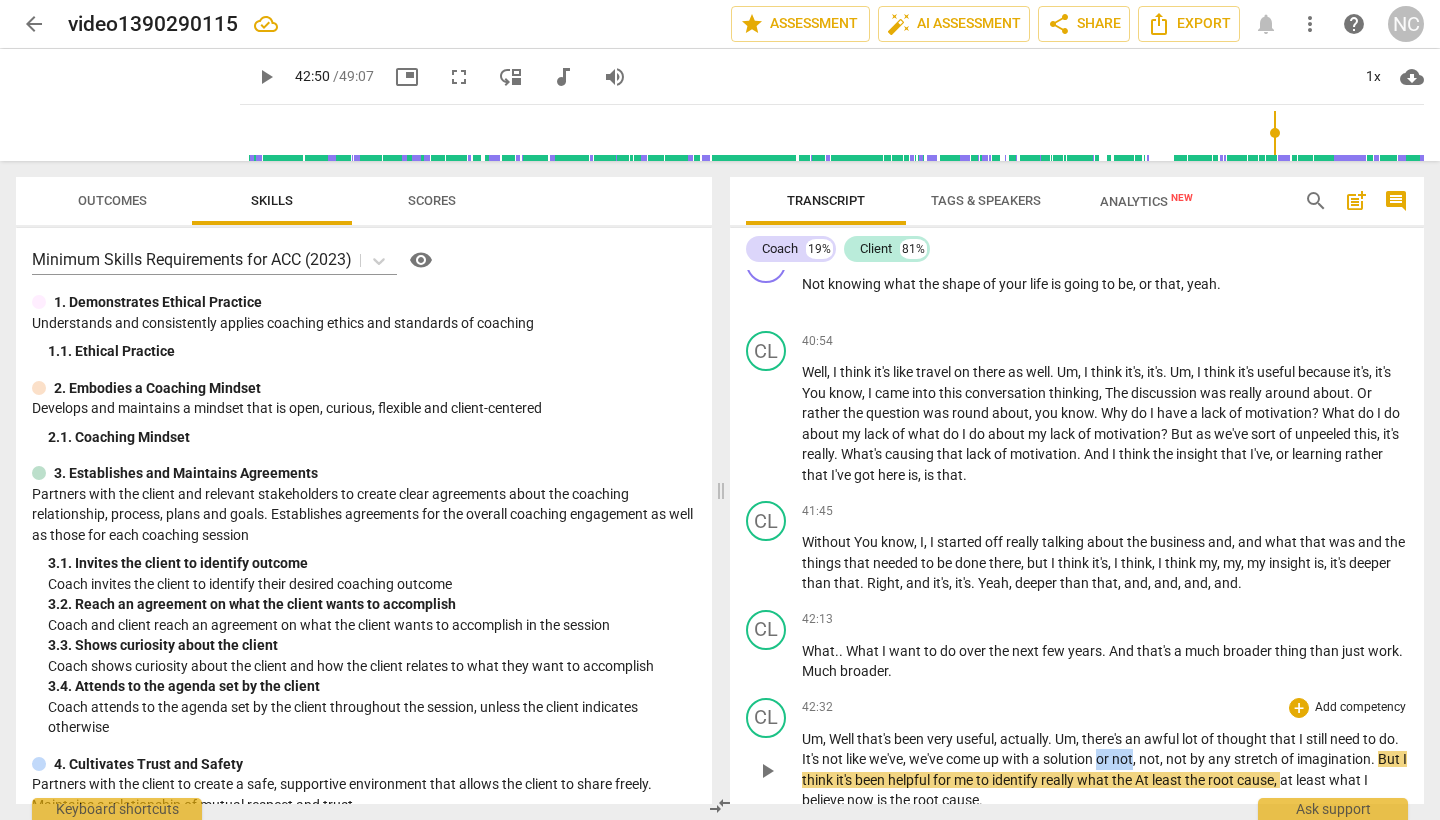 drag, startPoint x: 1128, startPoint y: 651, endPoint x: 1161, endPoint y: 651, distance: 33 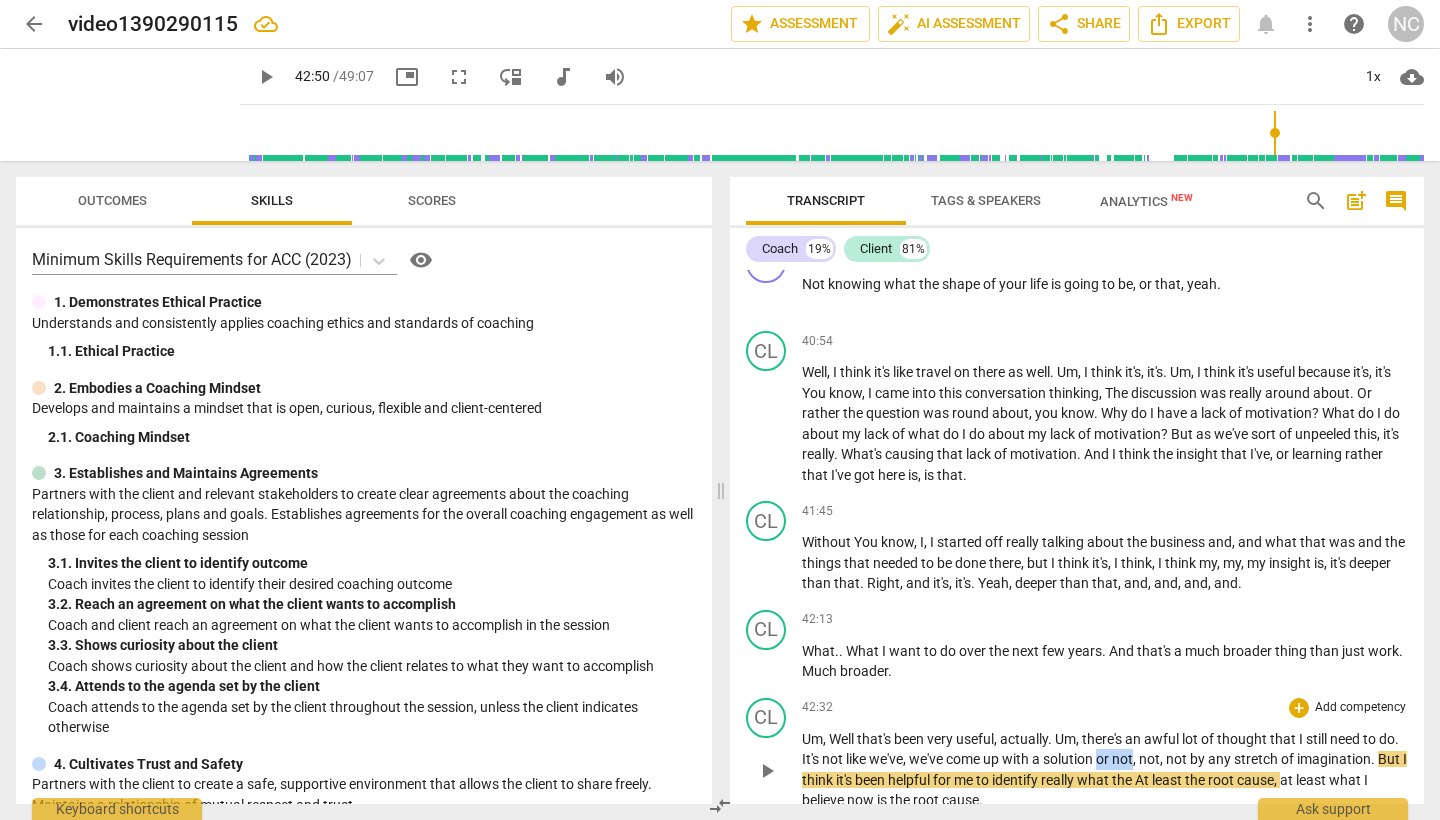 click on "Um ,   Well   that's   been   very   useful ,   actually .   Um ,   there's   an   awful   lot   of   thought   that   I   still   need   to   do .   It's   not   like   we've ,   we've   come   up   with   a   solution   or   not ,   not ,   not   by   any   stretch   of   imagination .   But   I   think   it's   been   helpful   for   me   to   identify   really   what   the   At   least   the   root   cause ,   at   least   what   I   believe   now   is   the   root   cause ." at bounding box center (1105, 770) 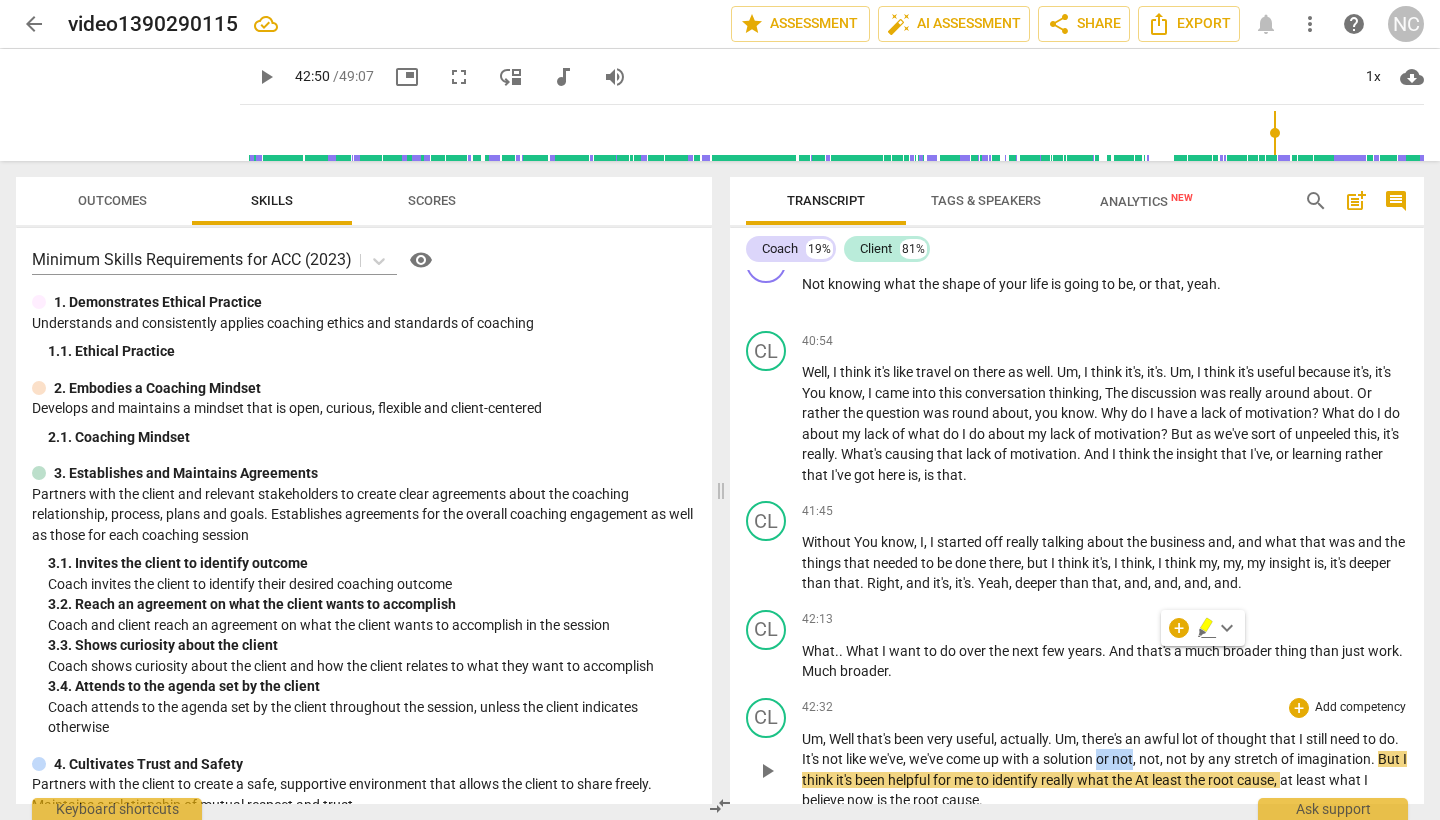 type 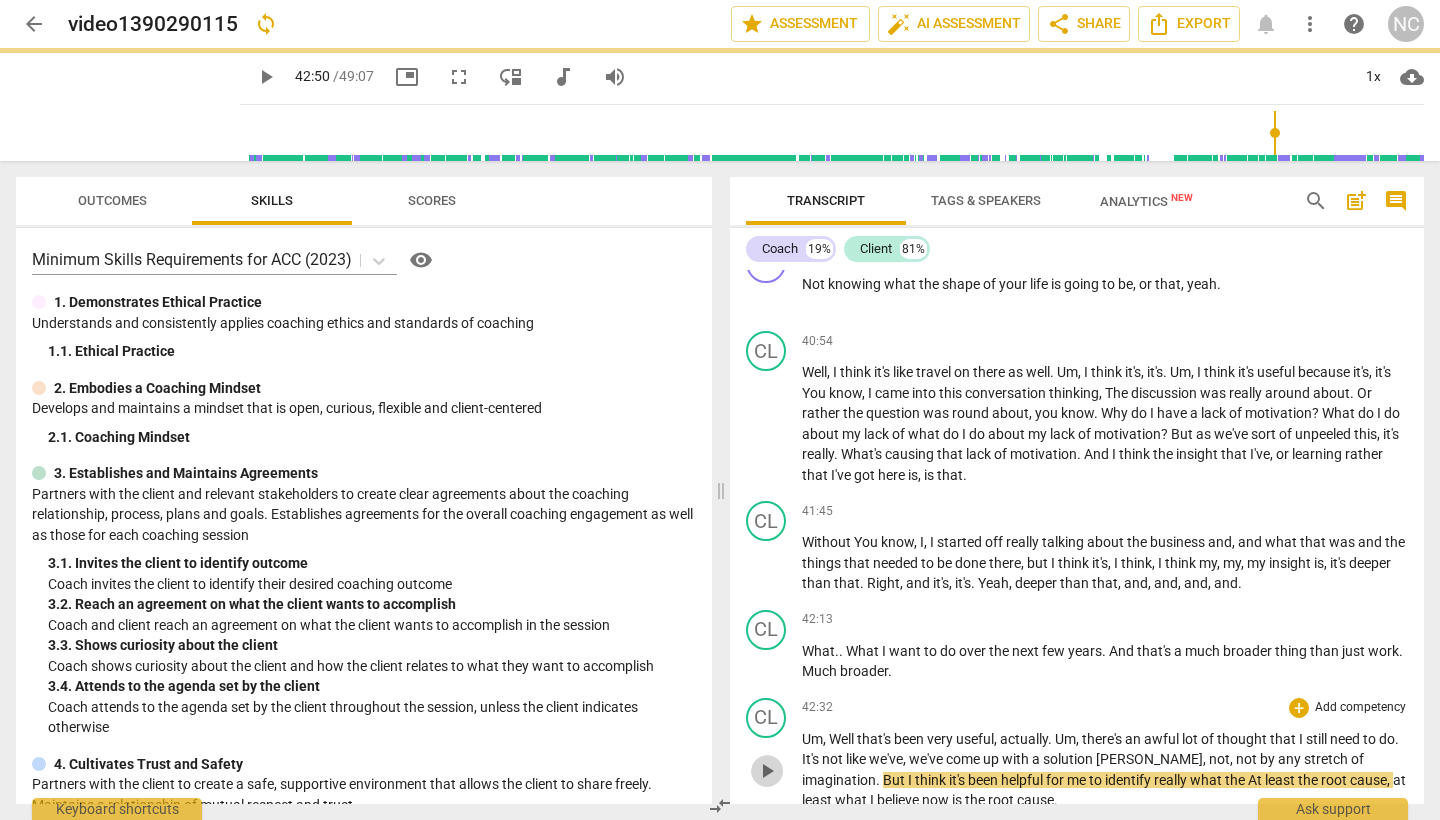 click on "play_arrow" at bounding box center [767, 771] 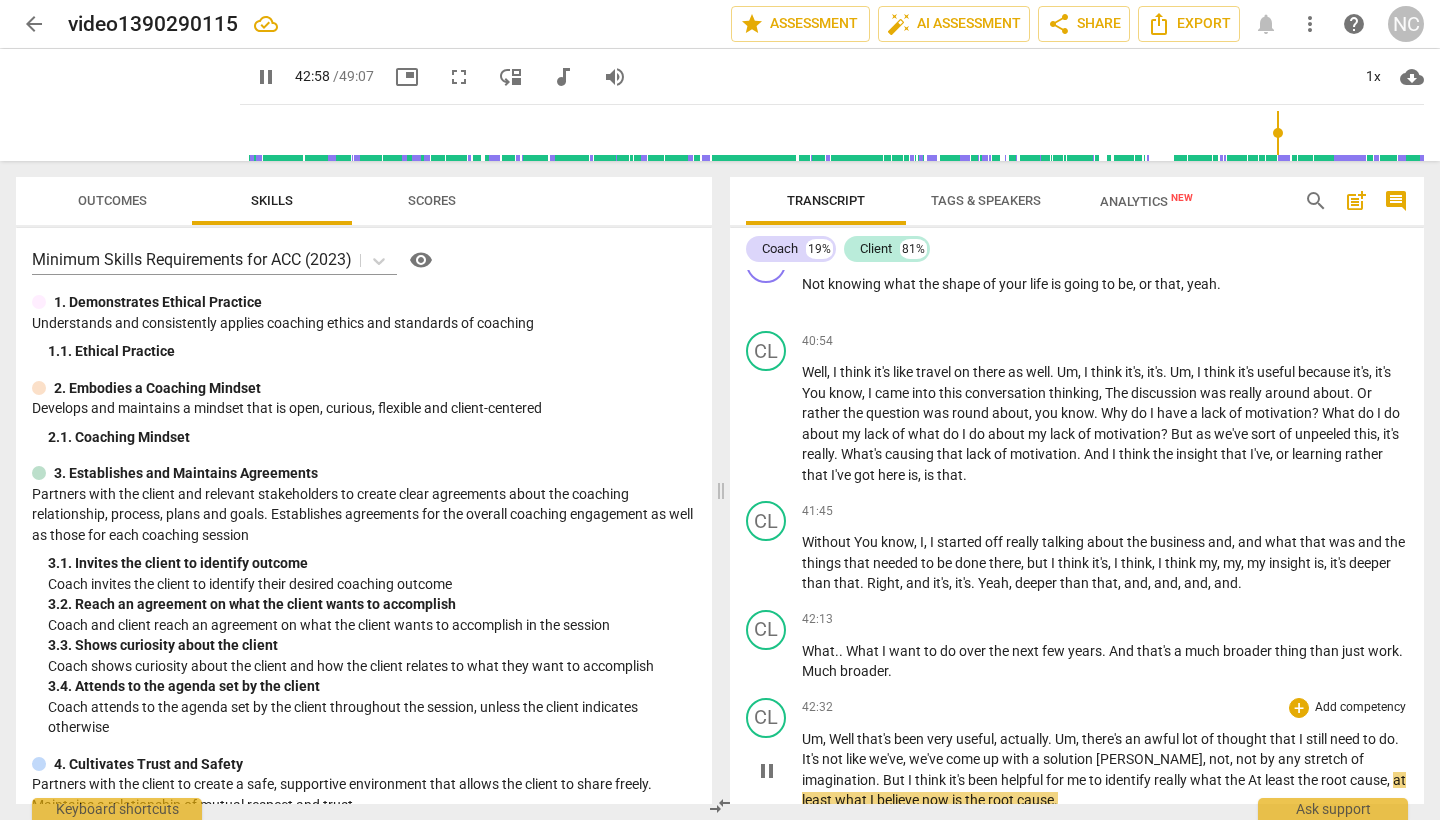 click on "At" at bounding box center [1256, 780] 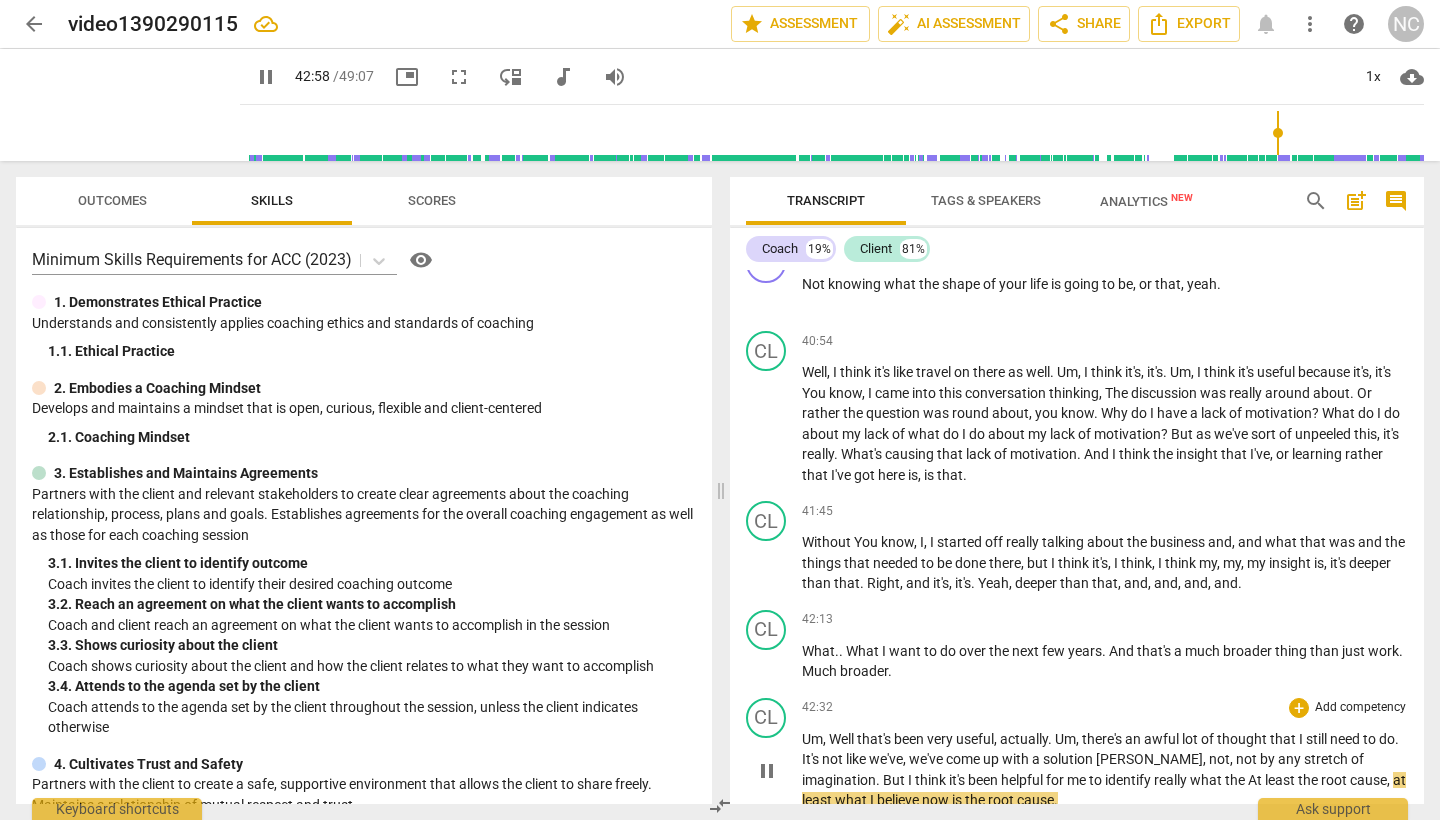 type on "2579" 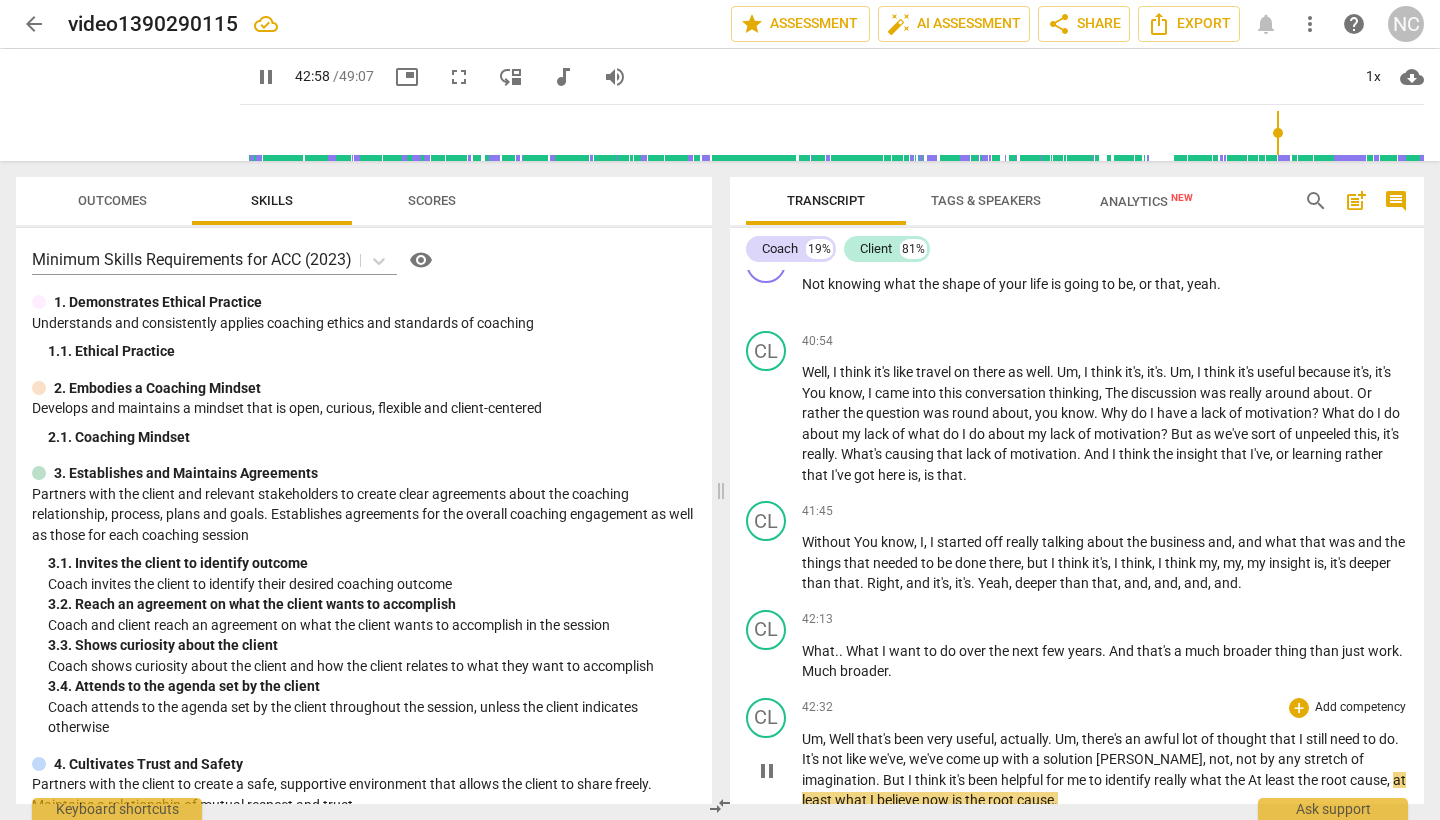 type 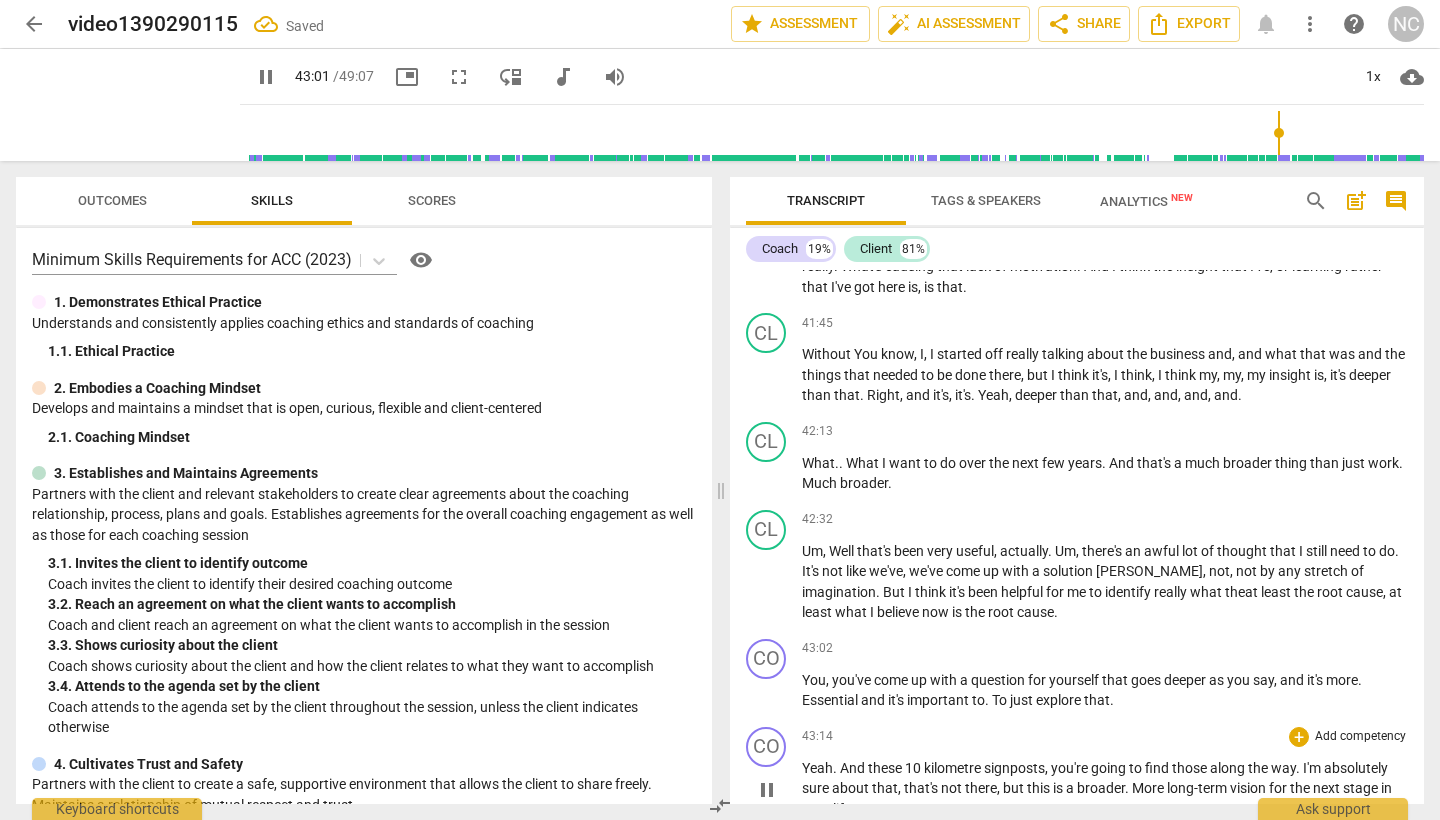 scroll, scrollTop: 13068, scrollLeft: 0, axis: vertical 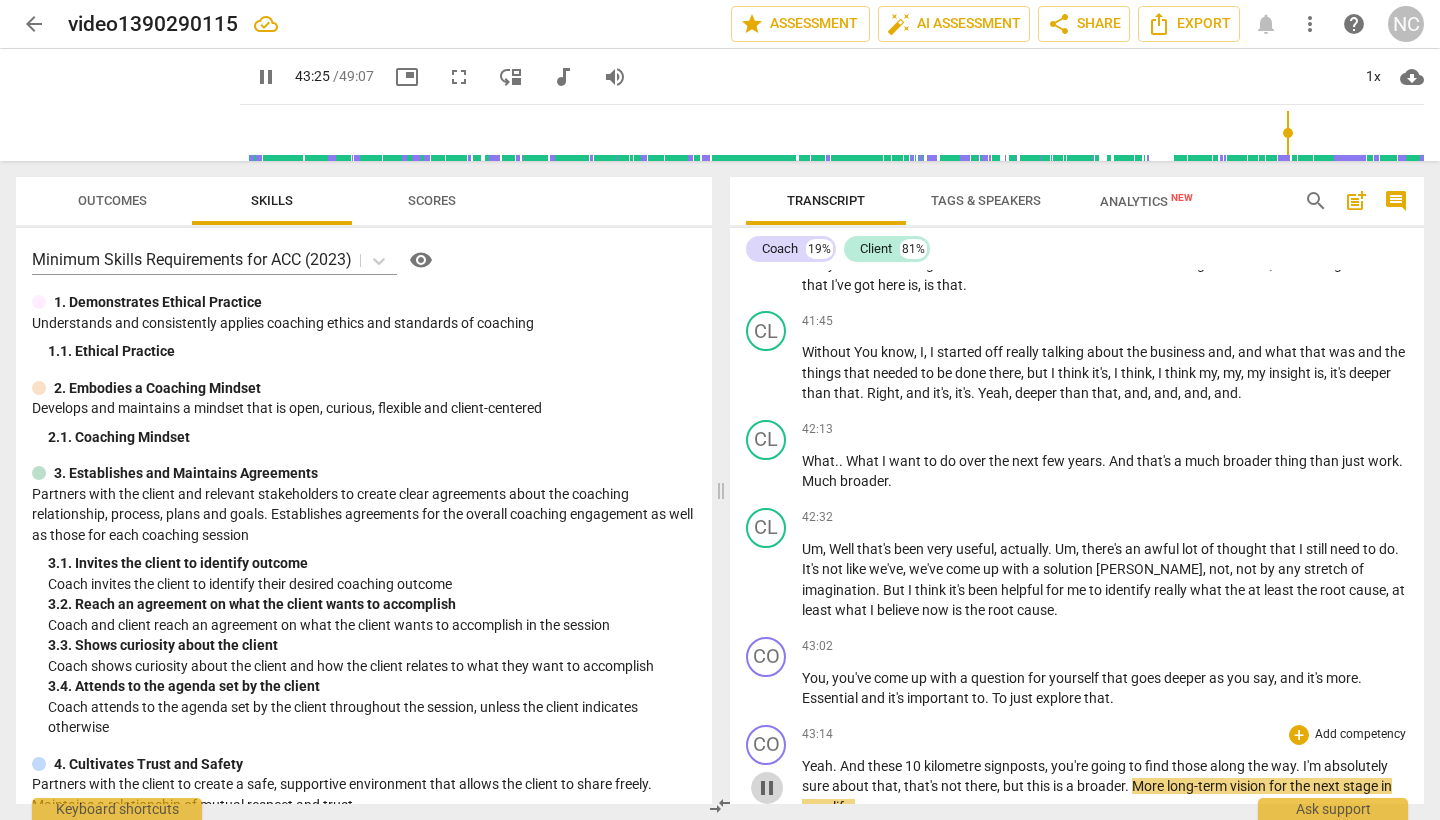 click on "pause" at bounding box center (767, 788) 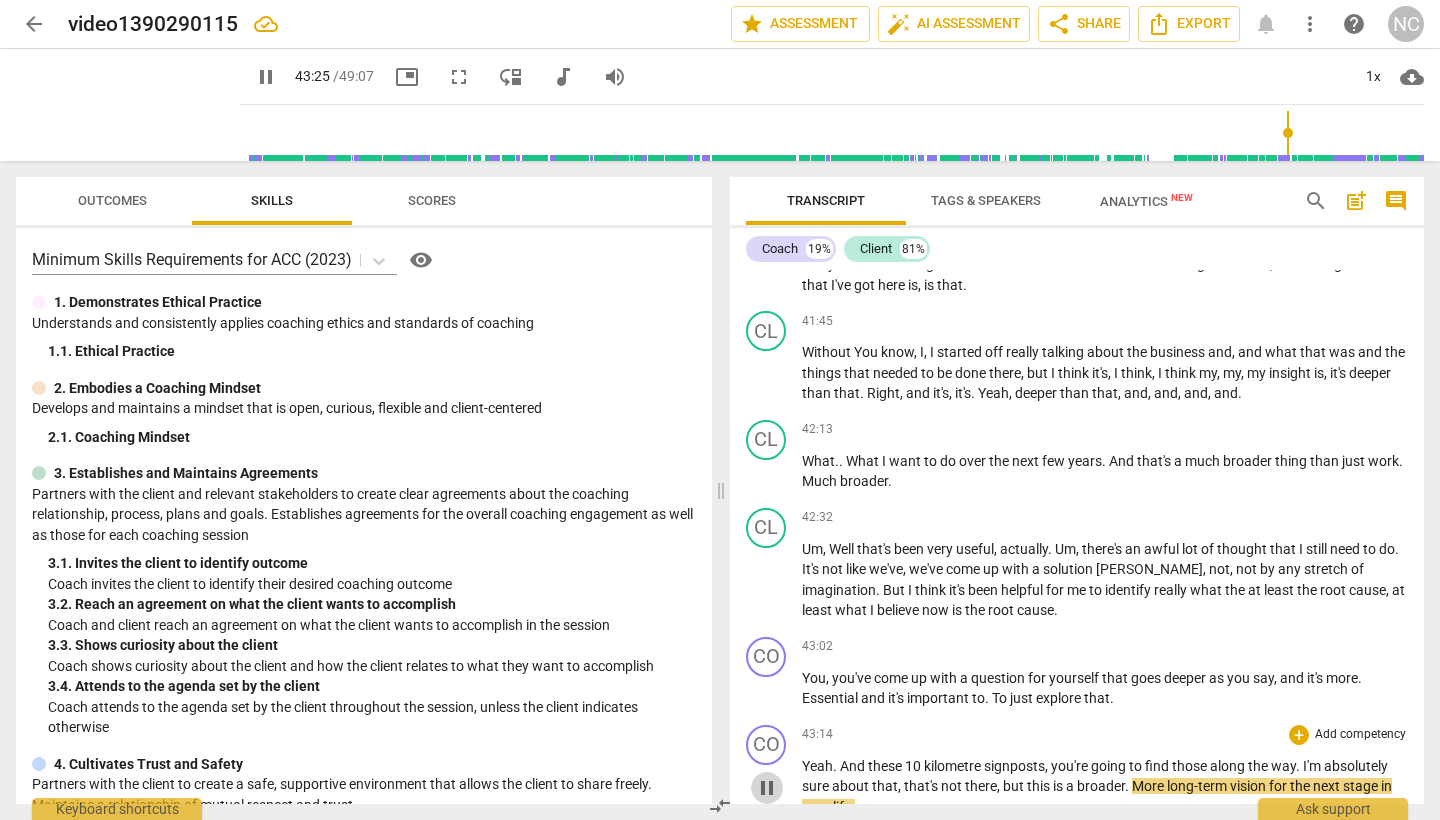 type on "2605" 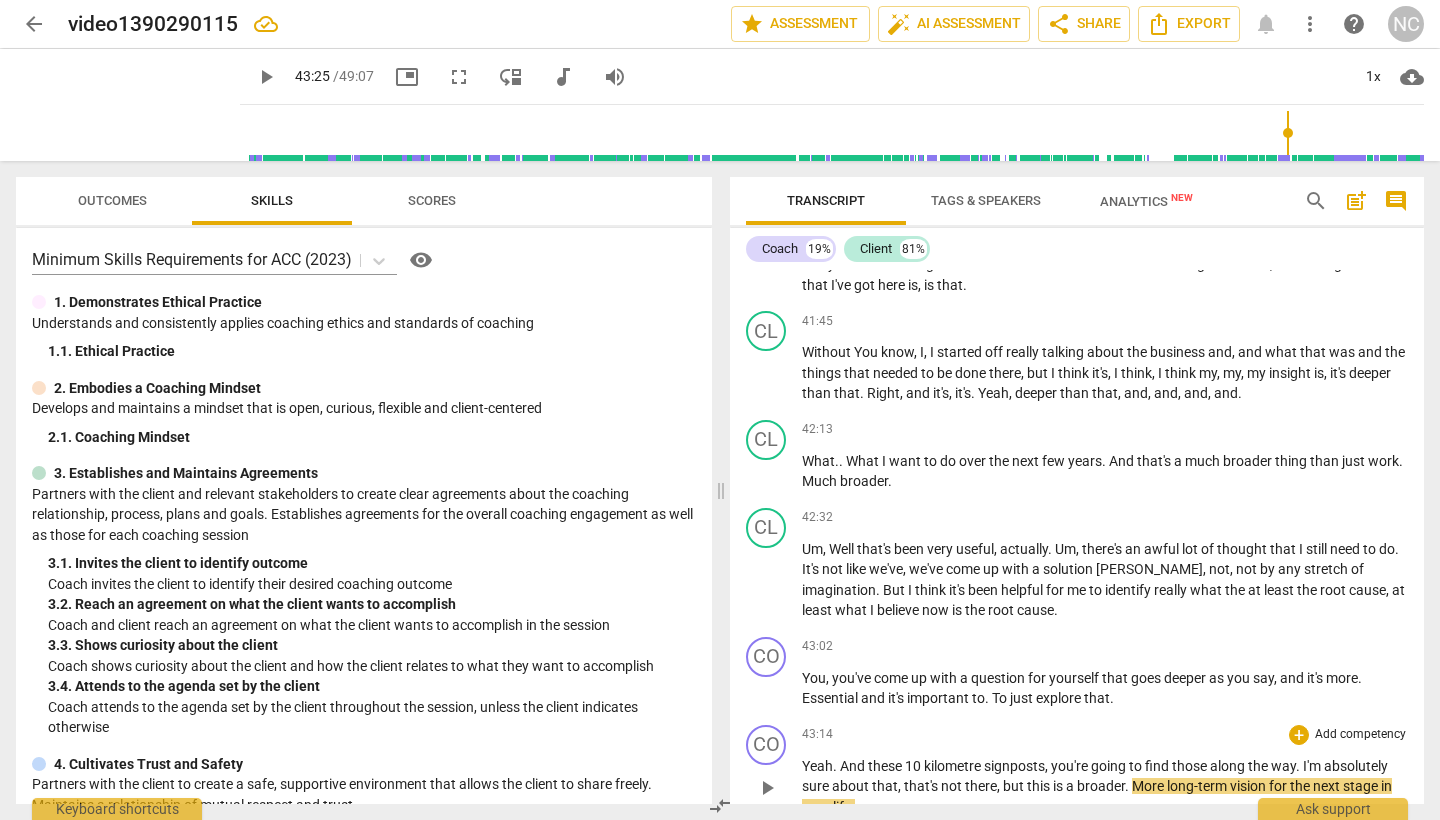 click on "there" at bounding box center [981, 786] 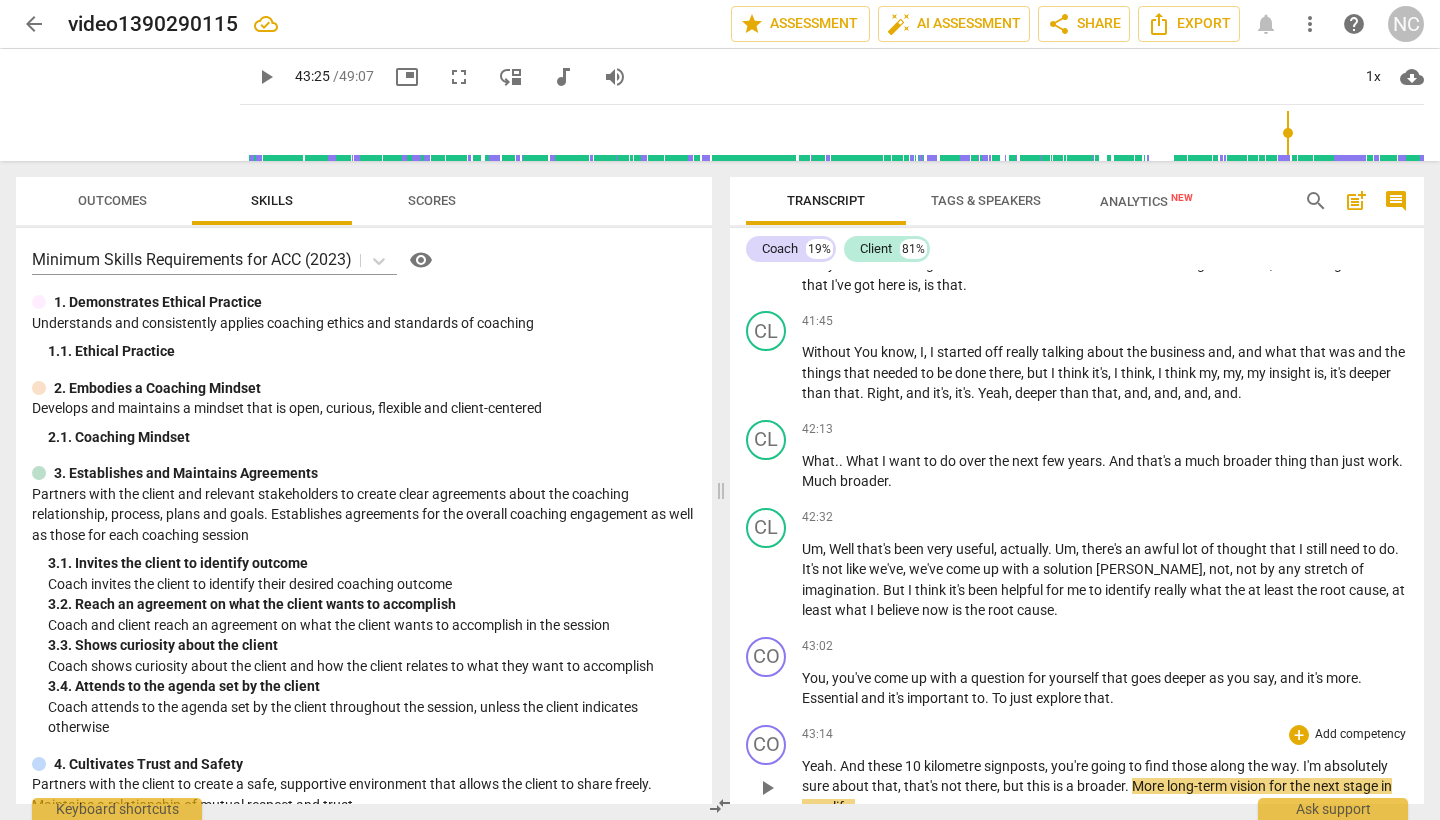 type 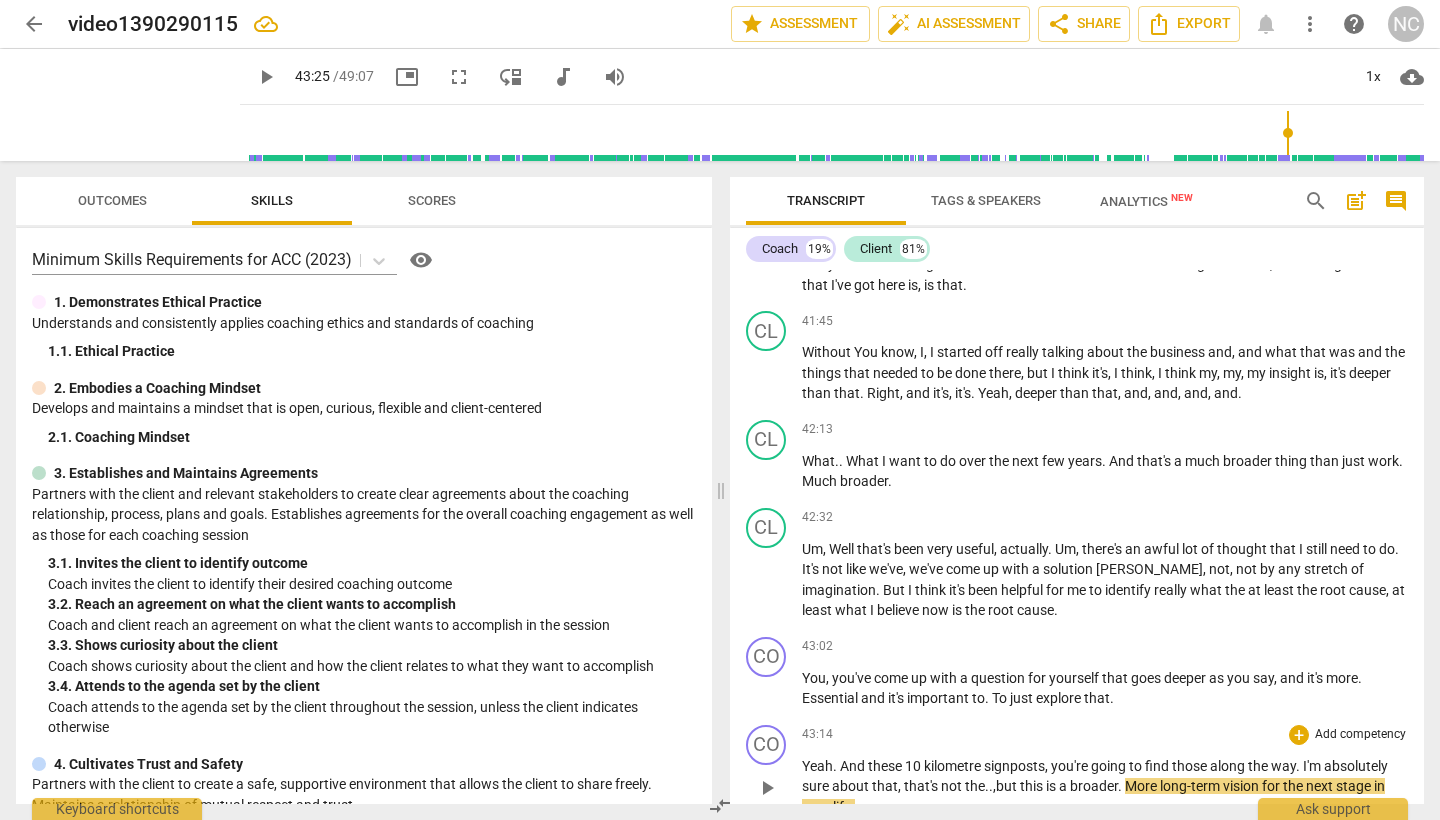 click on "play_arrow" at bounding box center [767, 788] 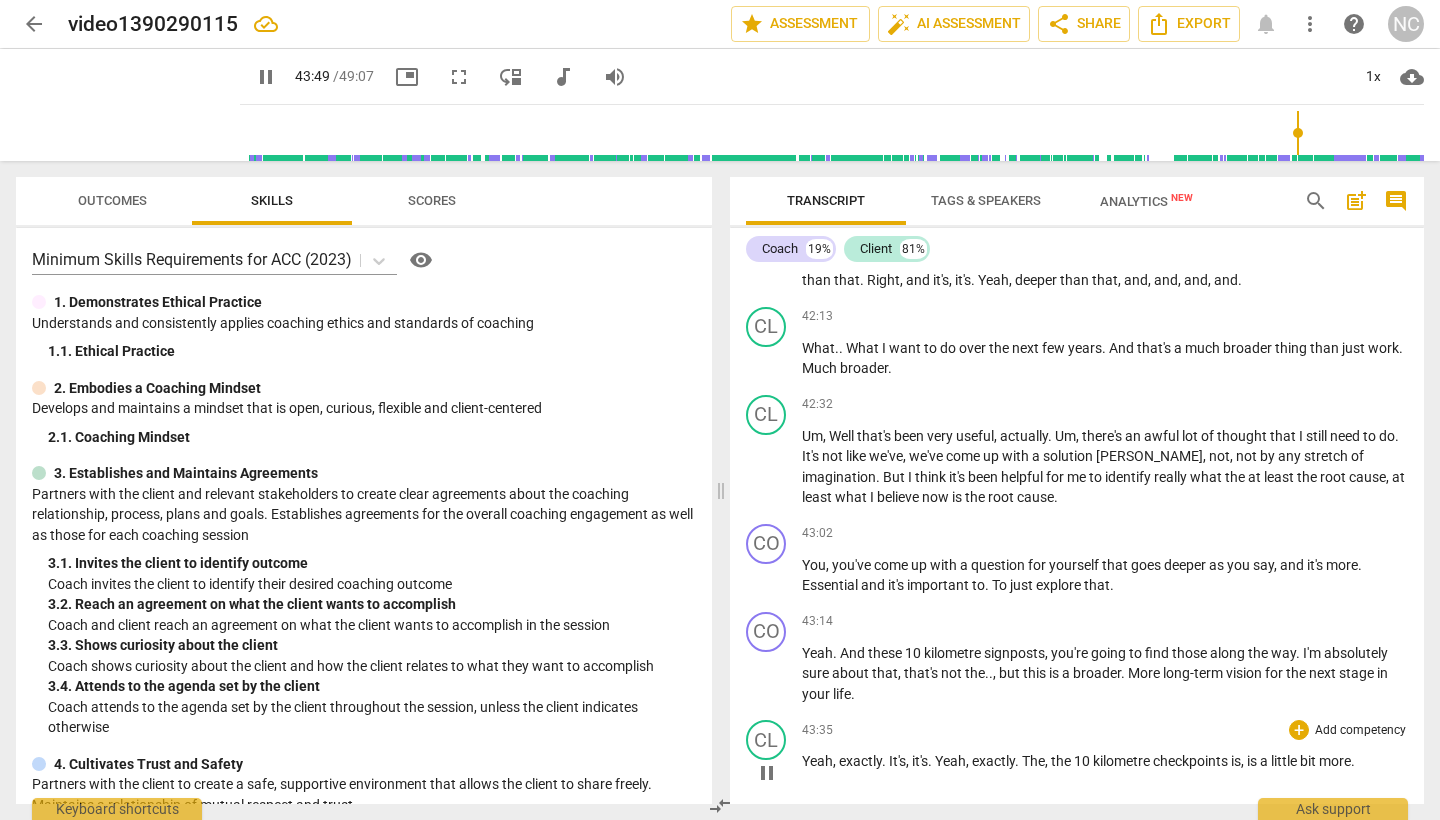 scroll, scrollTop: 13186, scrollLeft: 0, axis: vertical 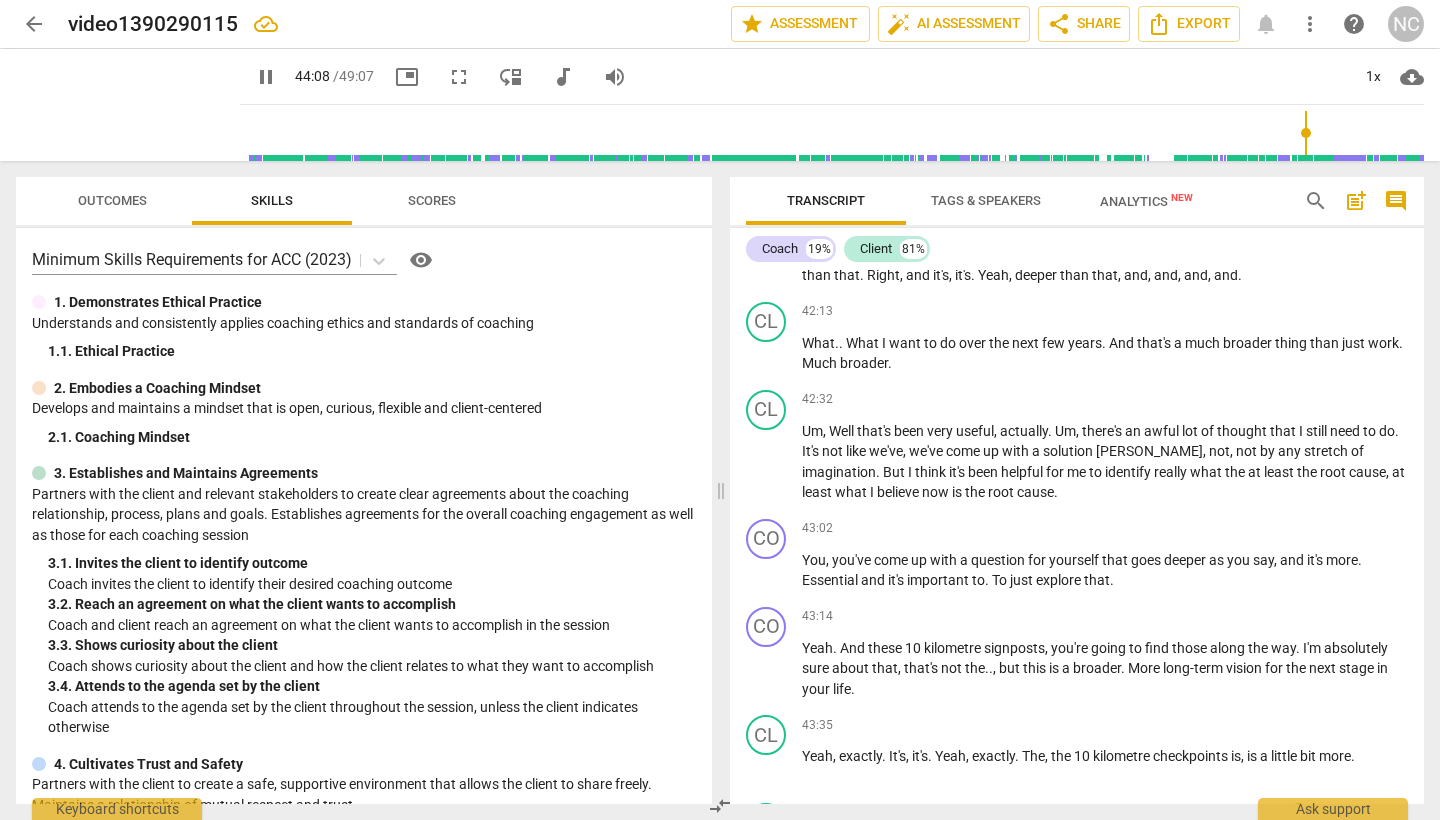 click on "pause" at bounding box center [767, 866] 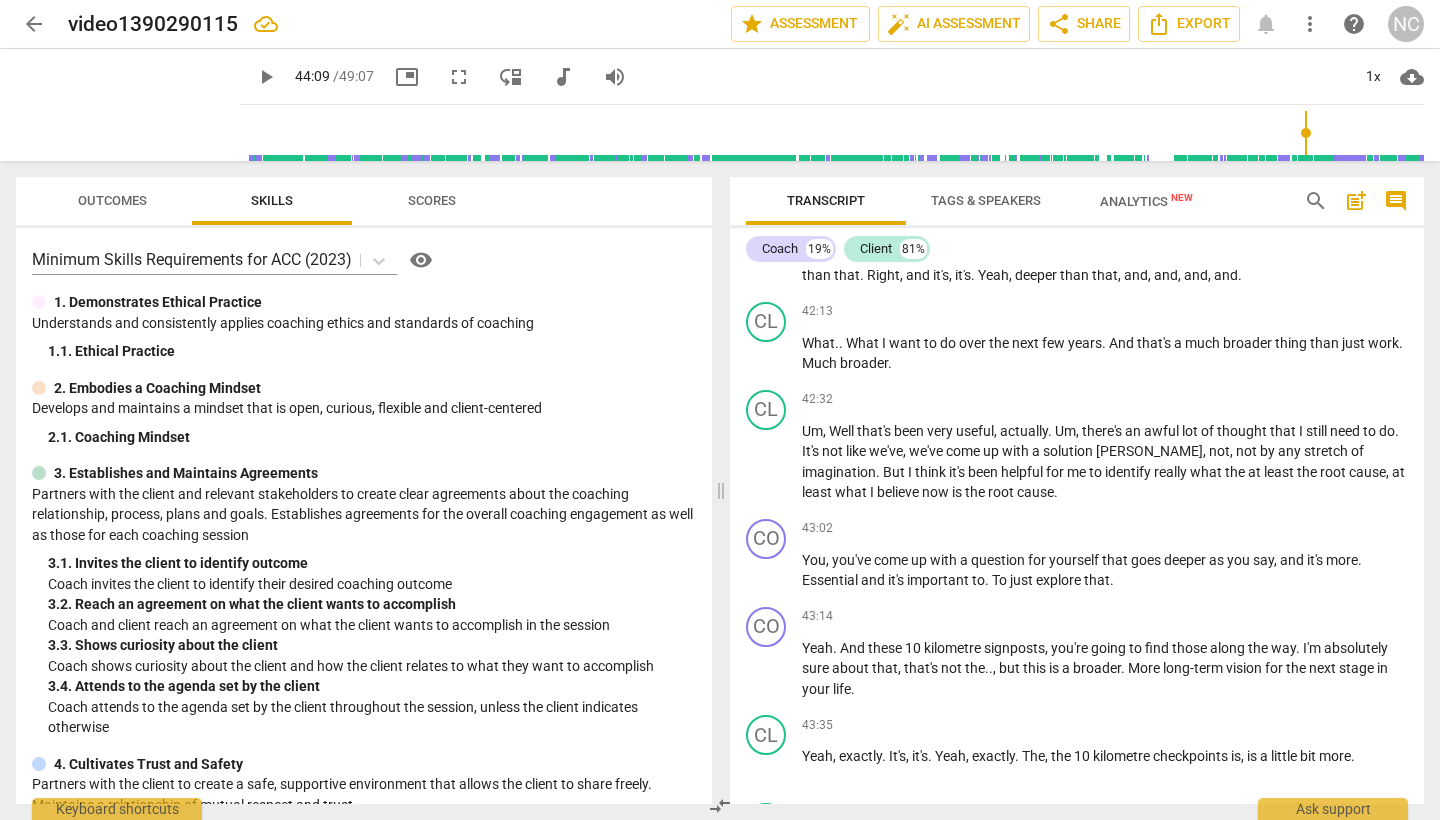 click on "play_arrow" at bounding box center (767, 866) 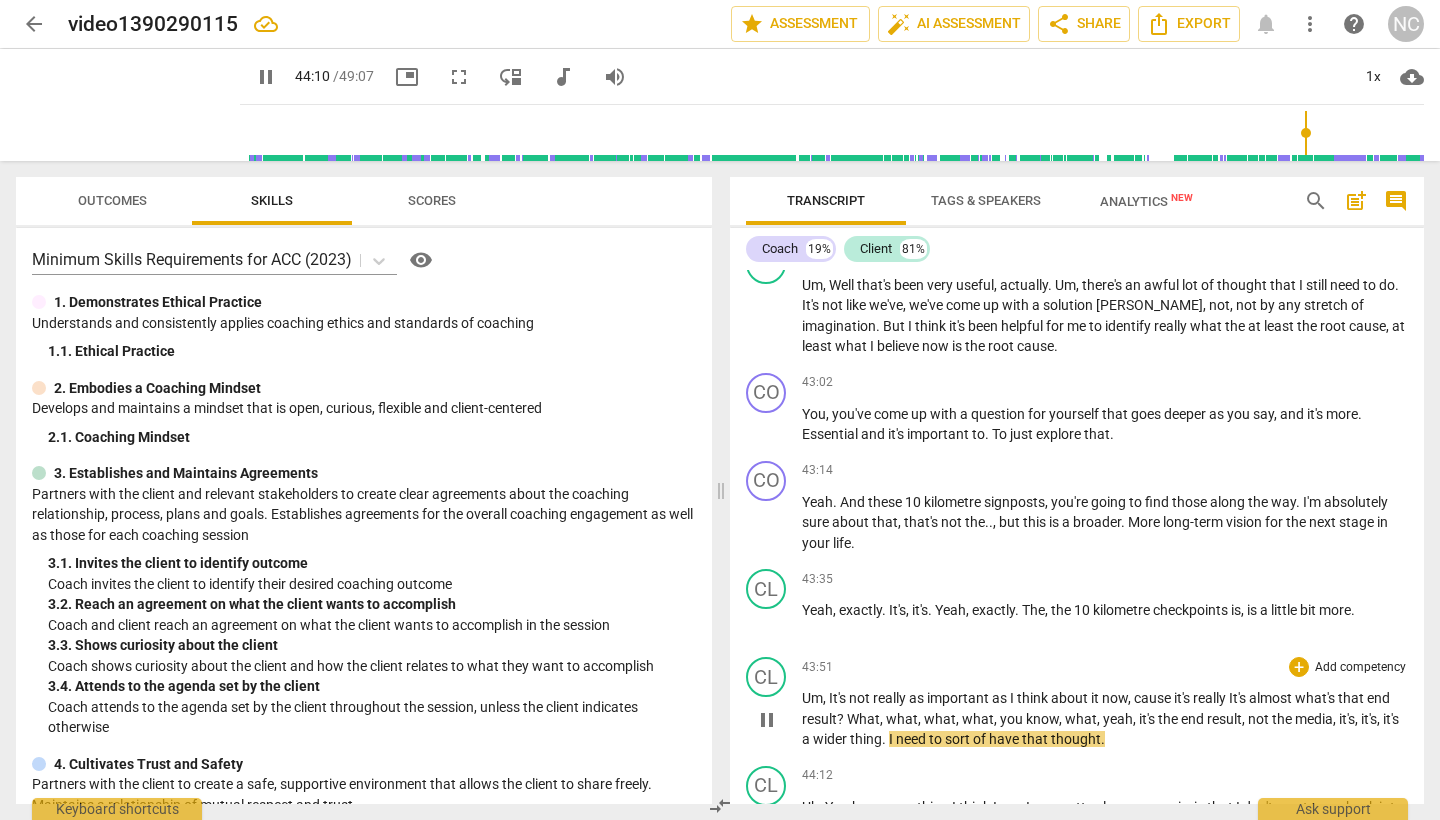 scroll, scrollTop: 13336, scrollLeft: 0, axis: vertical 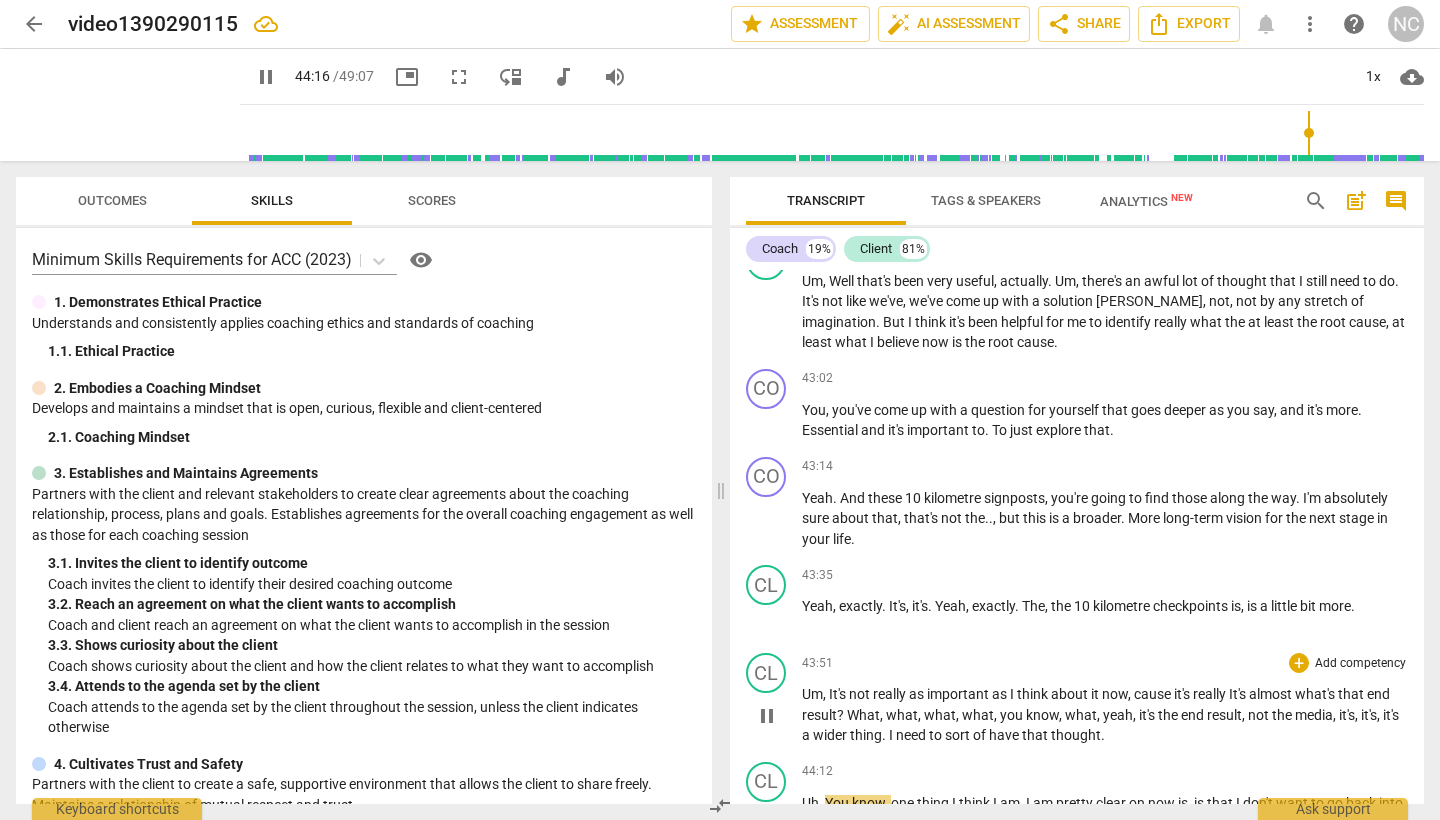 click on "pause" at bounding box center [767, 716] 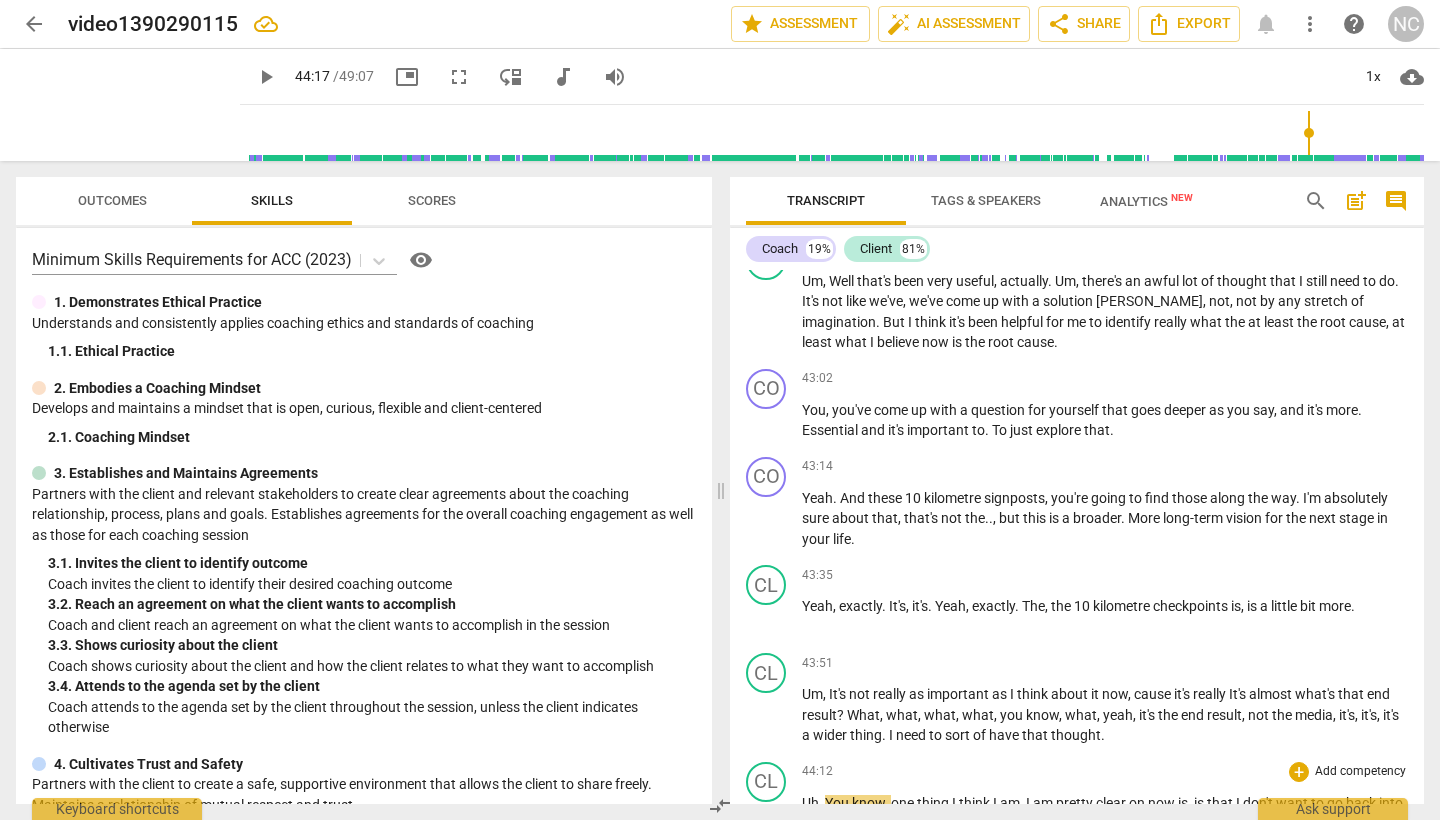 click on "play_arrow" at bounding box center (767, 815) 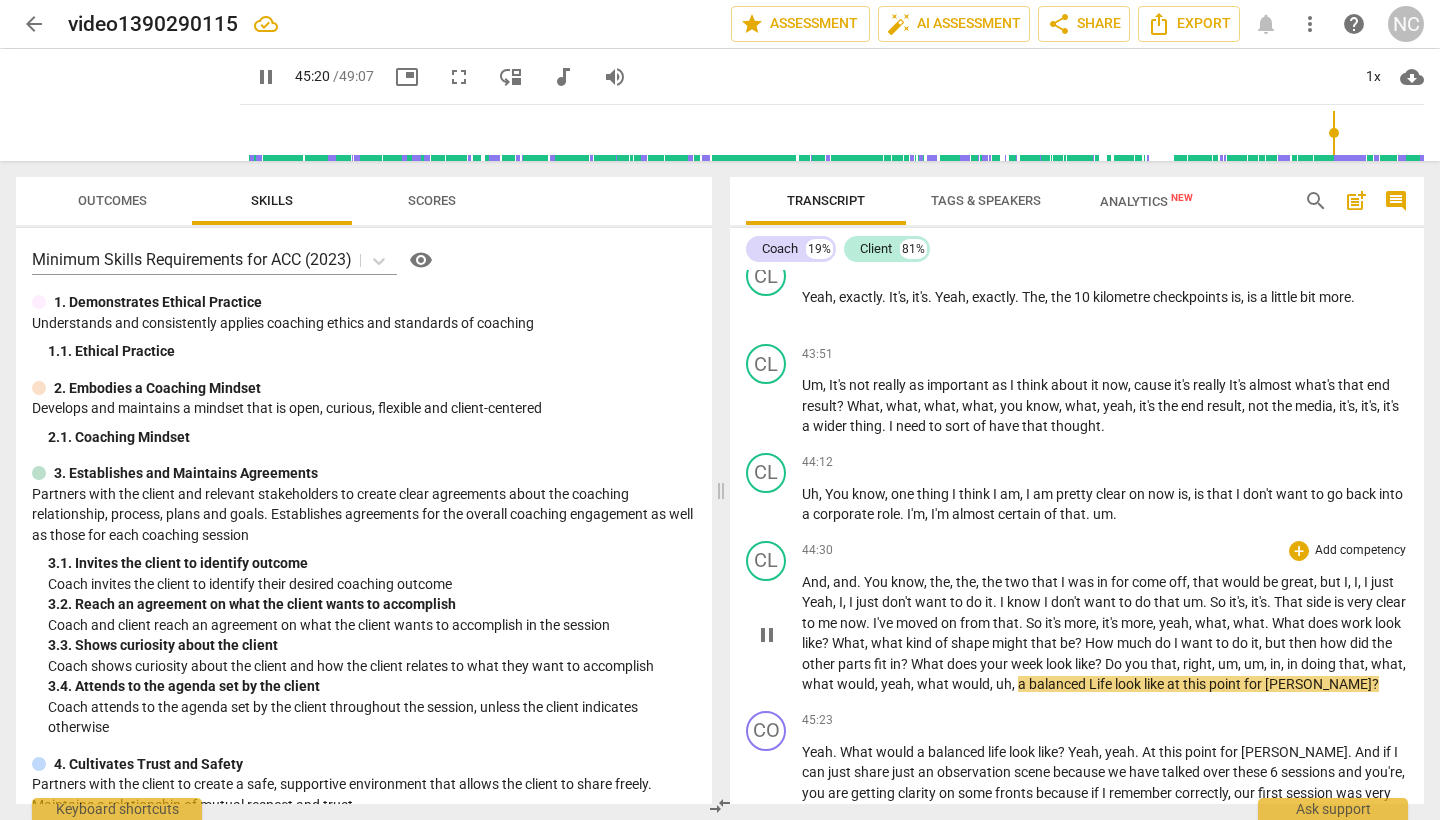scroll, scrollTop: 13648, scrollLeft: 0, axis: vertical 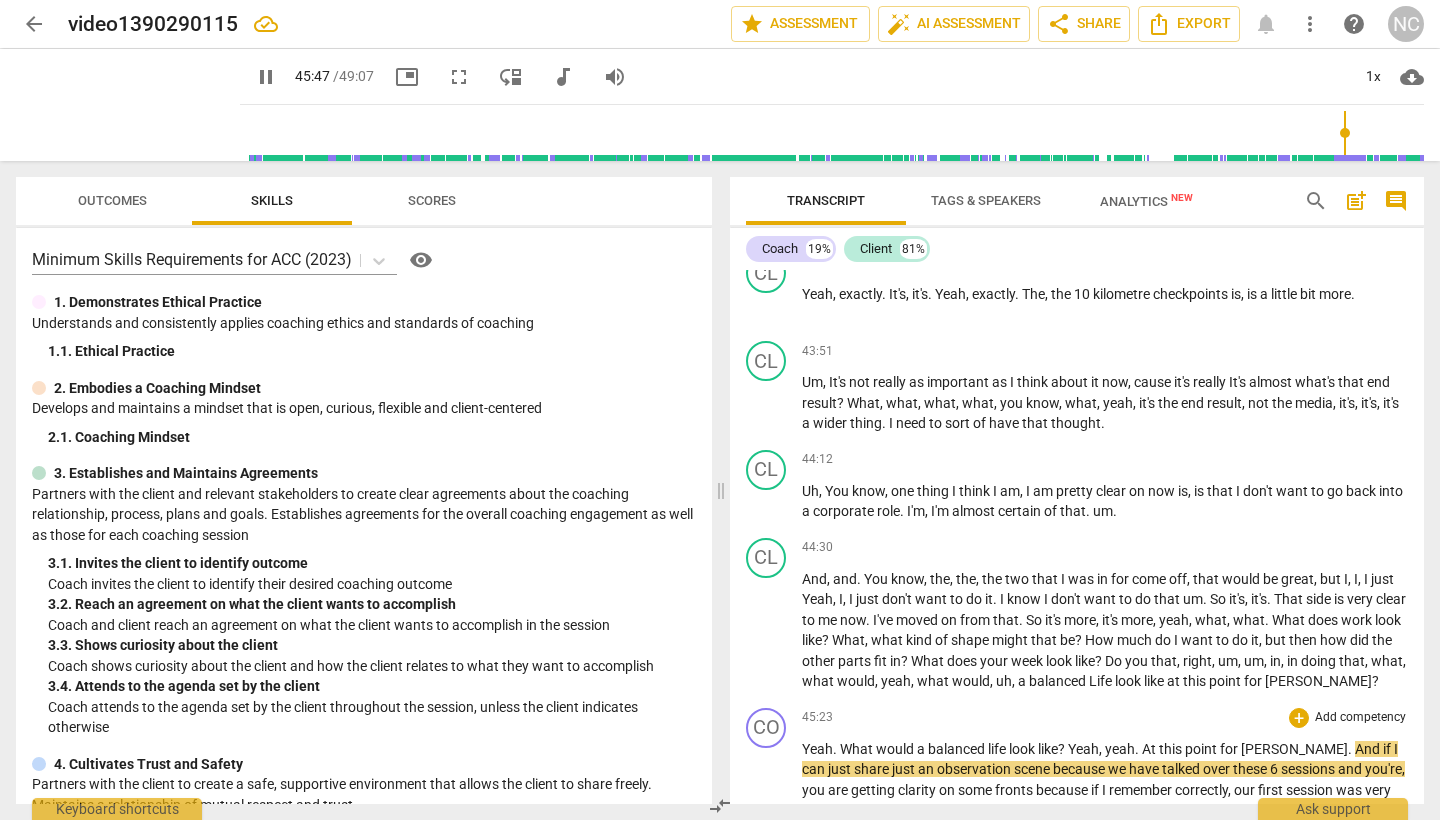click on "pause" at bounding box center (767, 843) 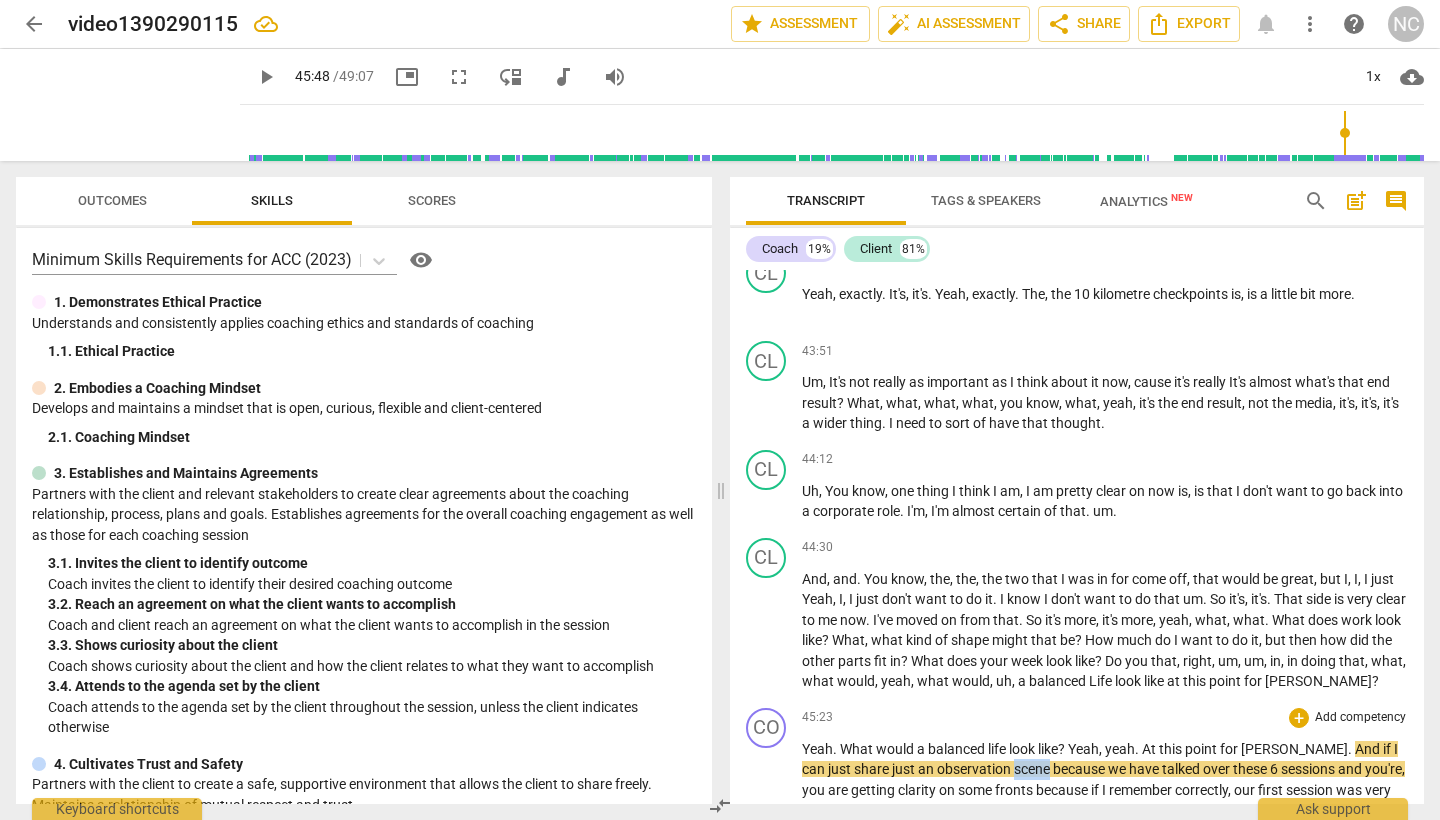 drag, startPoint x: 963, startPoint y: 676, endPoint x: 997, endPoint y: 677, distance: 34.0147 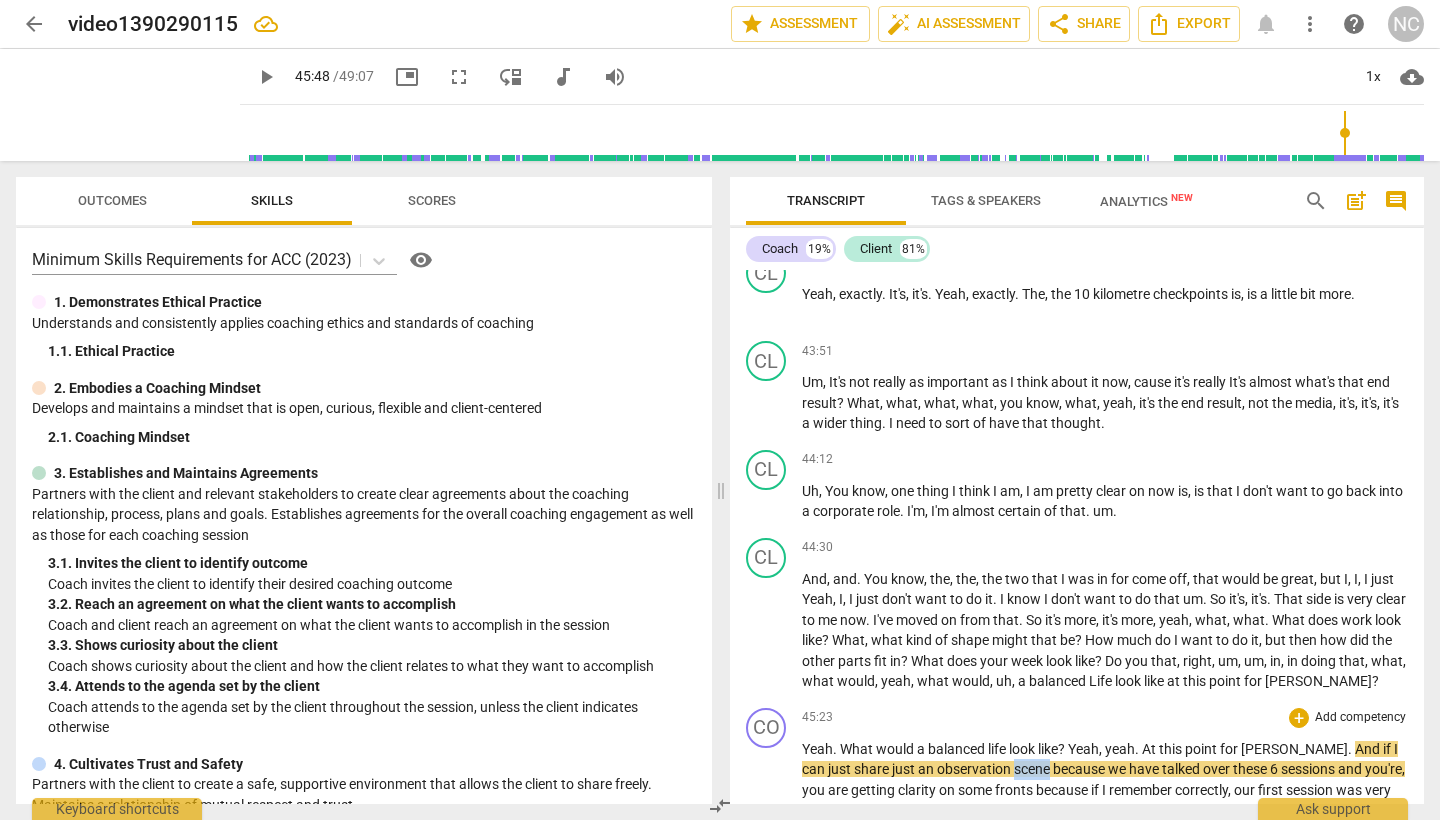 click on "scene" at bounding box center [1033, 769] 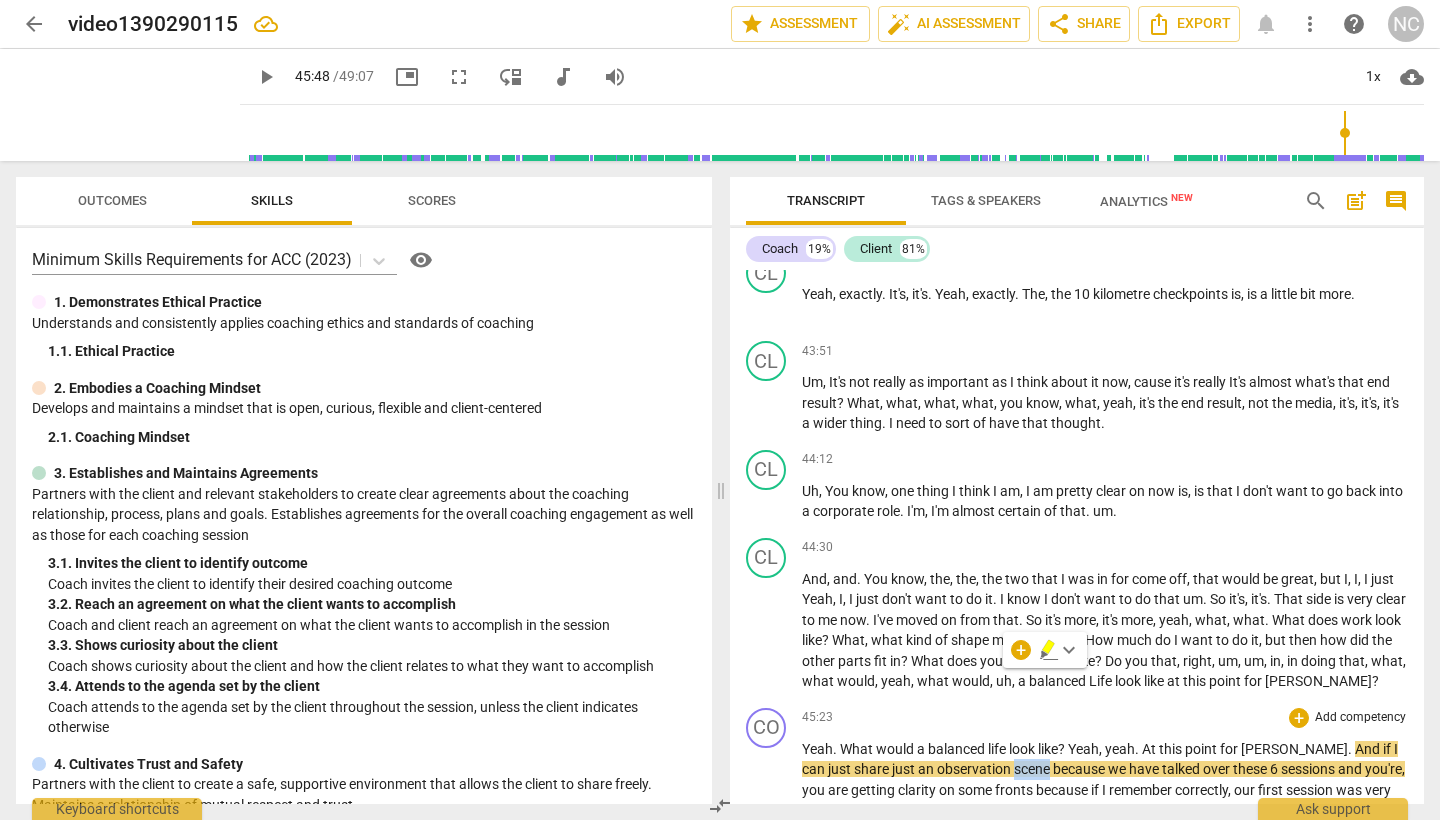 type 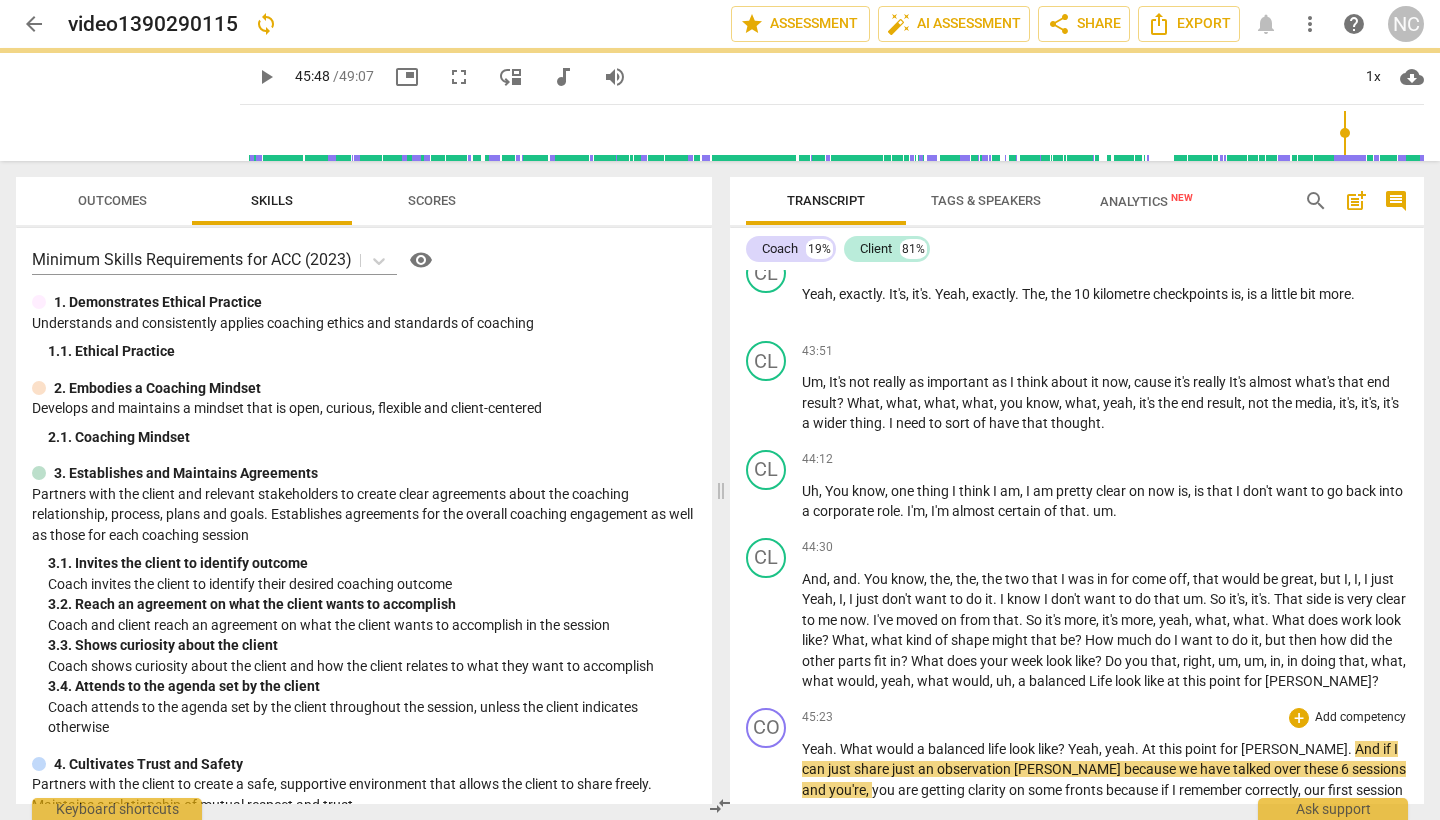 click on "play_arrow" at bounding box center [767, 843] 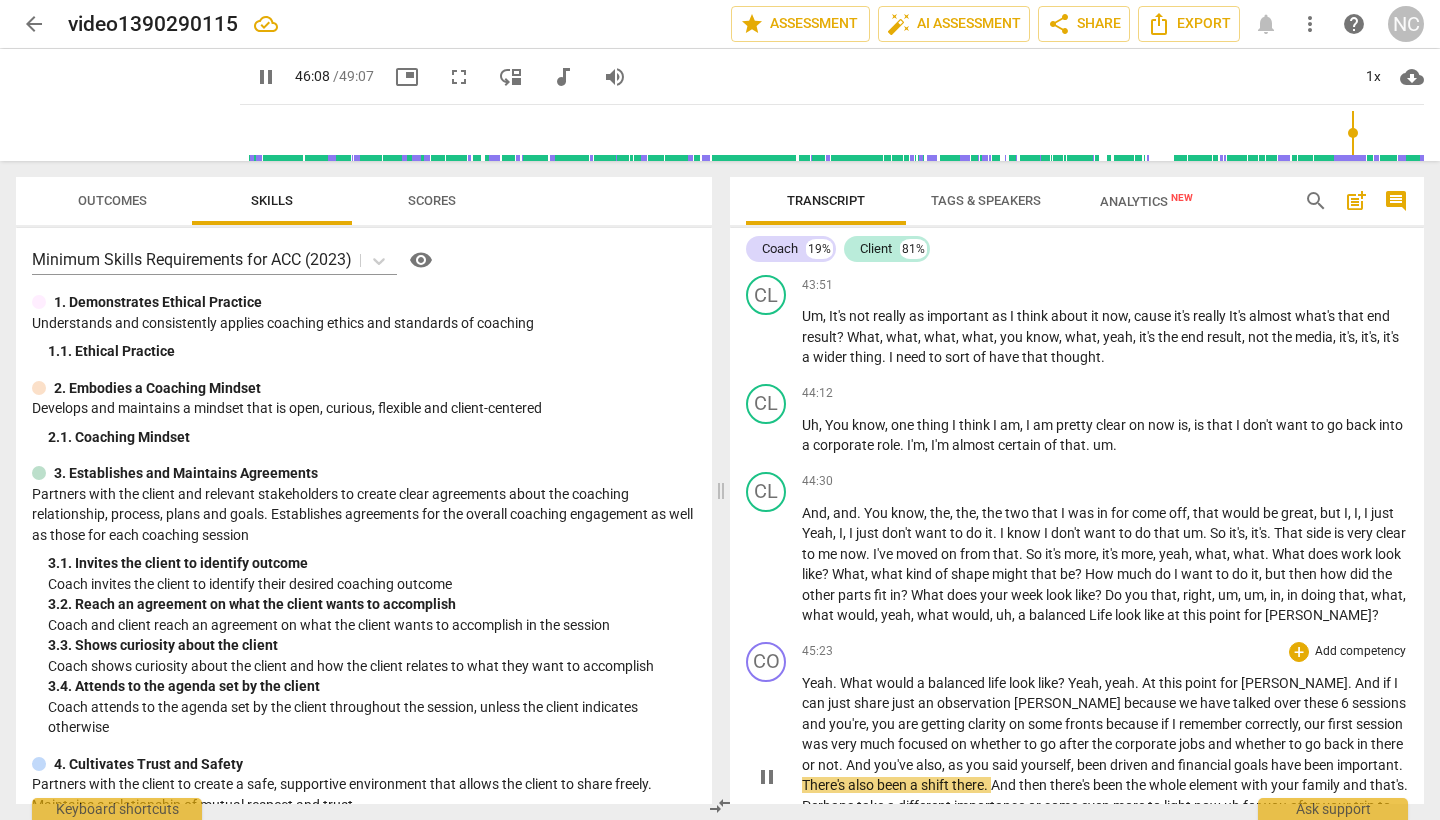 scroll, scrollTop: 13719, scrollLeft: 0, axis: vertical 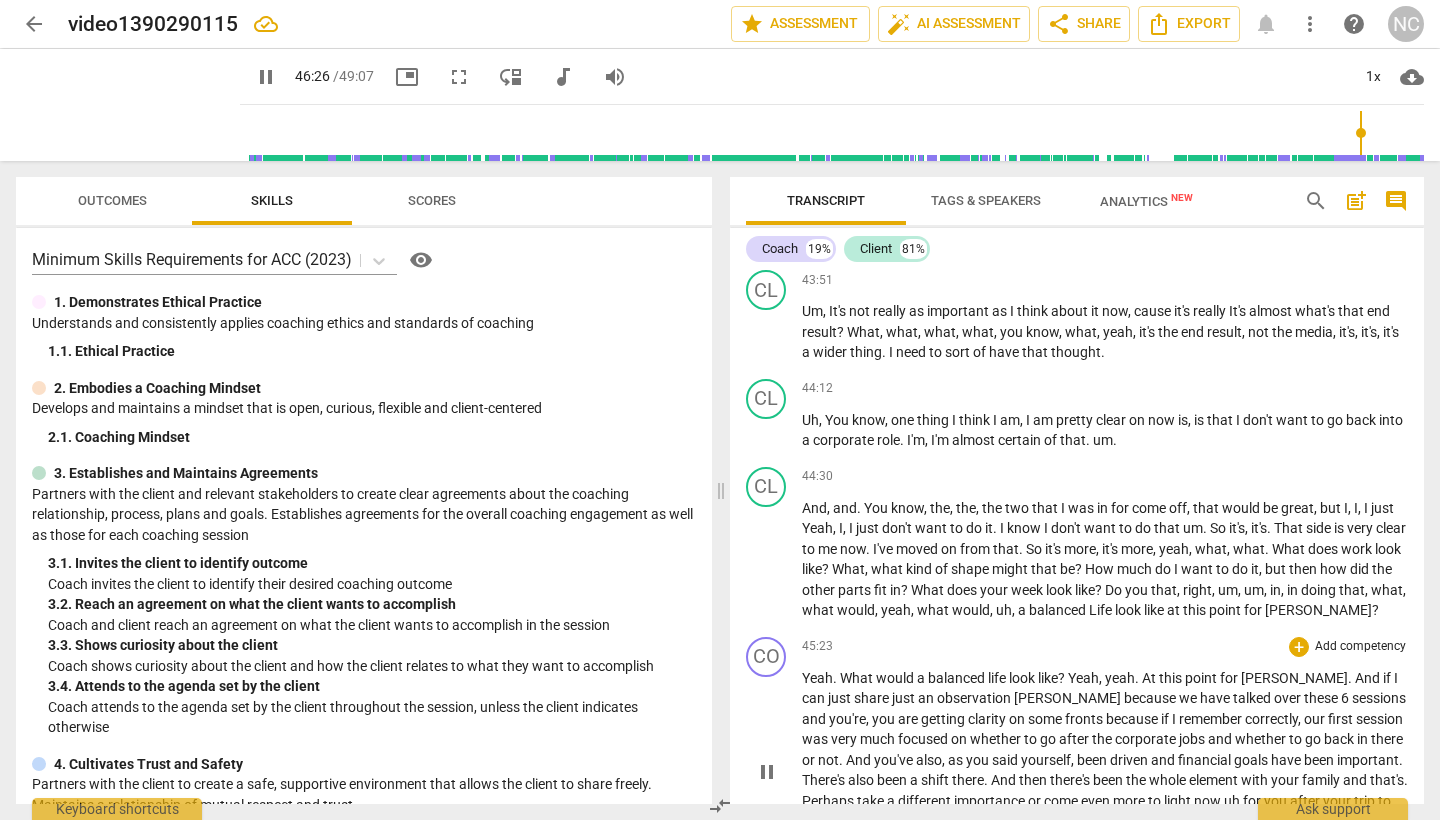 click on "pause" at bounding box center [767, 772] 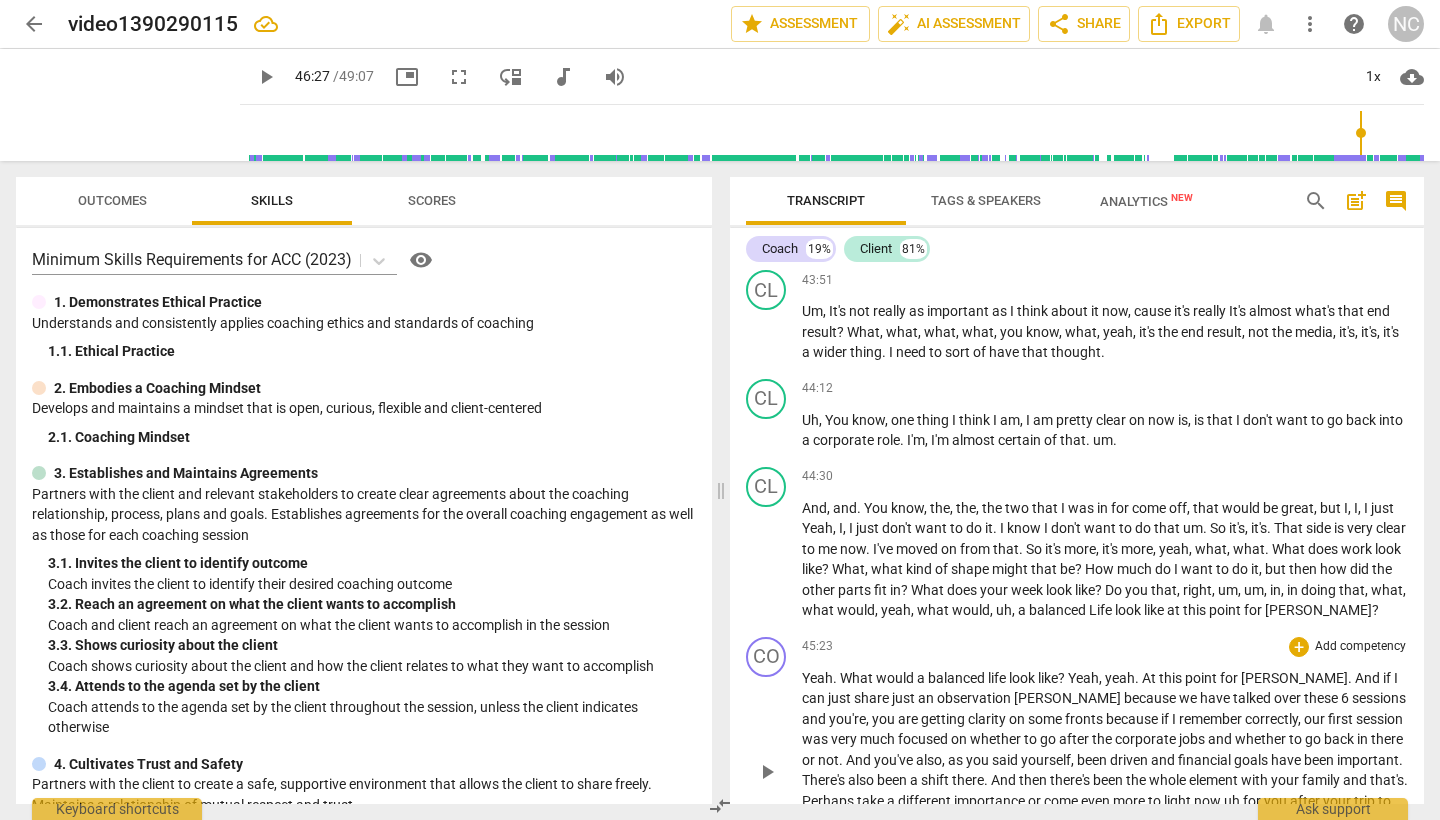 click on "Exactly" at bounding box center [966, 821] 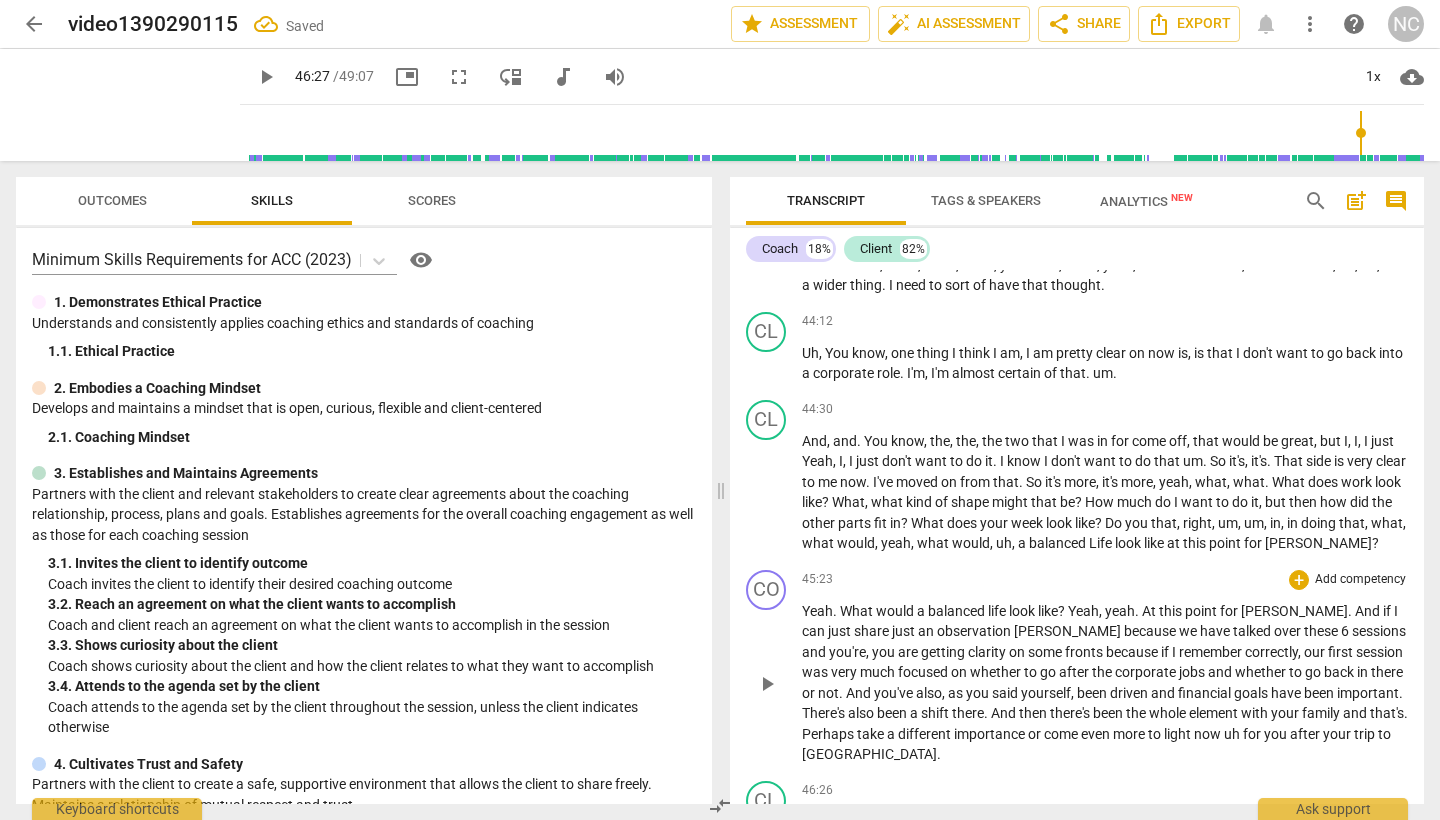 scroll, scrollTop: 13789, scrollLeft: 0, axis: vertical 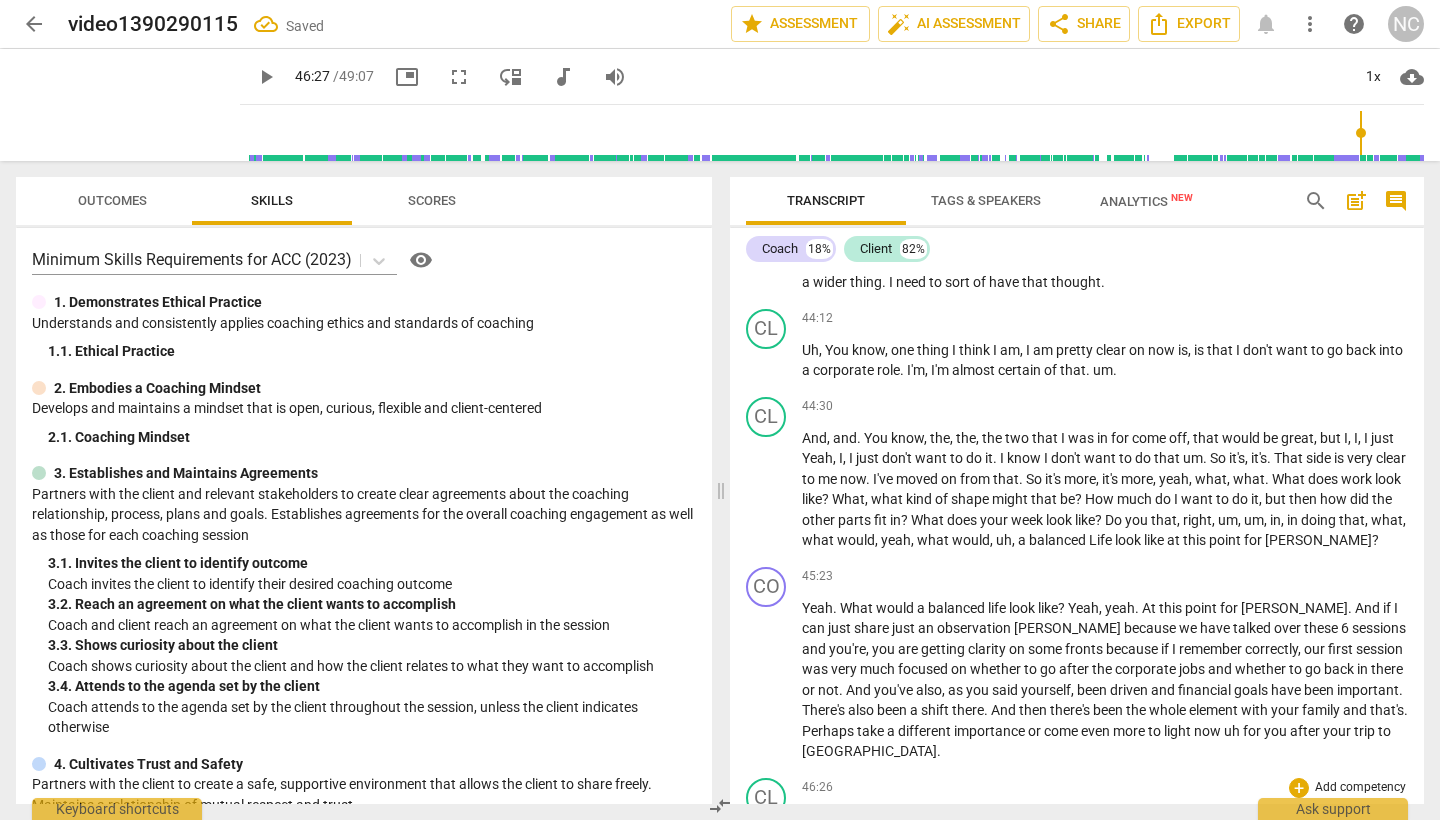 click on "So" at bounding box center (862, 819) 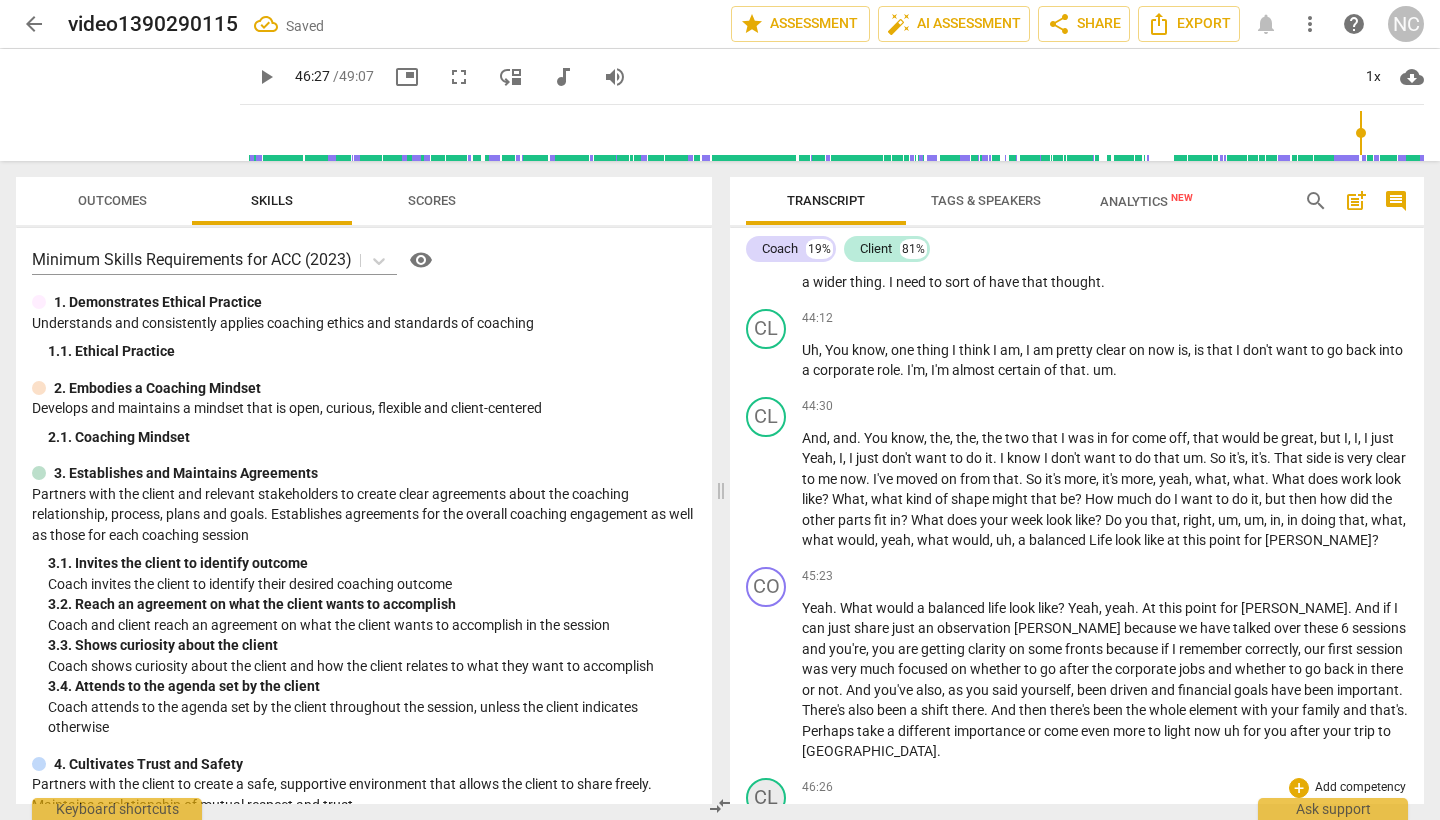 click on "CL" at bounding box center (766, 798) 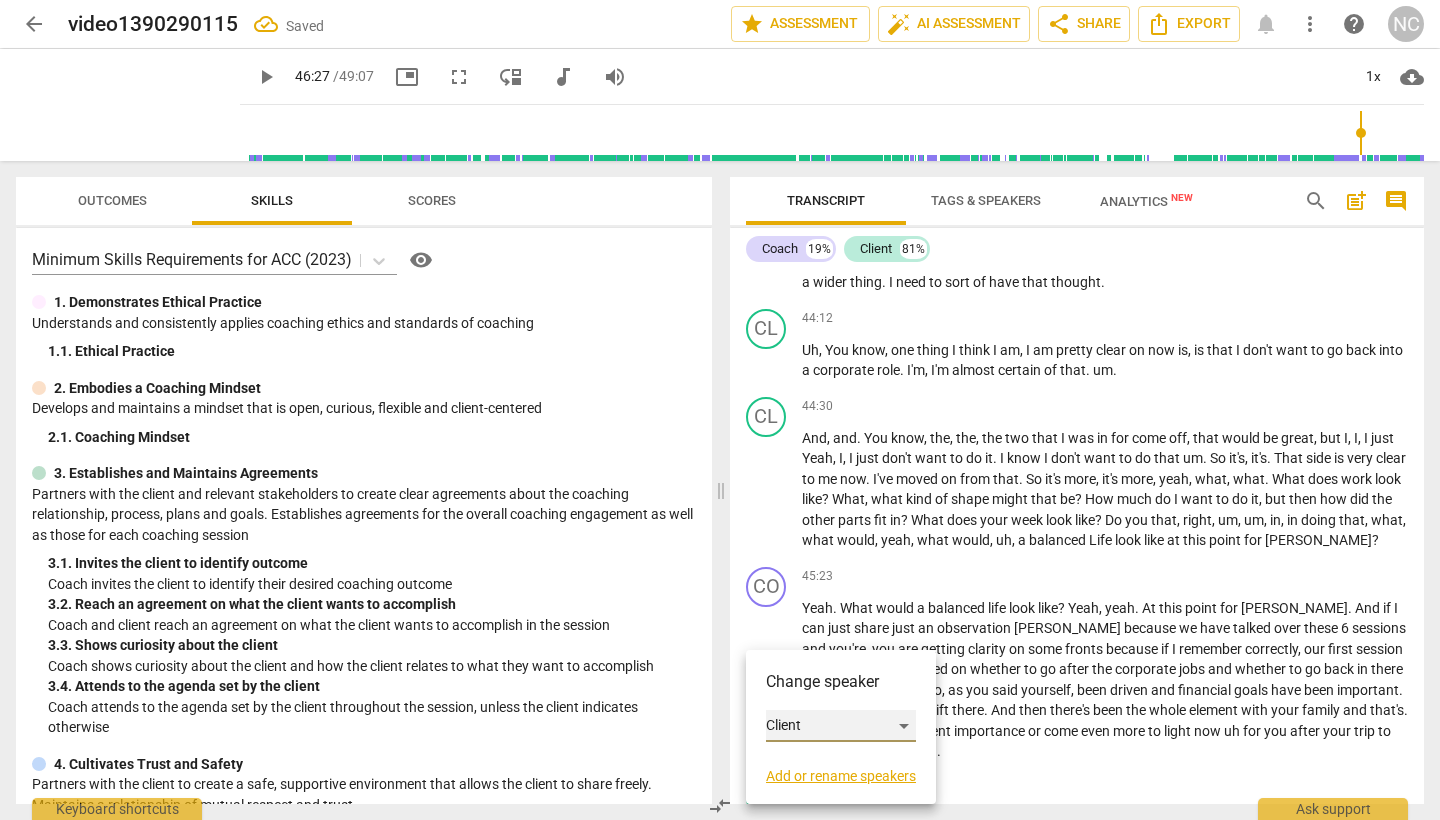click on "Client" at bounding box center (841, 726) 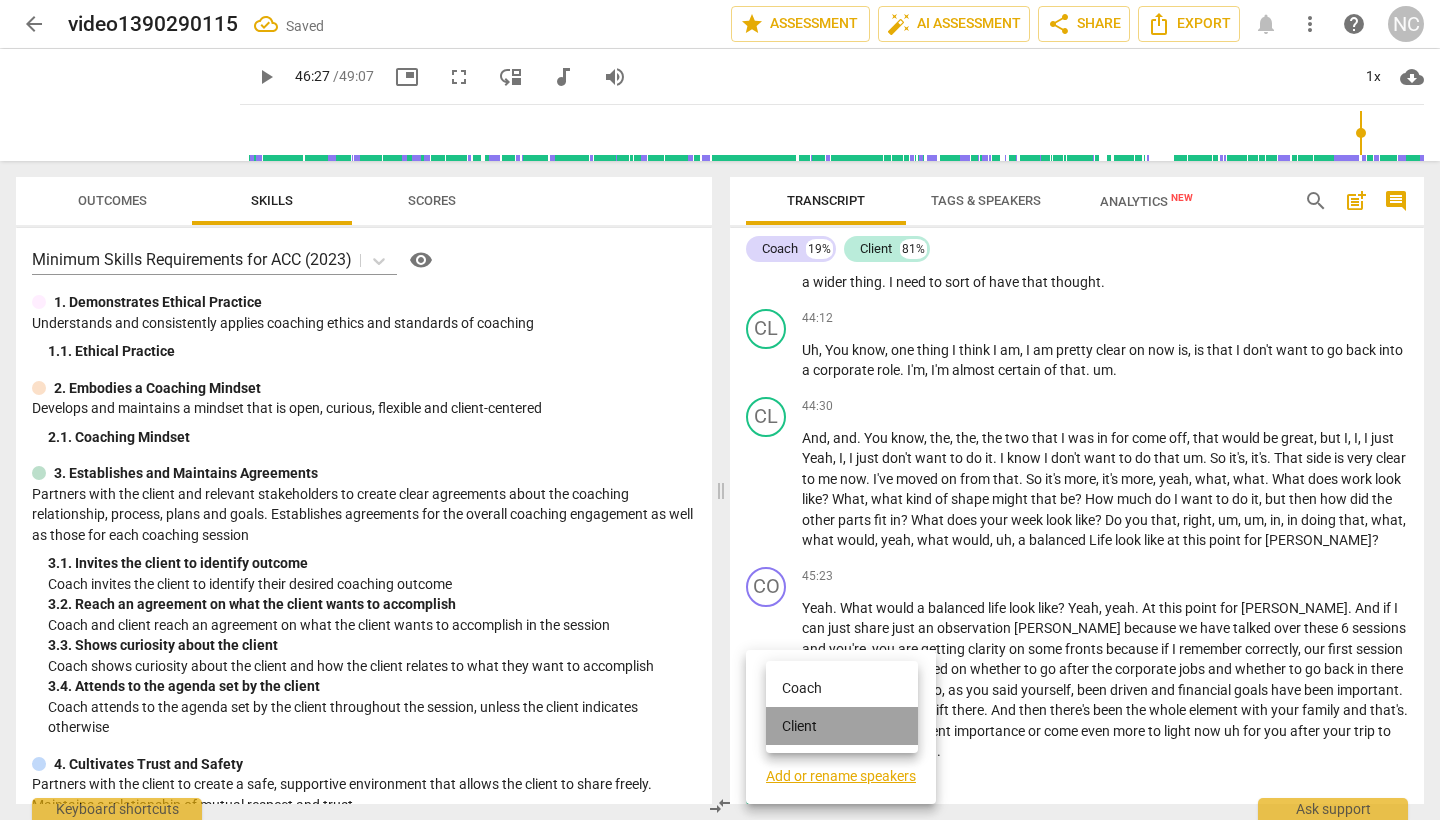 click on "Client" at bounding box center [842, 726] 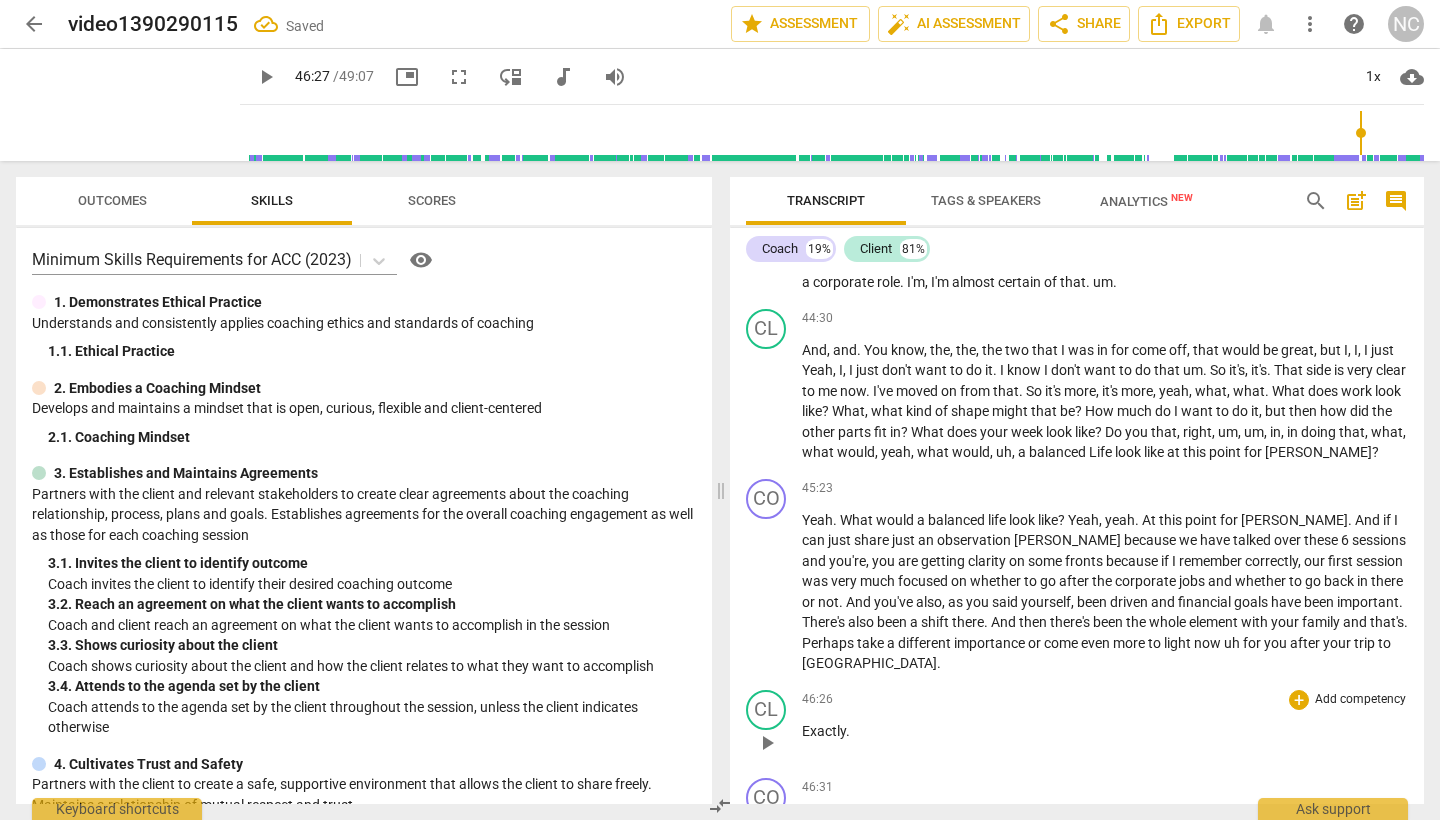 scroll, scrollTop: 13876, scrollLeft: 0, axis: vertical 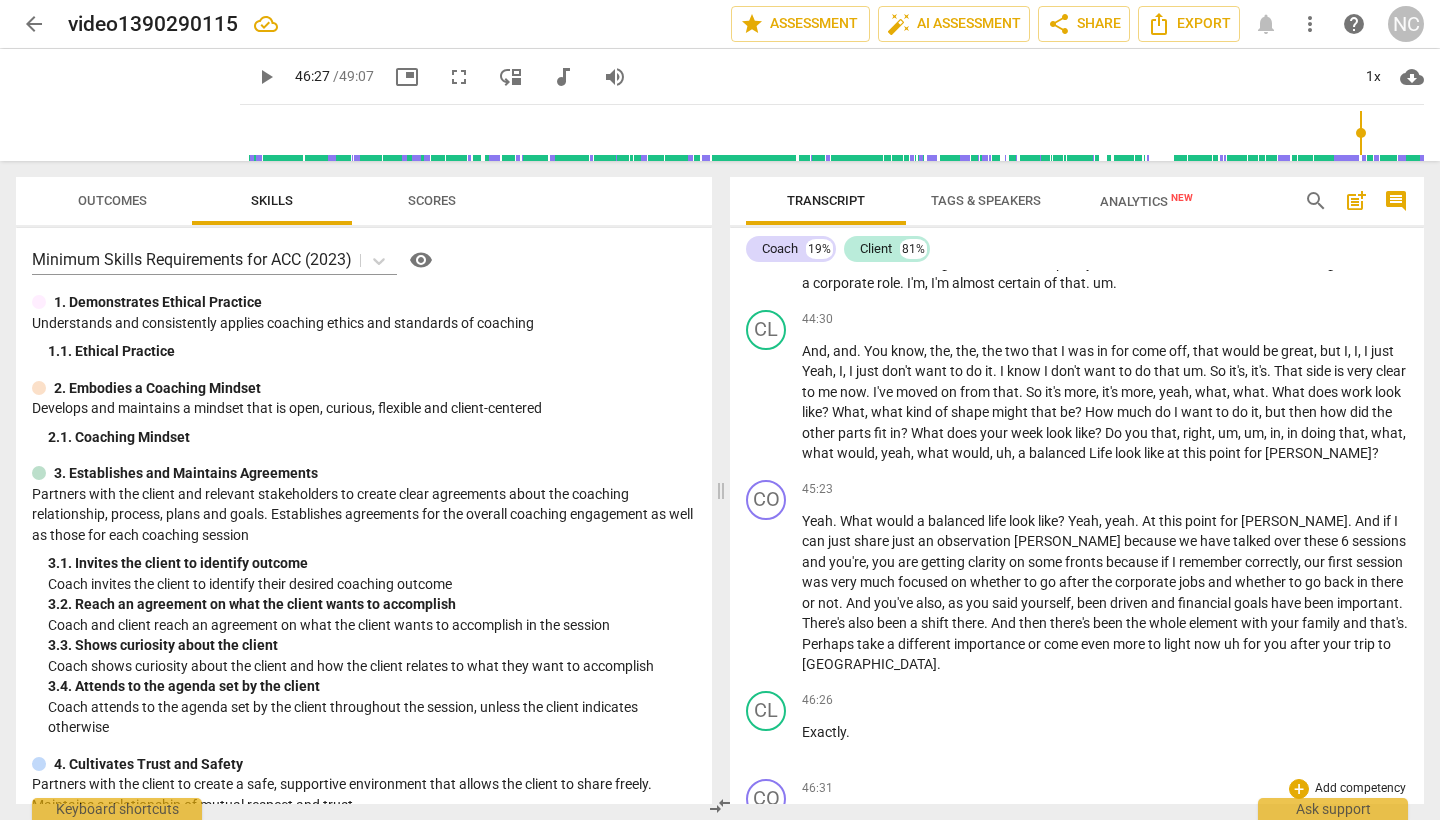 click on "play_arrow" at bounding box center (767, 832) 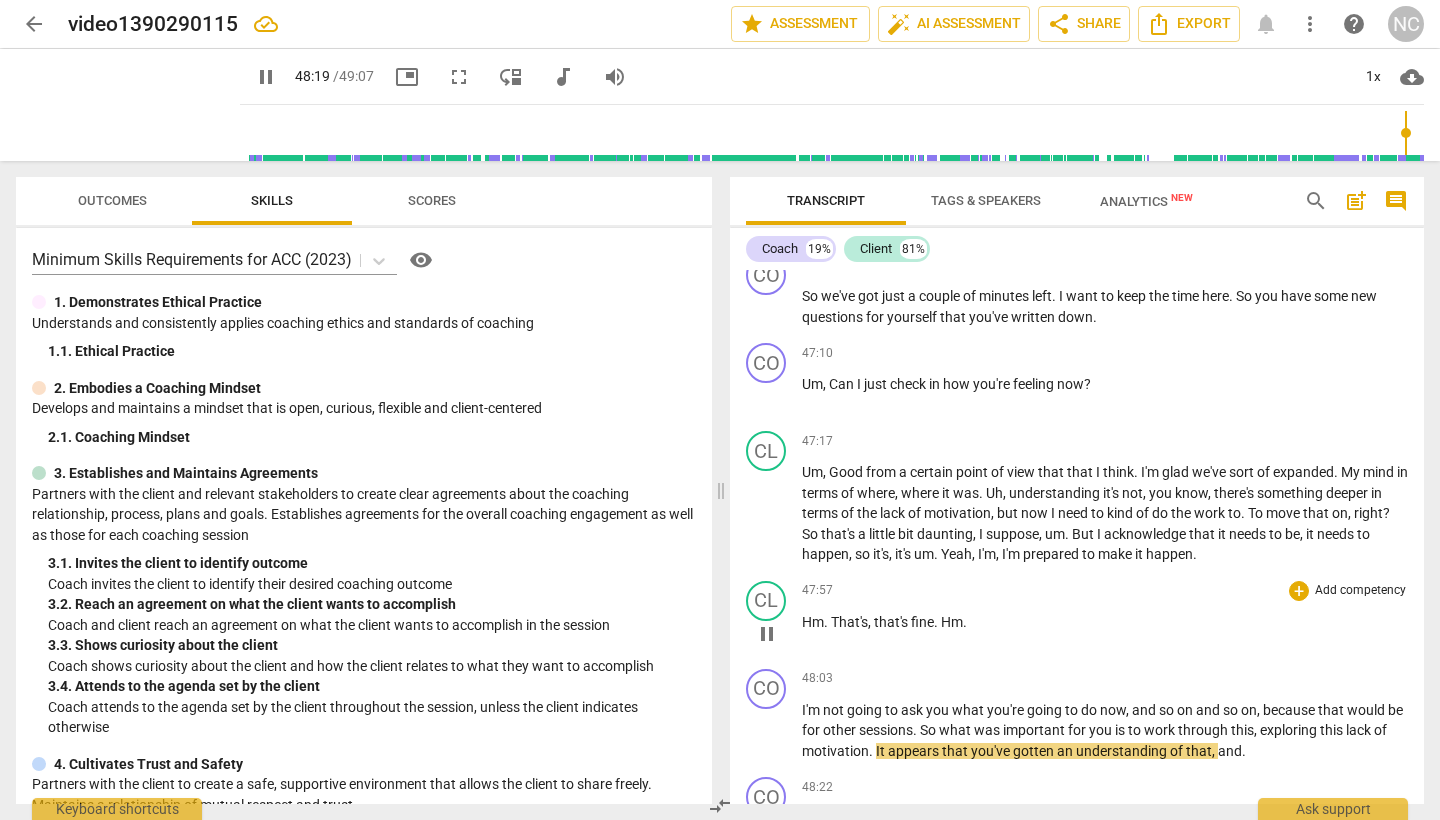 scroll, scrollTop: 14602, scrollLeft: 0, axis: vertical 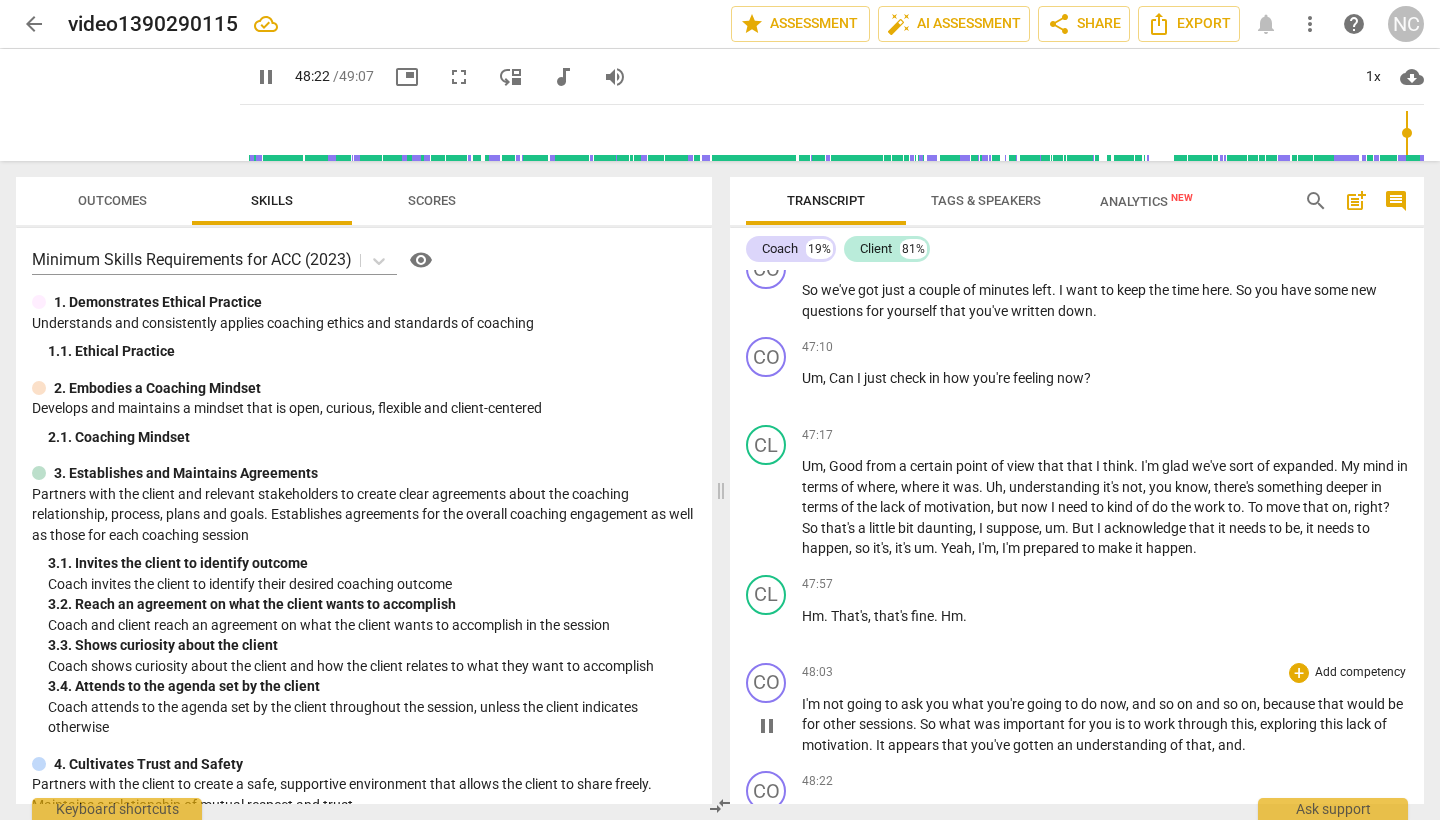 click on "pause" at bounding box center [767, 726] 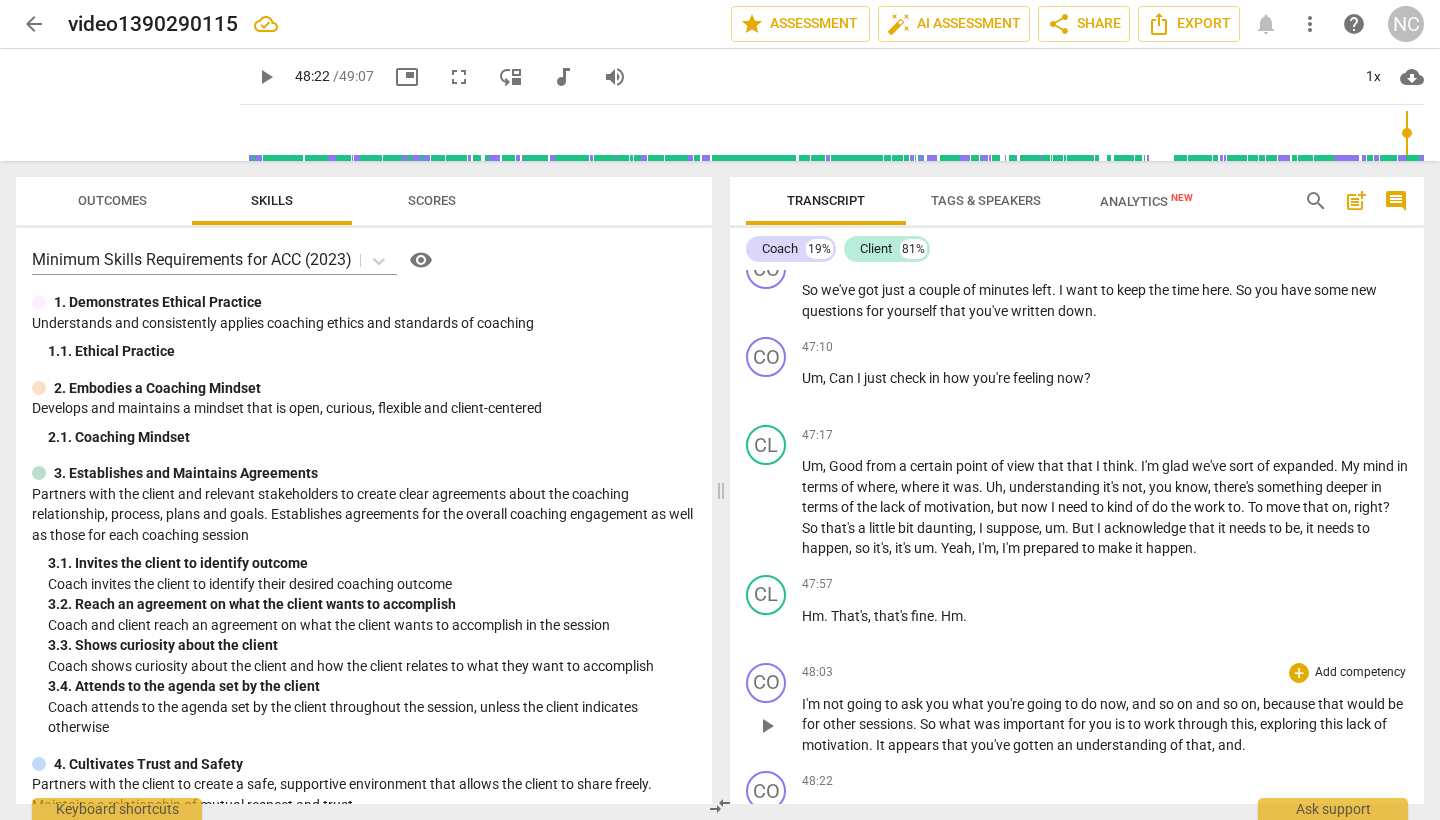click on "." at bounding box center [1244, 745] 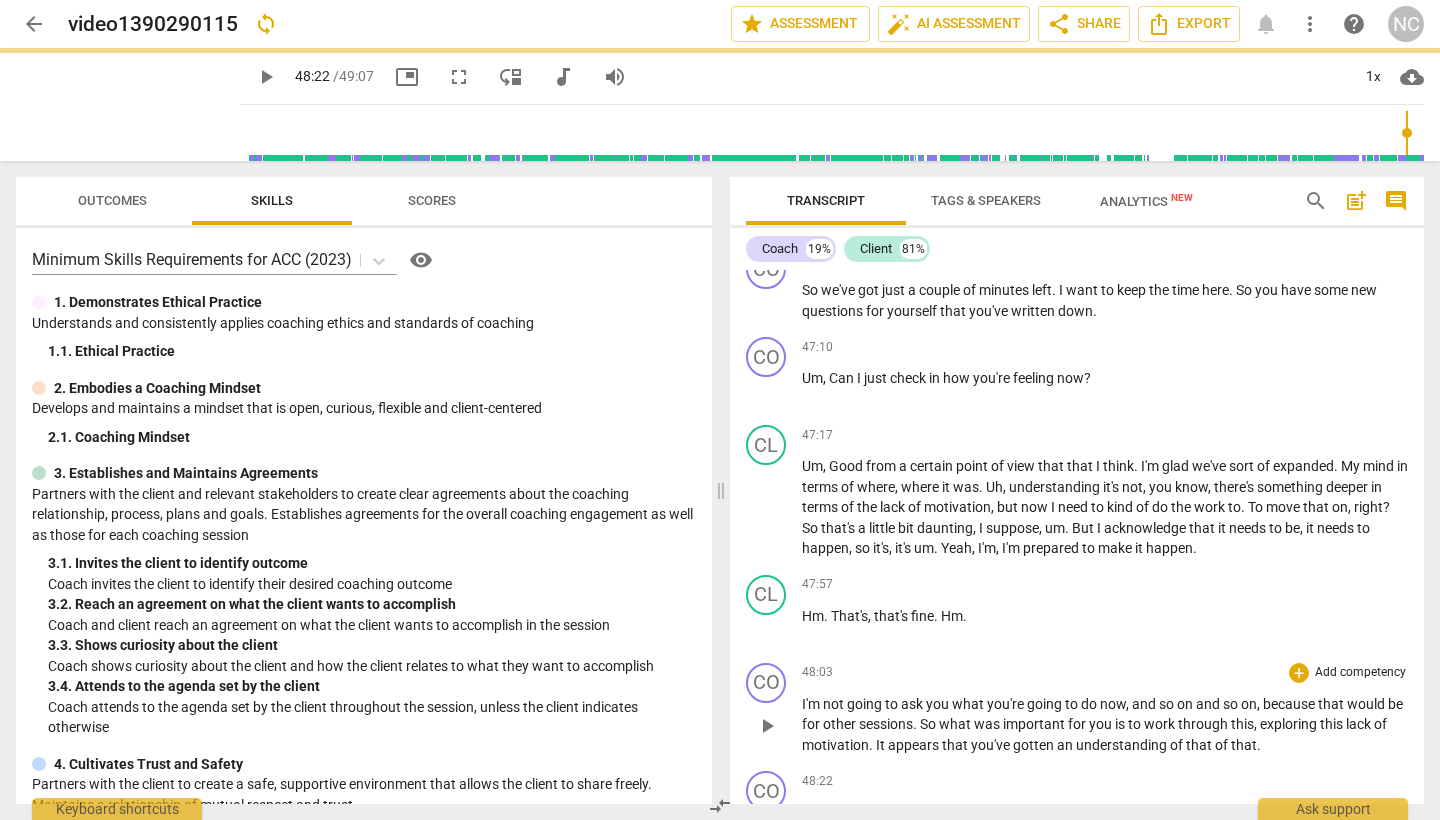 click on "play_arrow" at bounding box center [767, 726] 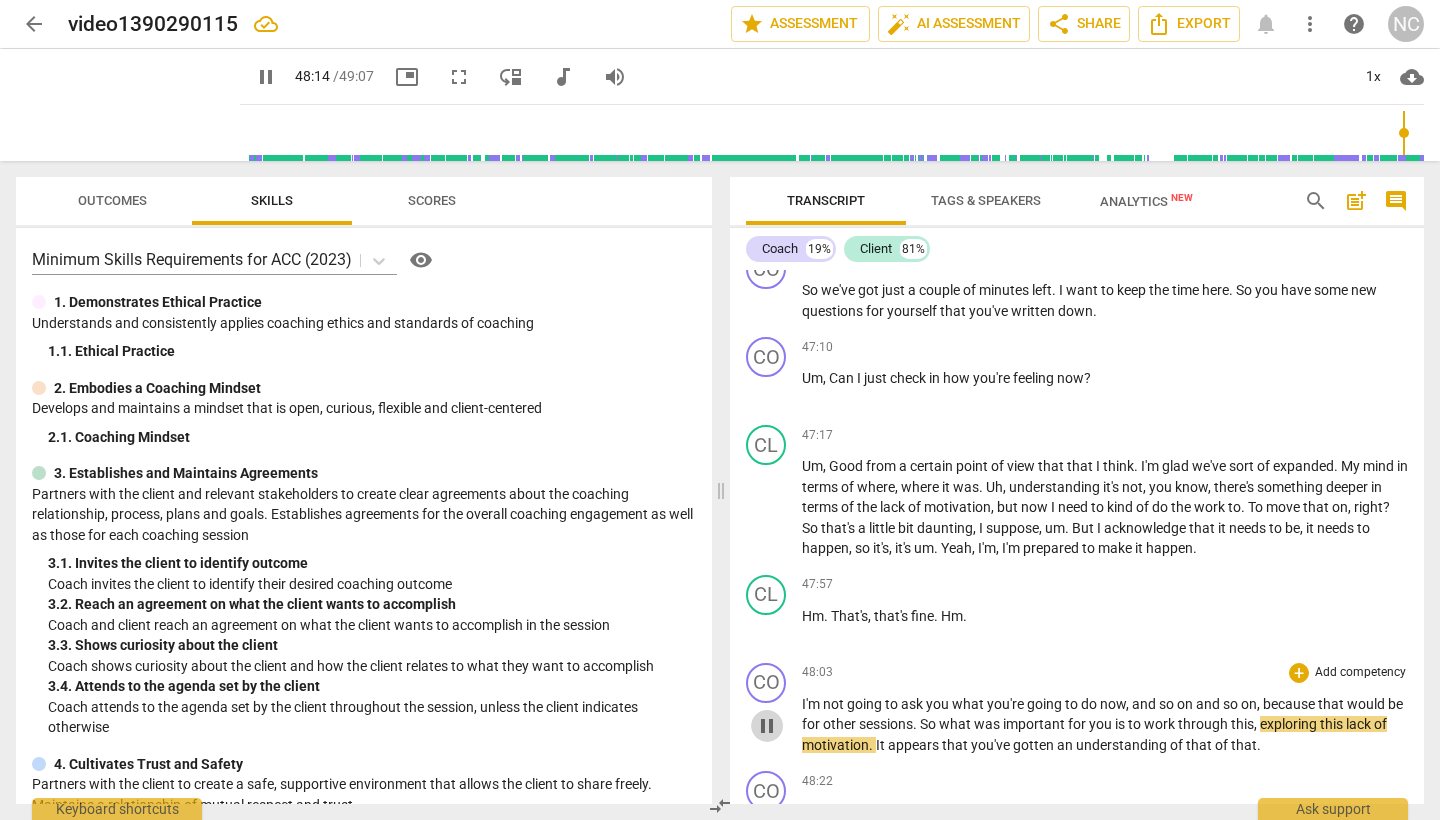 click on "pause" at bounding box center [767, 726] 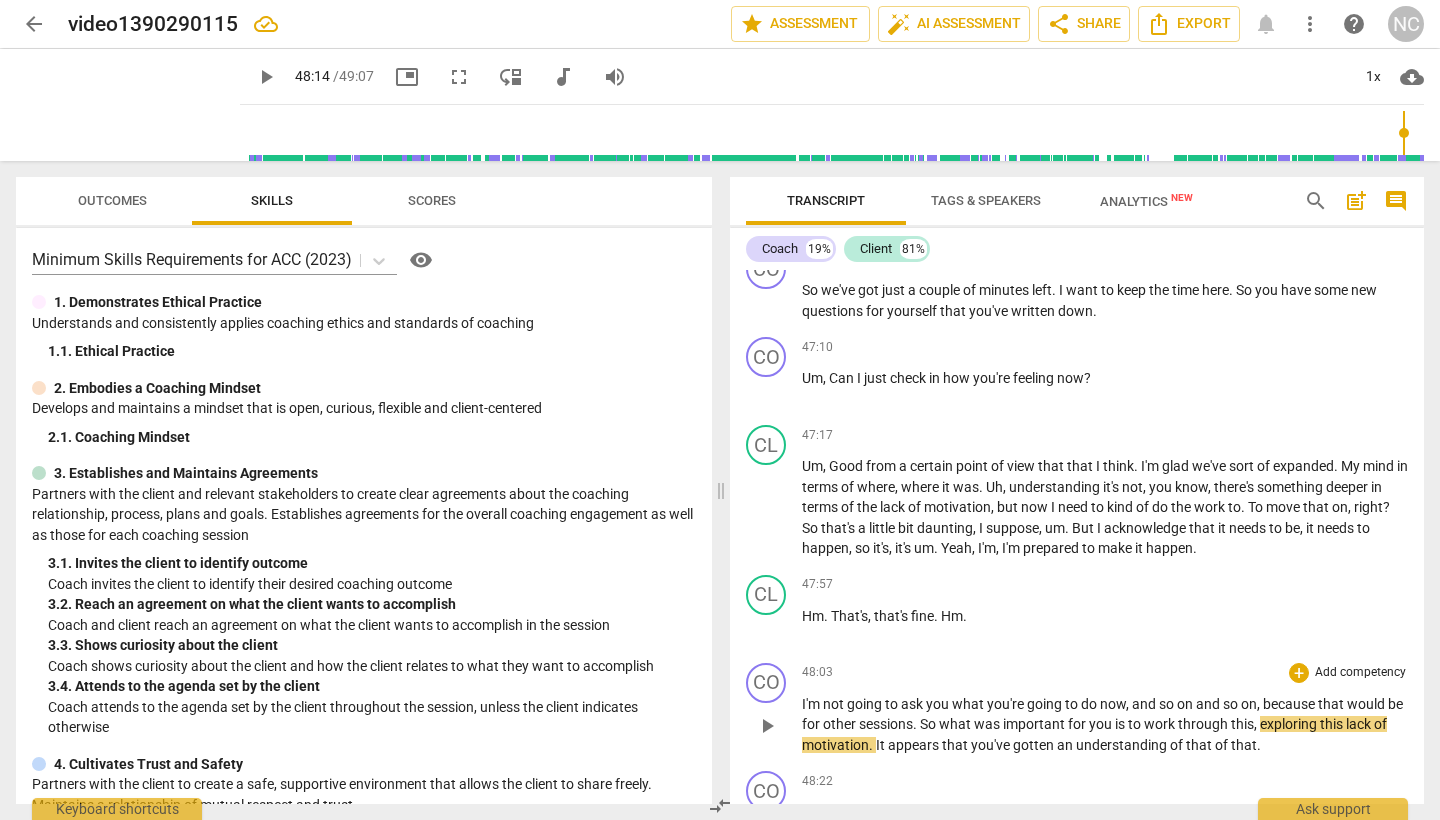 click on "what" at bounding box center [956, 724] 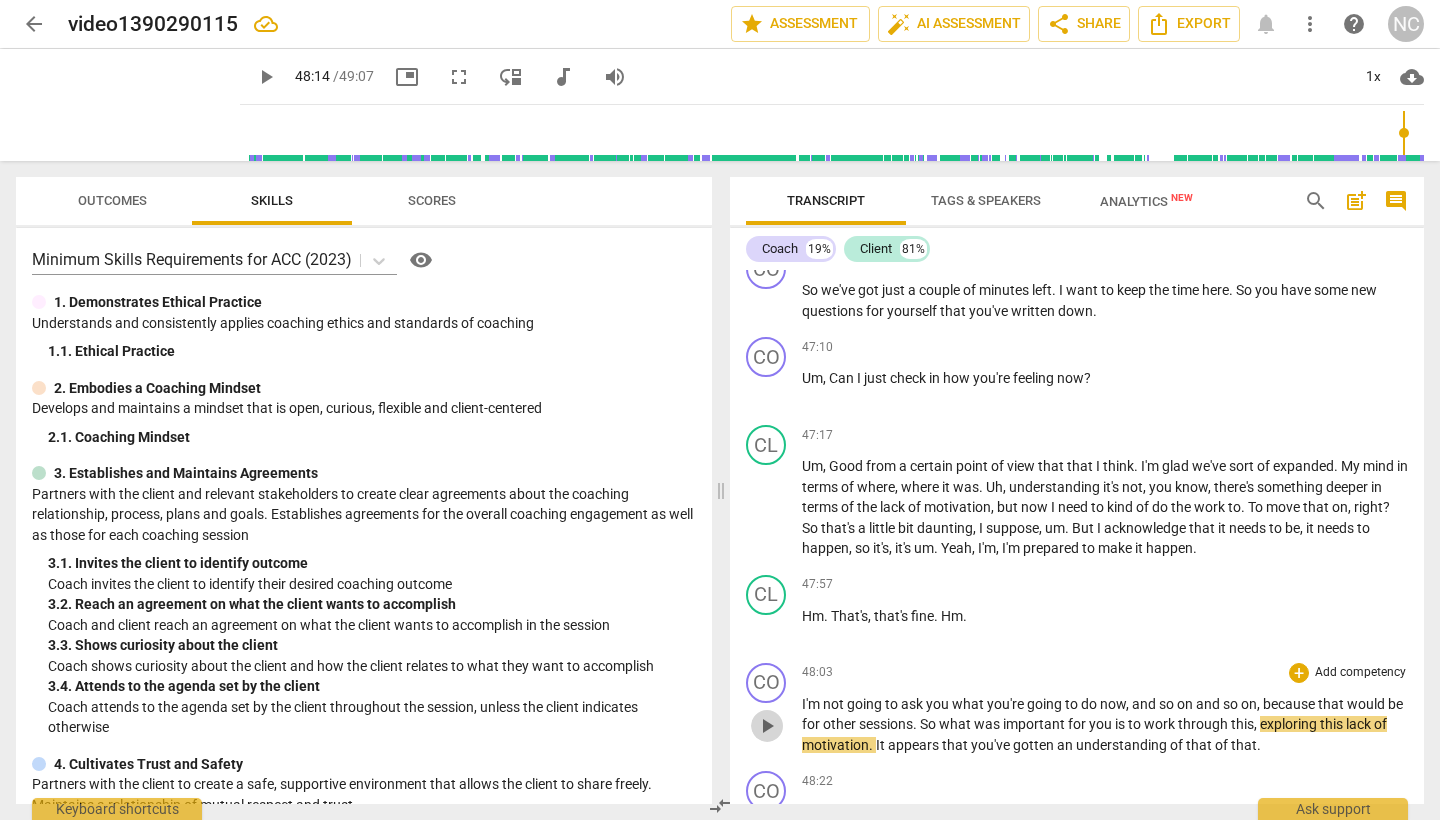 click on "play_arrow" at bounding box center [767, 726] 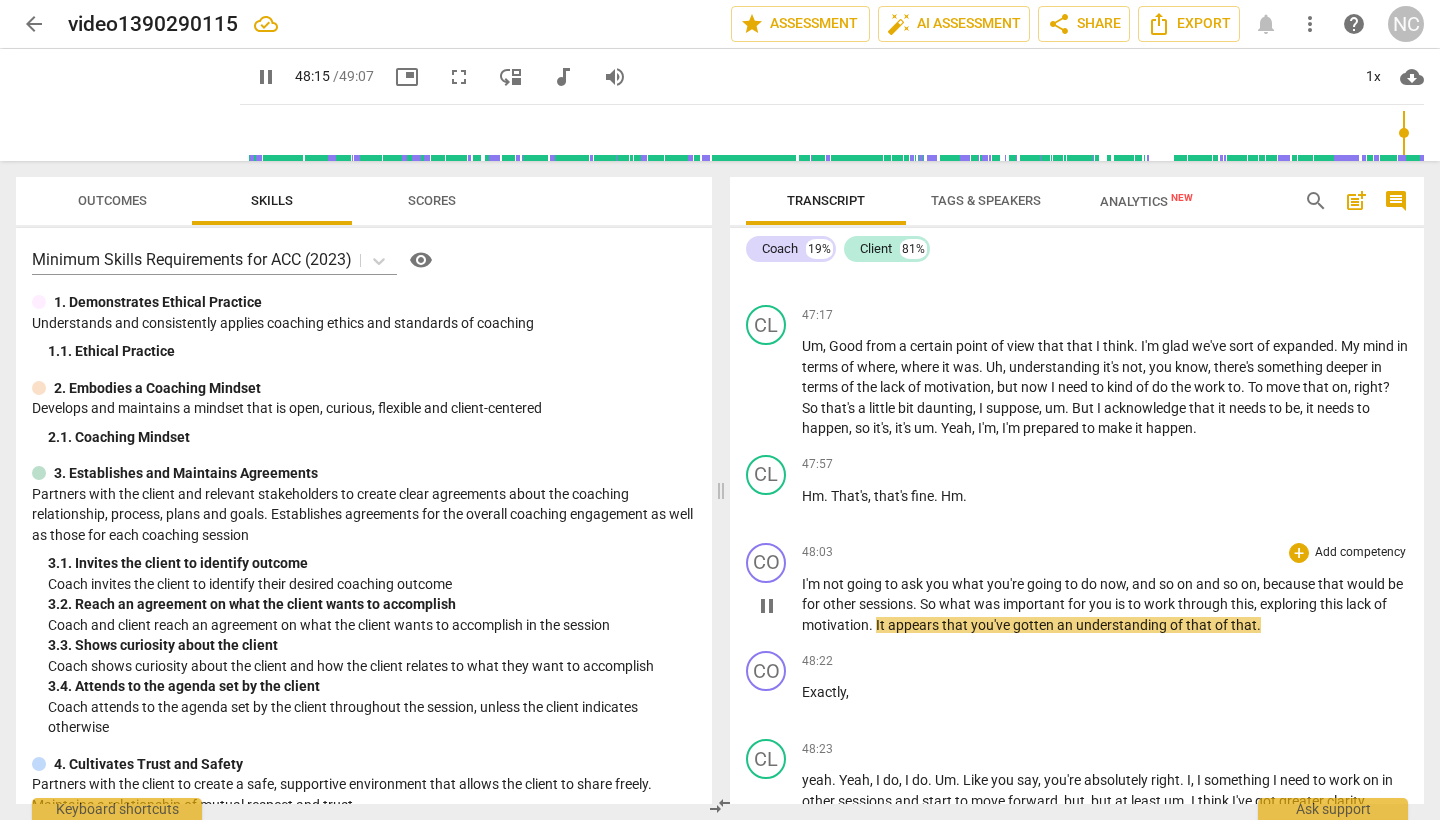 scroll, scrollTop: 14724, scrollLeft: 0, axis: vertical 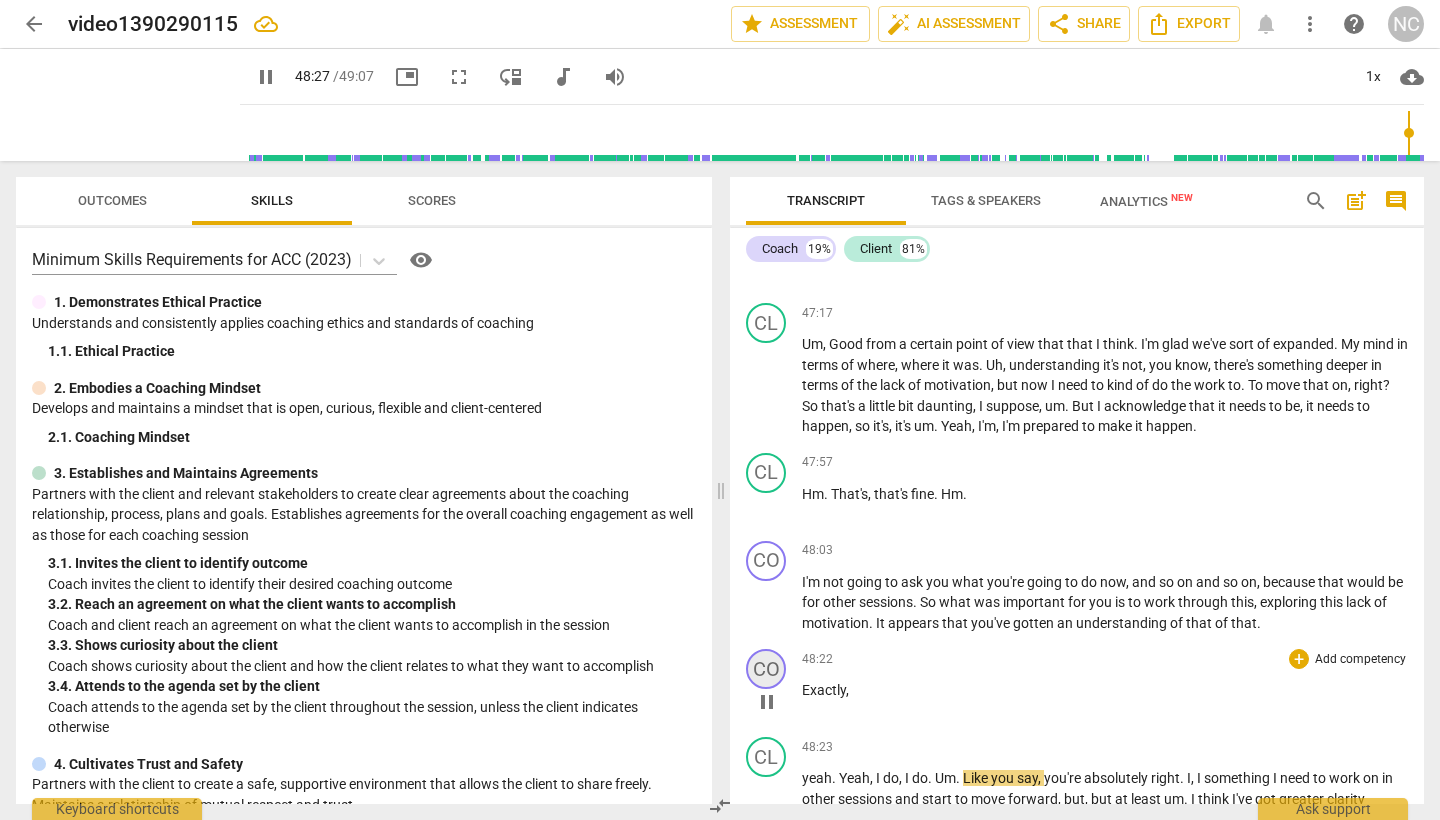 click on "CO" at bounding box center (766, 669) 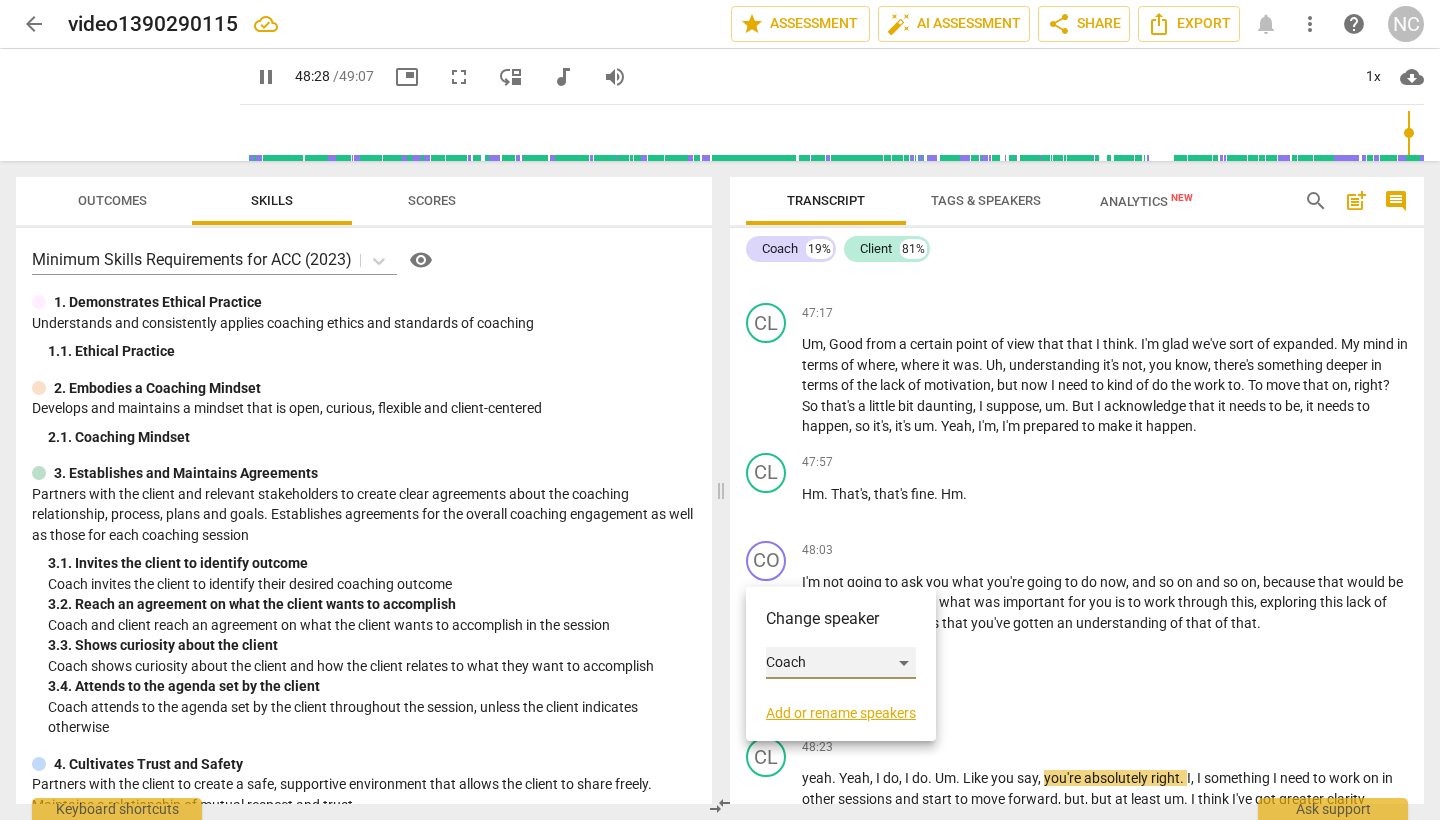 click on "Coach" at bounding box center (841, 663) 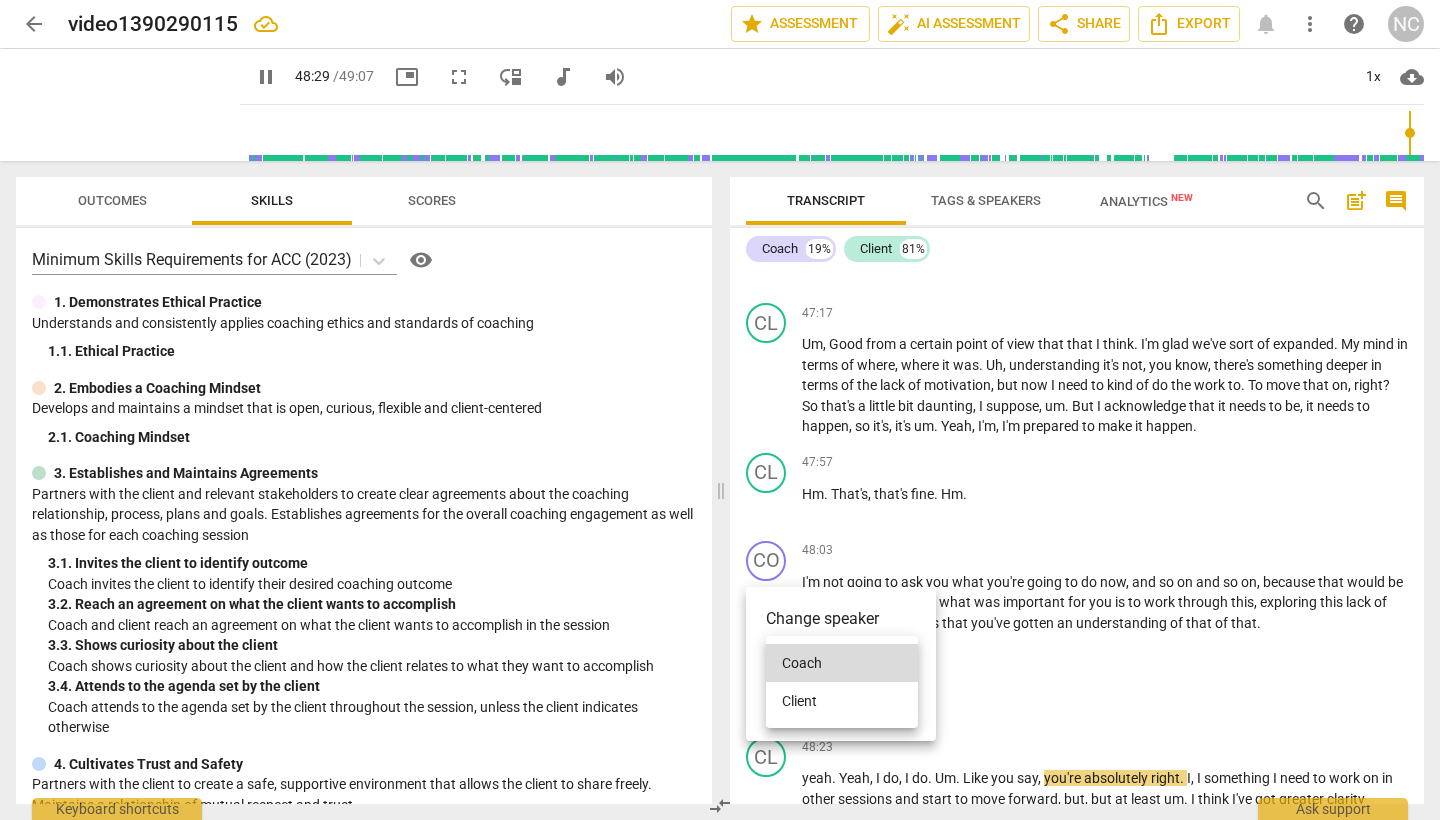 click on "Client" at bounding box center (842, 701) 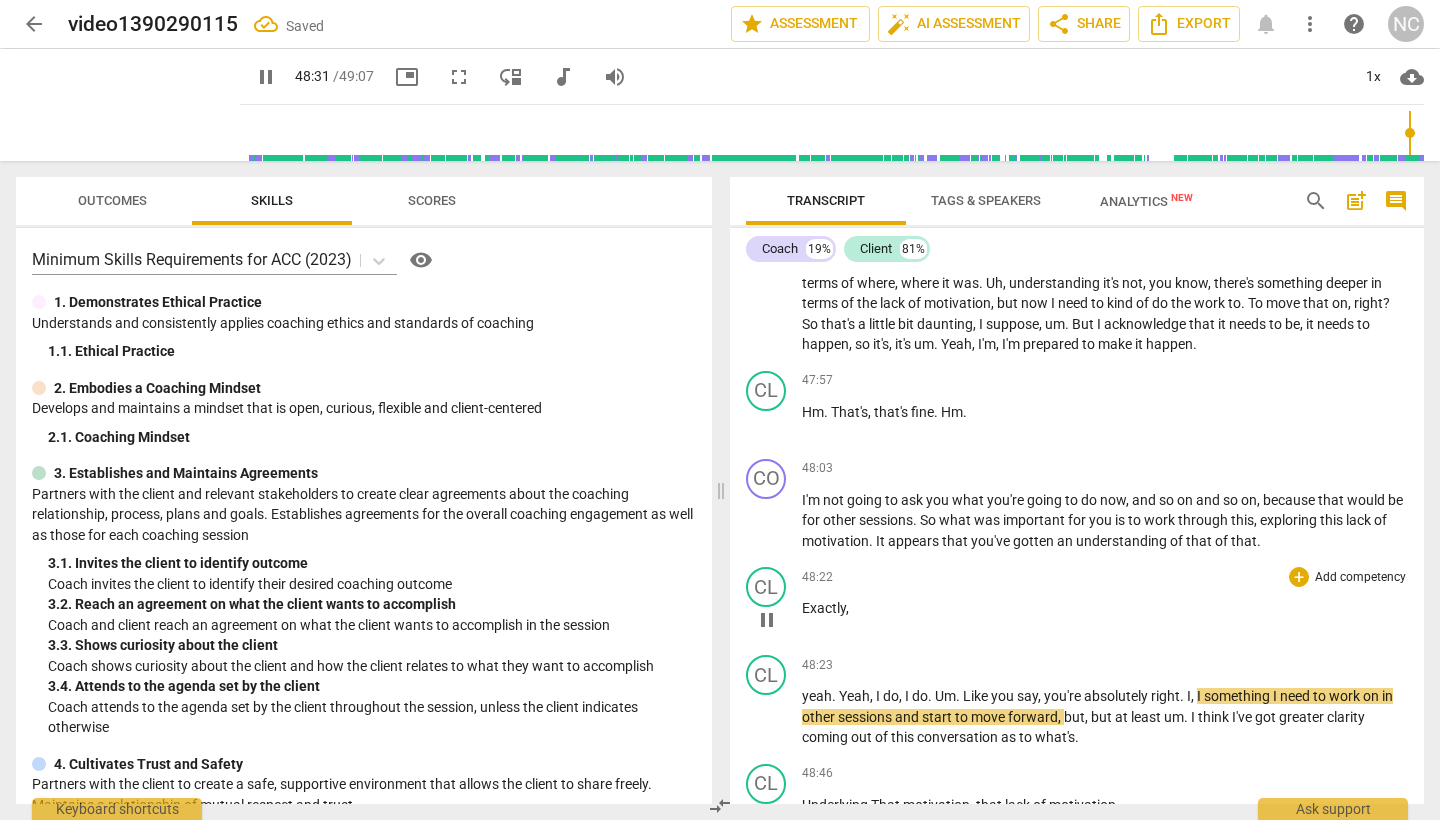 scroll, scrollTop: 14808, scrollLeft: 0, axis: vertical 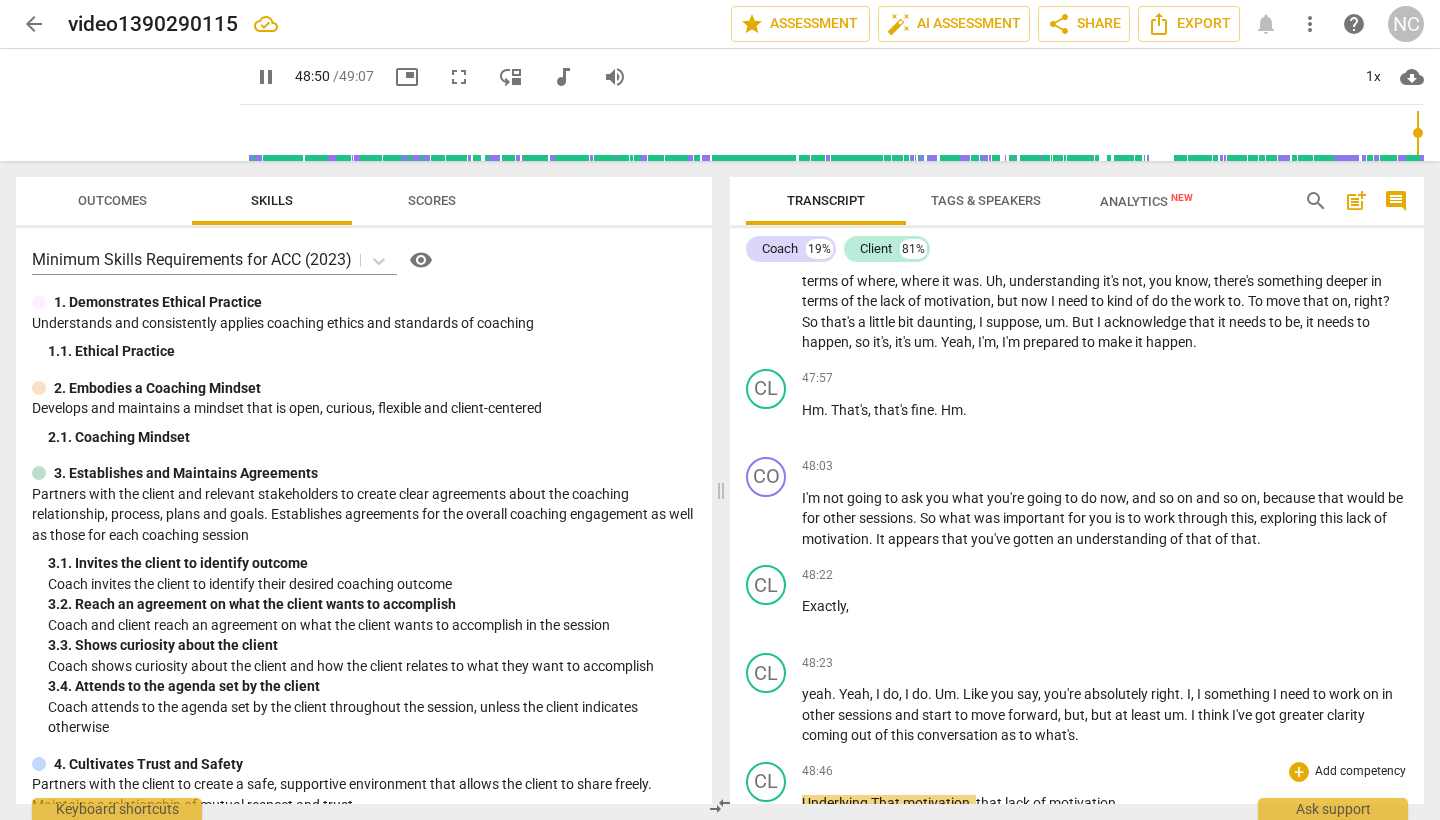 click on "That" at bounding box center [887, 803] 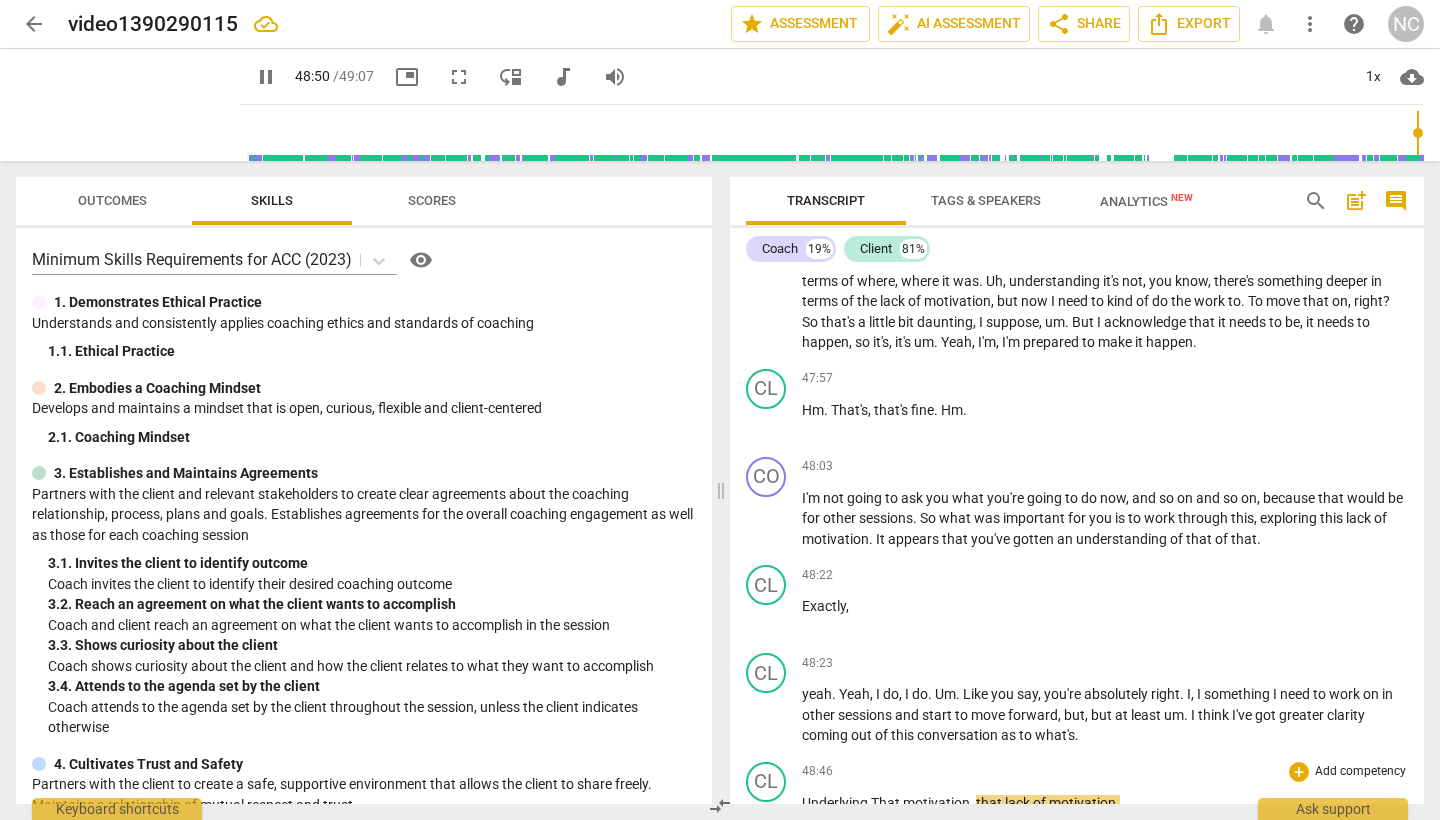 type on "2931" 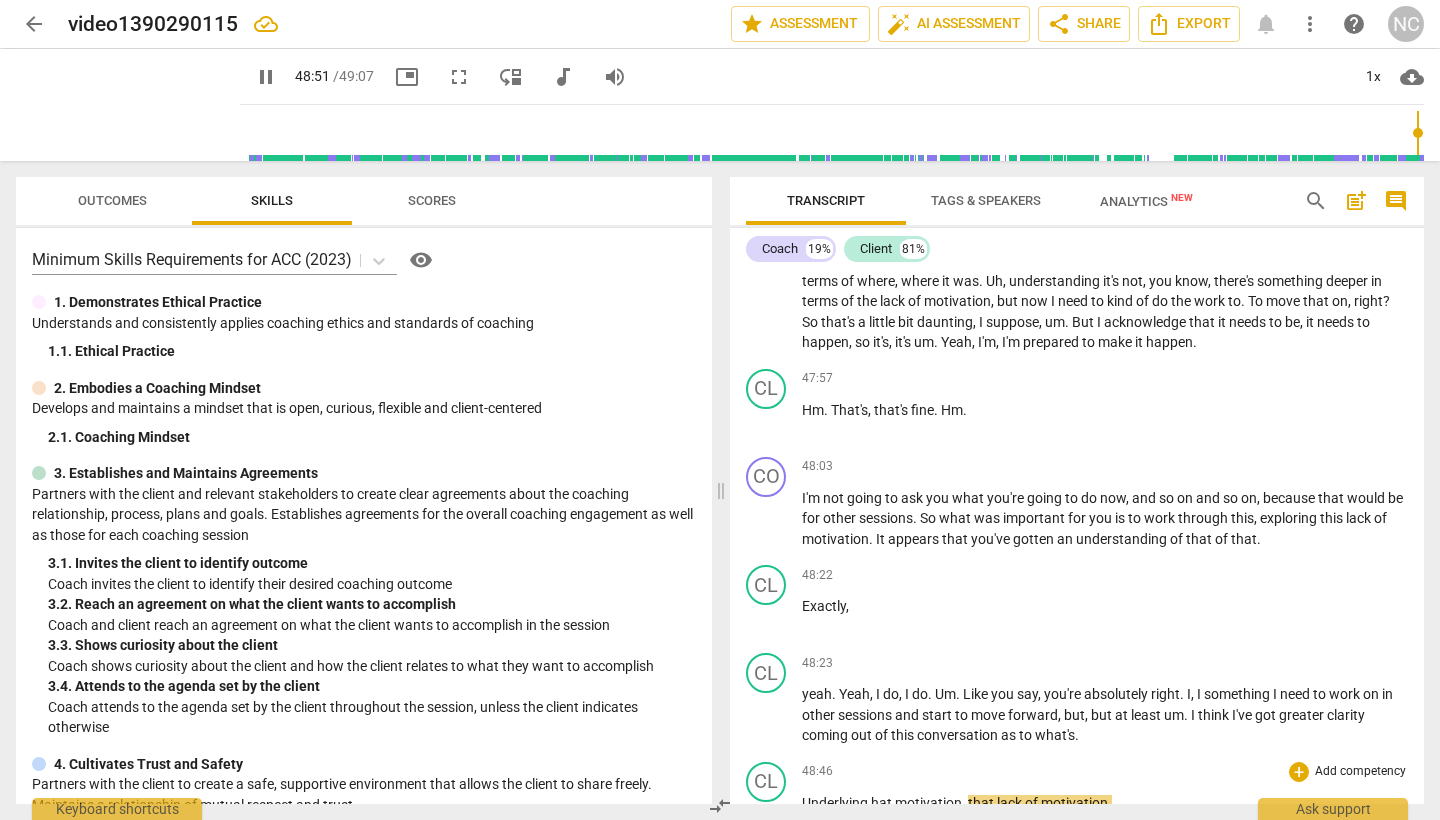 type 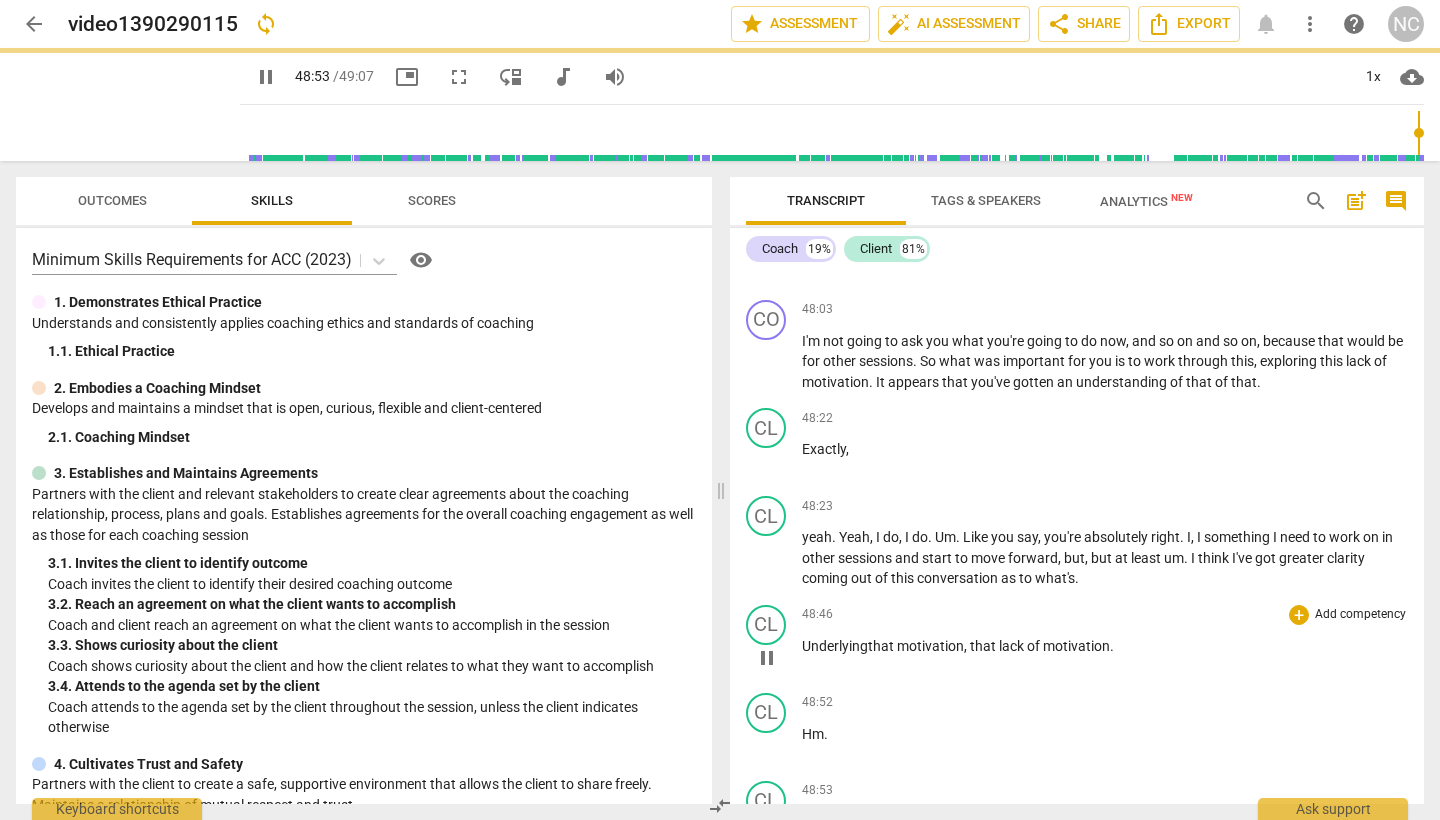 scroll, scrollTop: 14970, scrollLeft: 0, axis: vertical 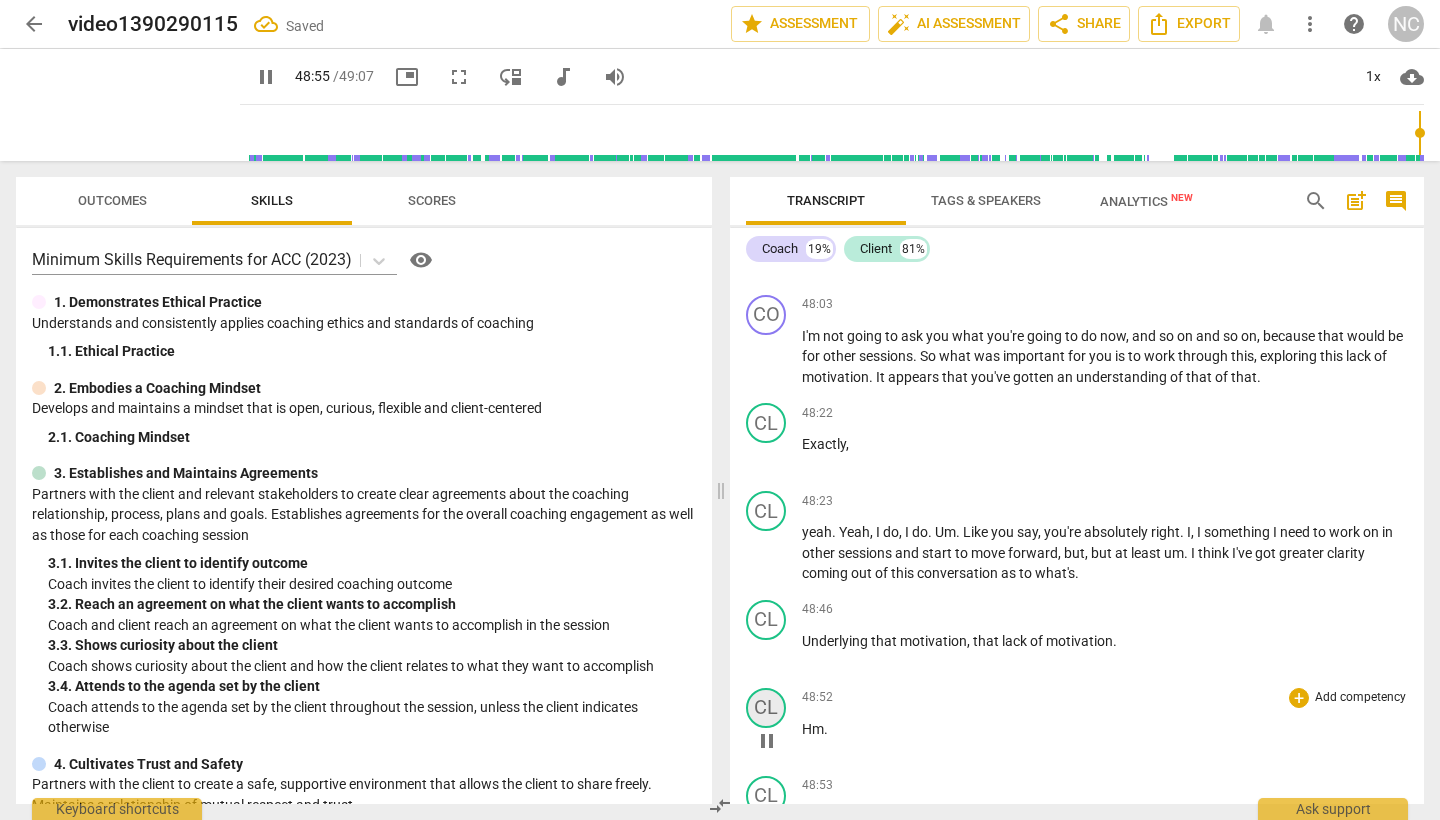 click on "CL" at bounding box center [766, 708] 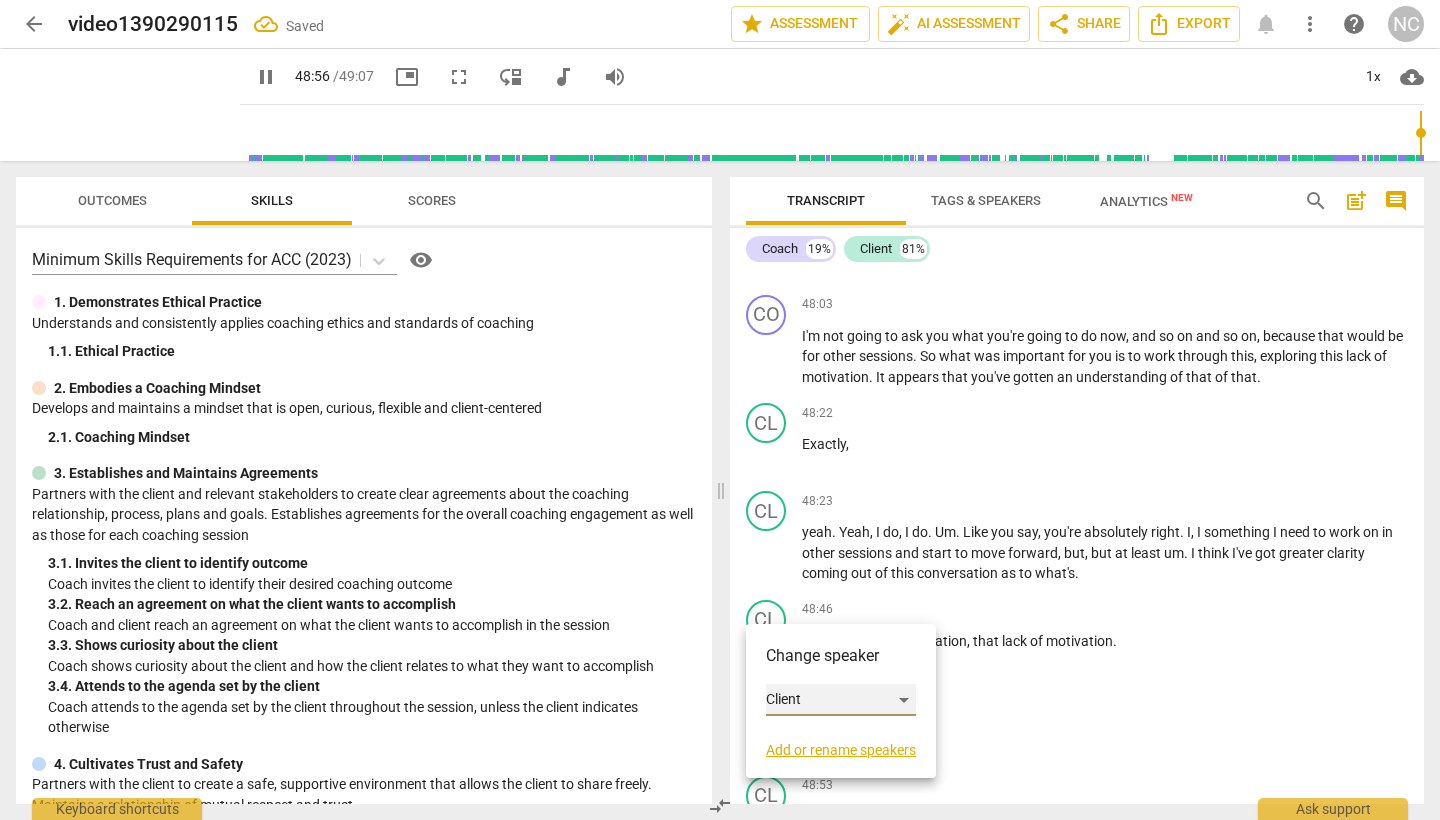 click on "Client" at bounding box center (841, 700) 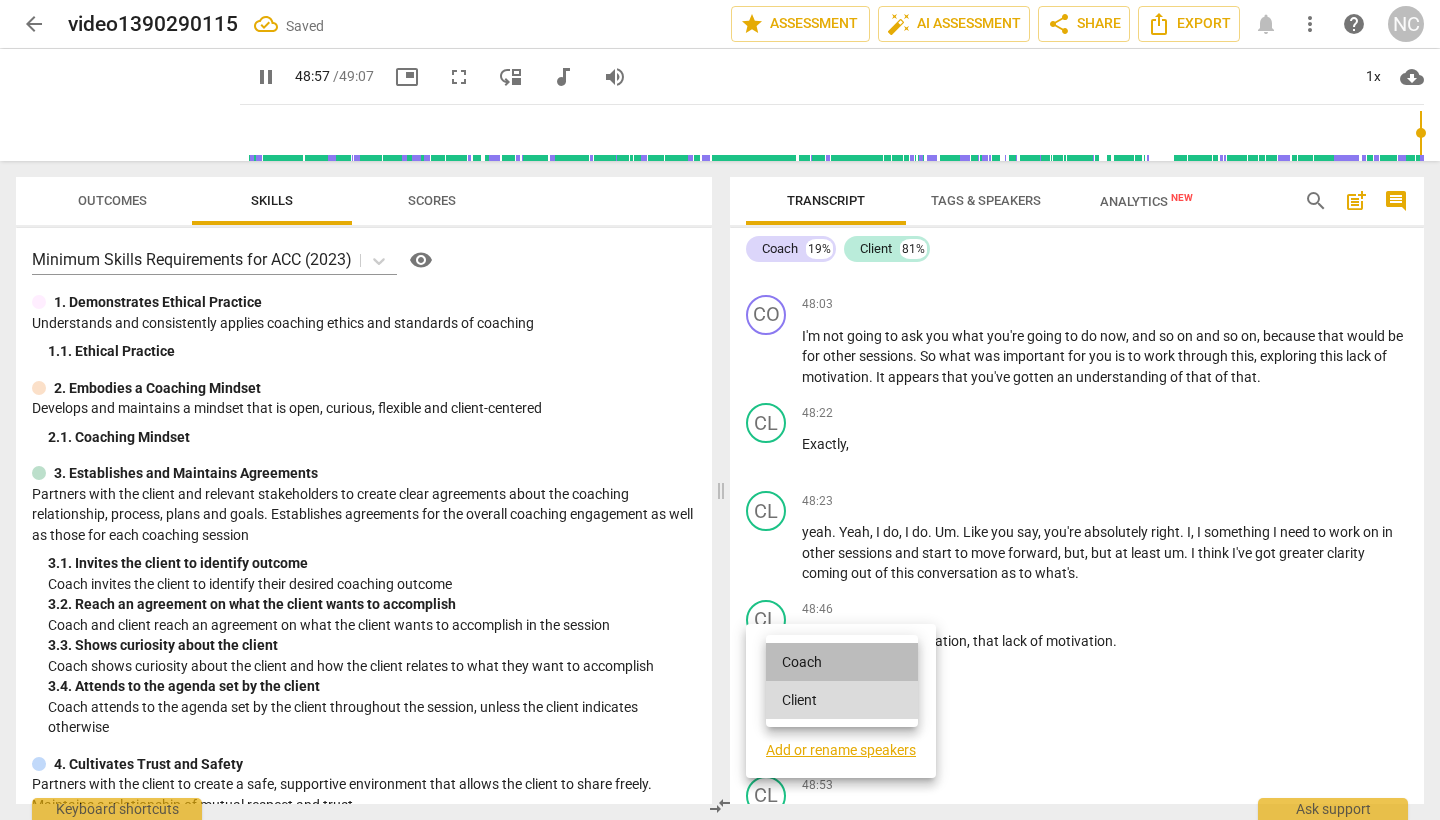 click on "Coach" at bounding box center (842, 662) 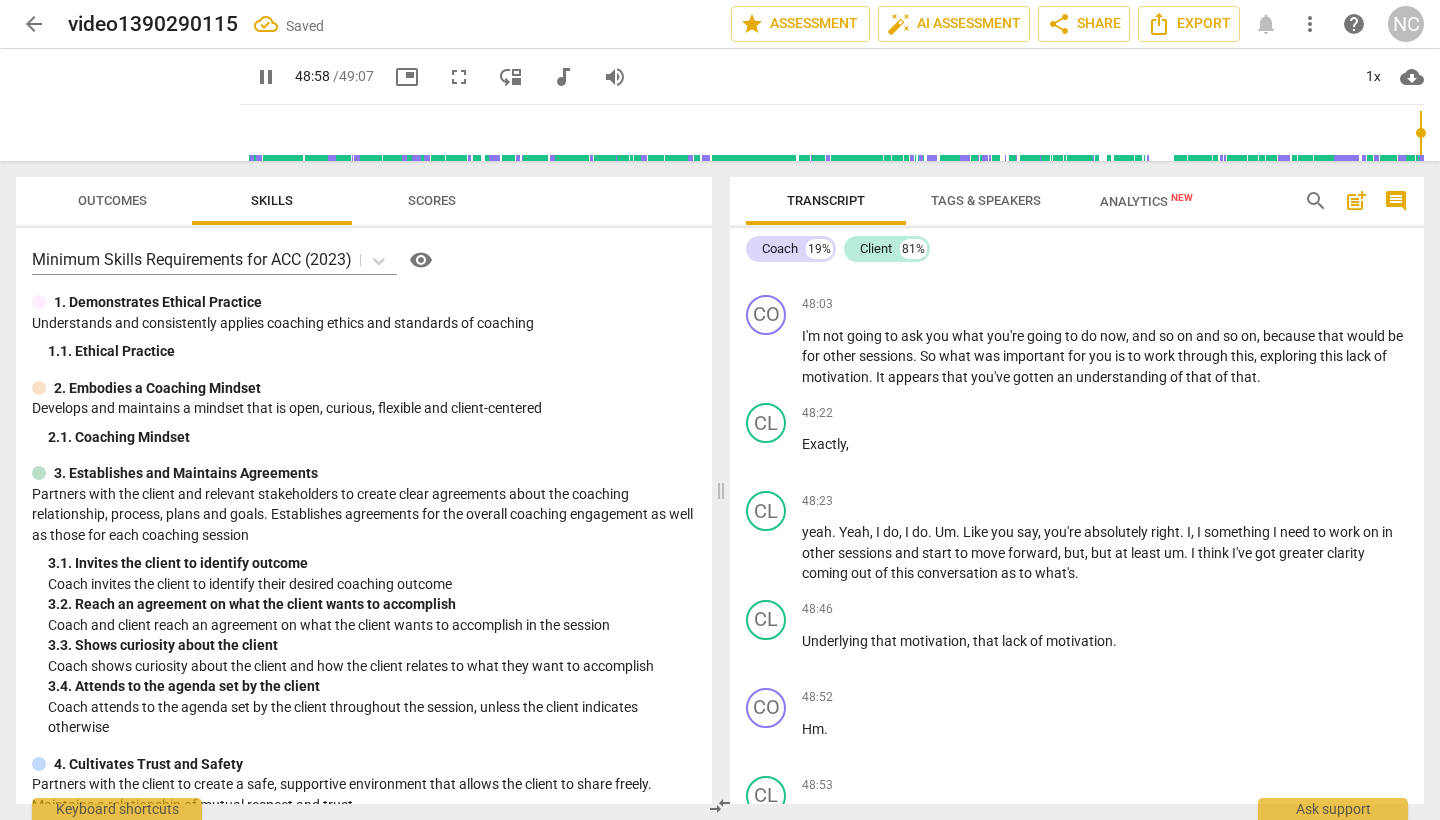 scroll, scrollTop: 14994, scrollLeft: 0, axis: vertical 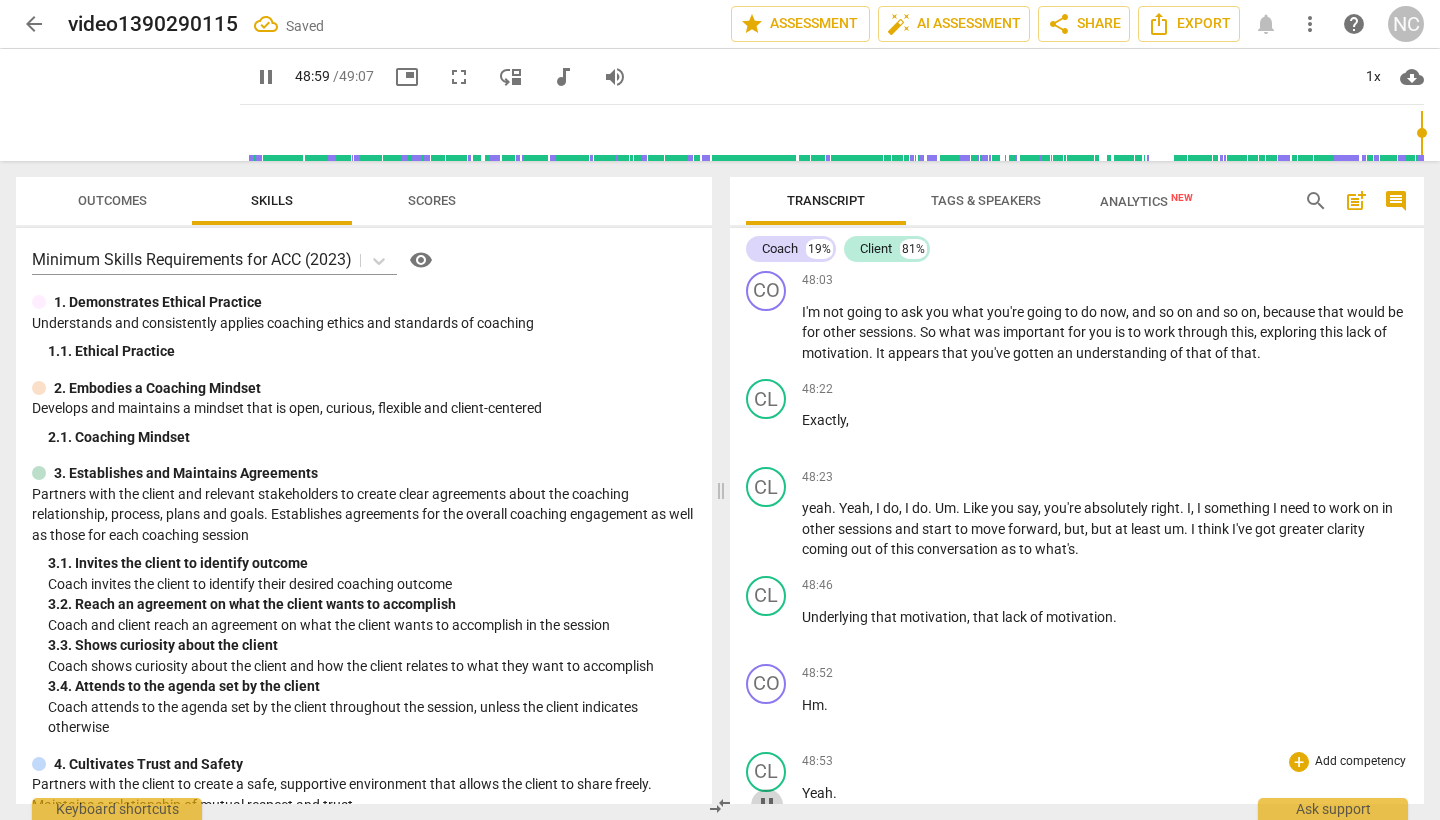 click on "pause" at bounding box center [767, 805] 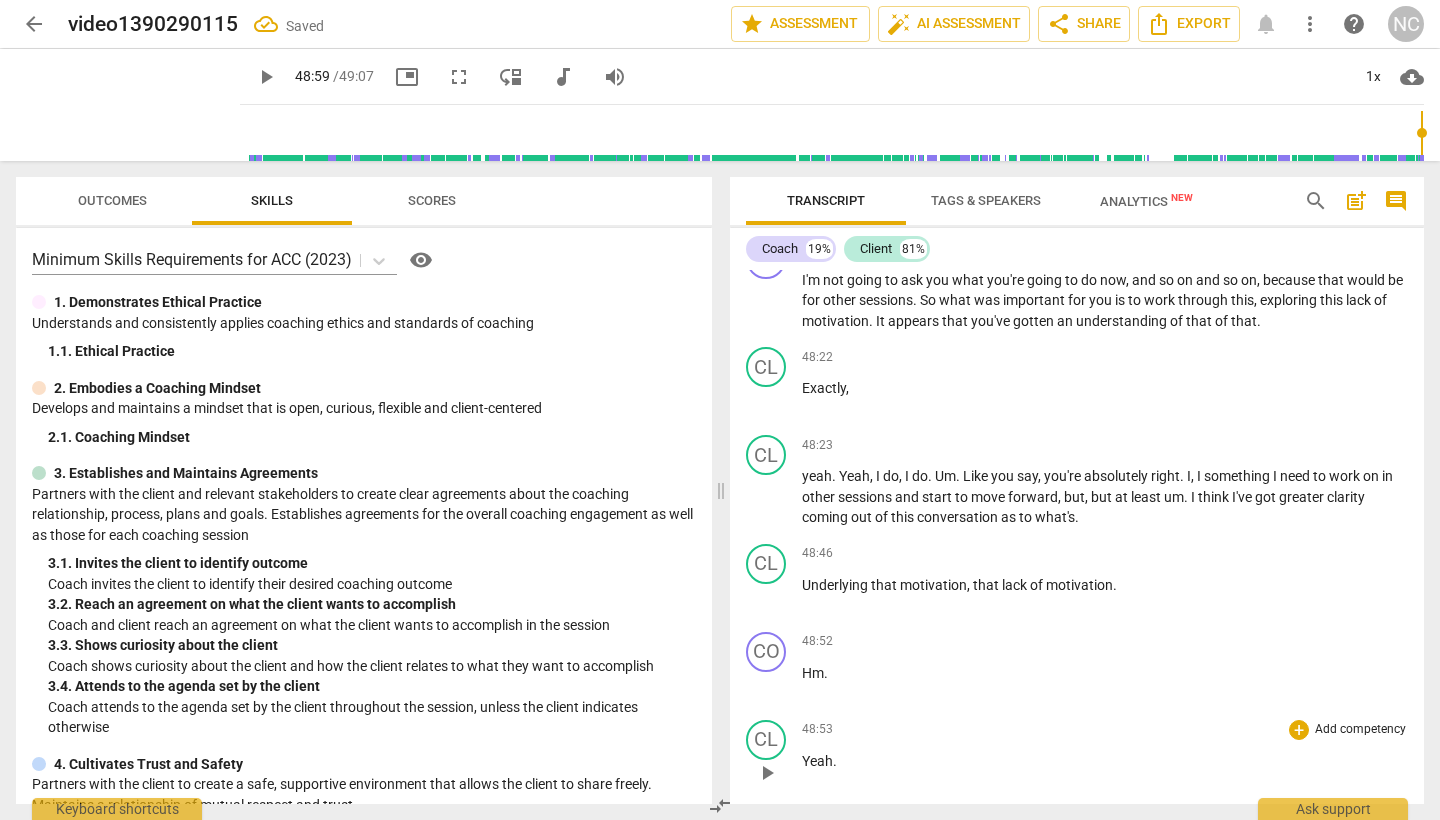 scroll, scrollTop: 15032, scrollLeft: 0, axis: vertical 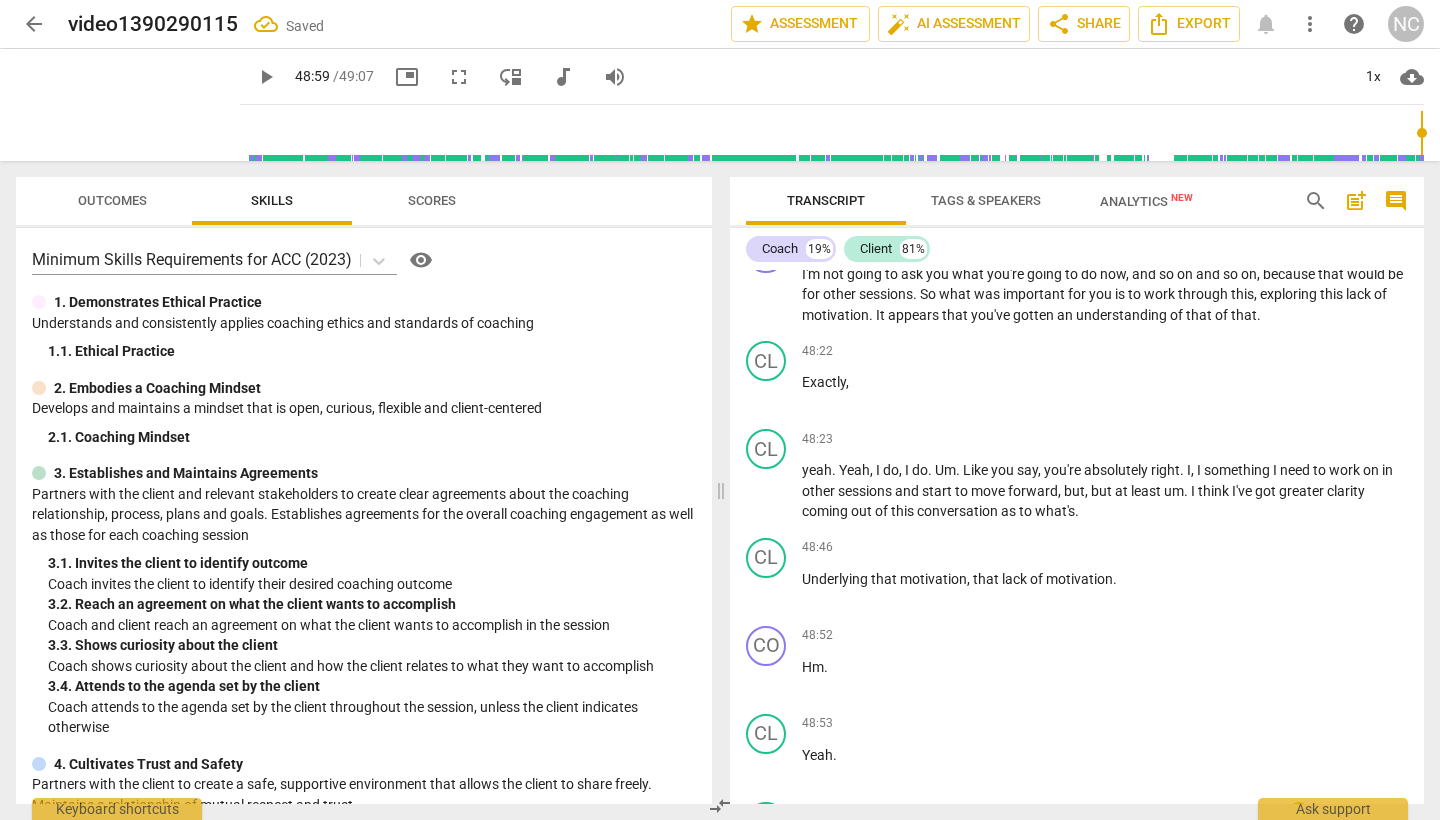 click on "CL" at bounding box center [766, 822] 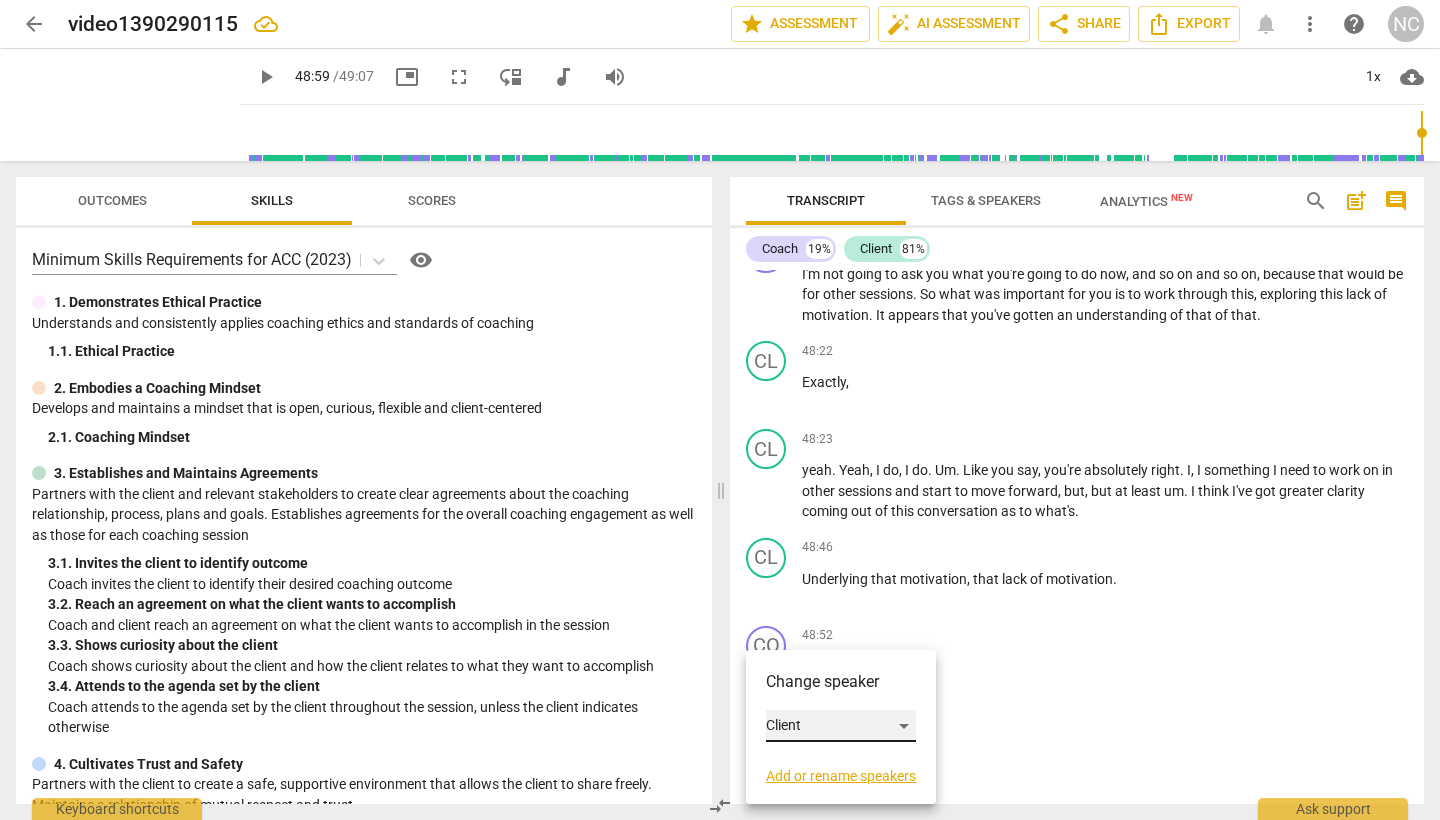 click on "Client" at bounding box center (841, 726) 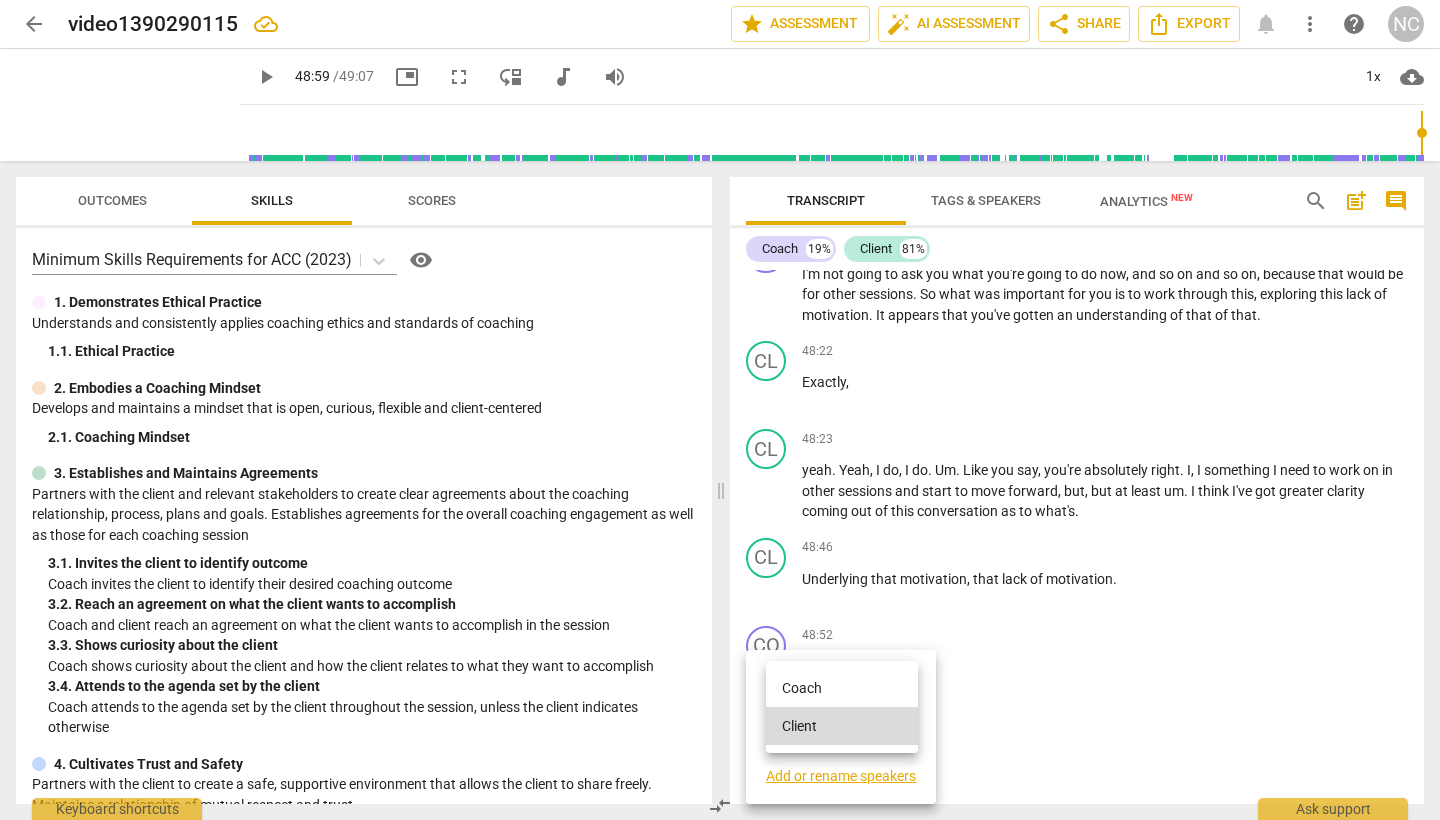 click on "Coach" at bounding box center [842, 688] 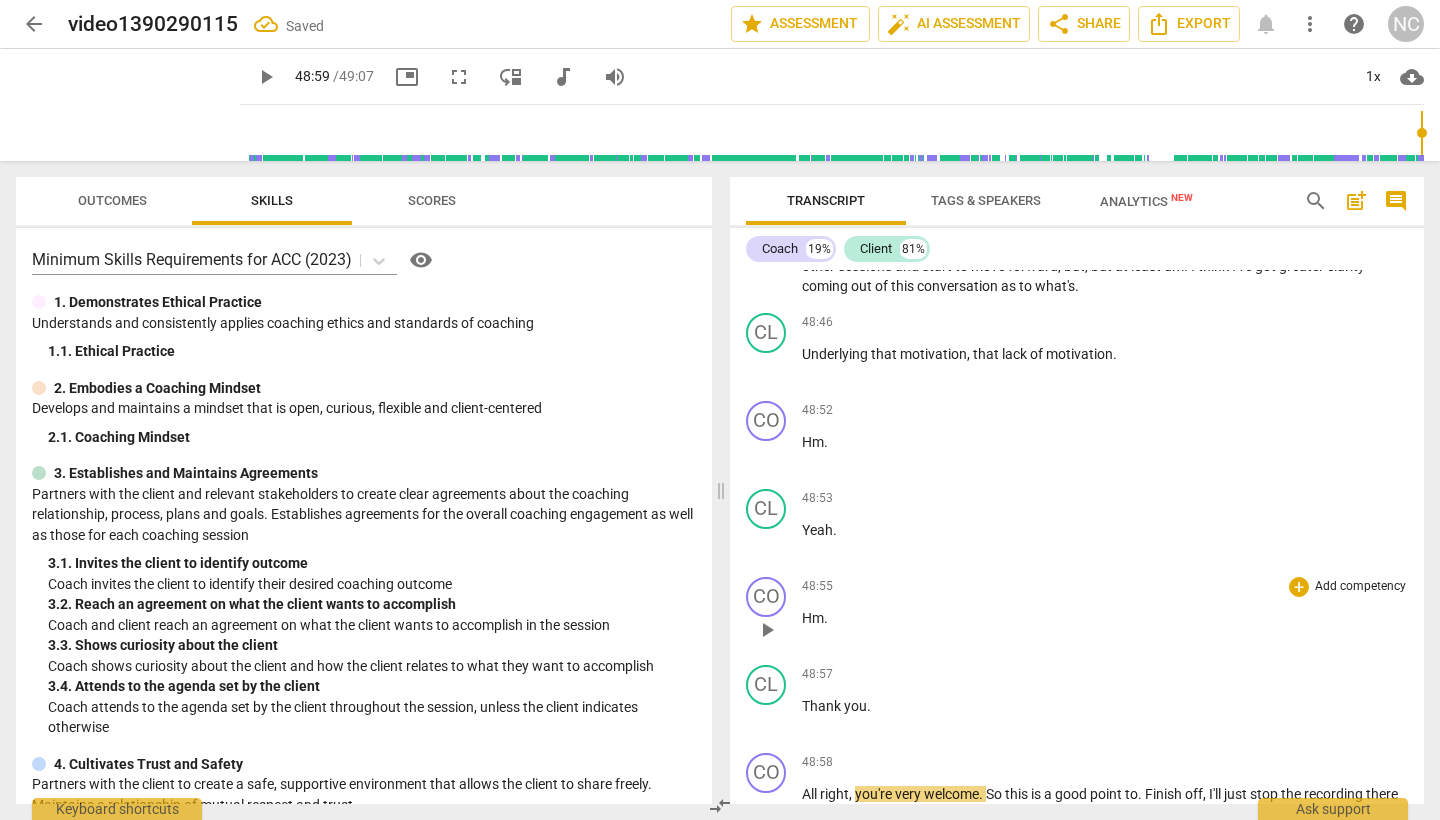 scroll, scrollTop: 15256, scrollLeft: 0, axis: vertical 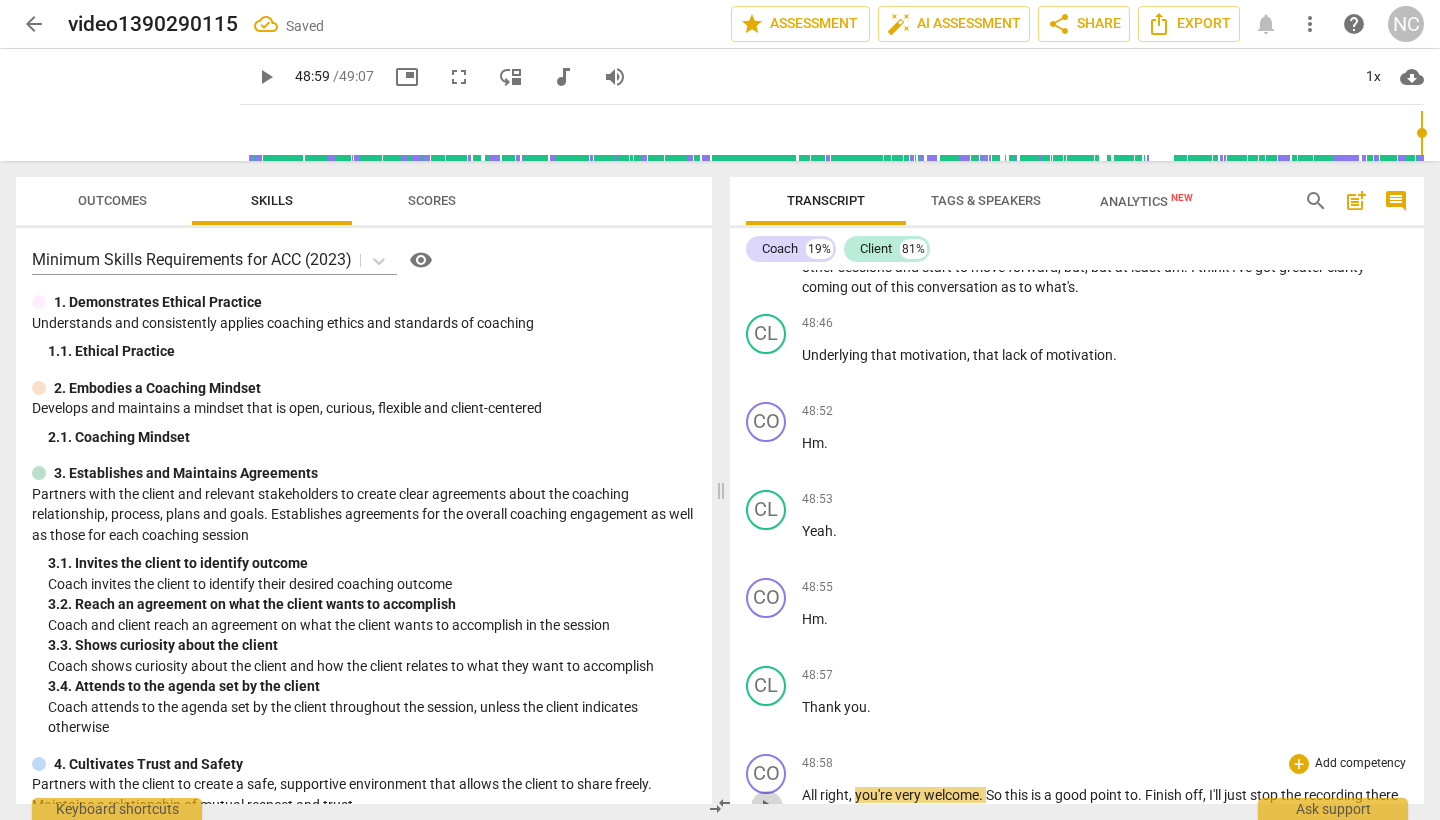 click on "play_arrow" at bounding box center [767, 807] 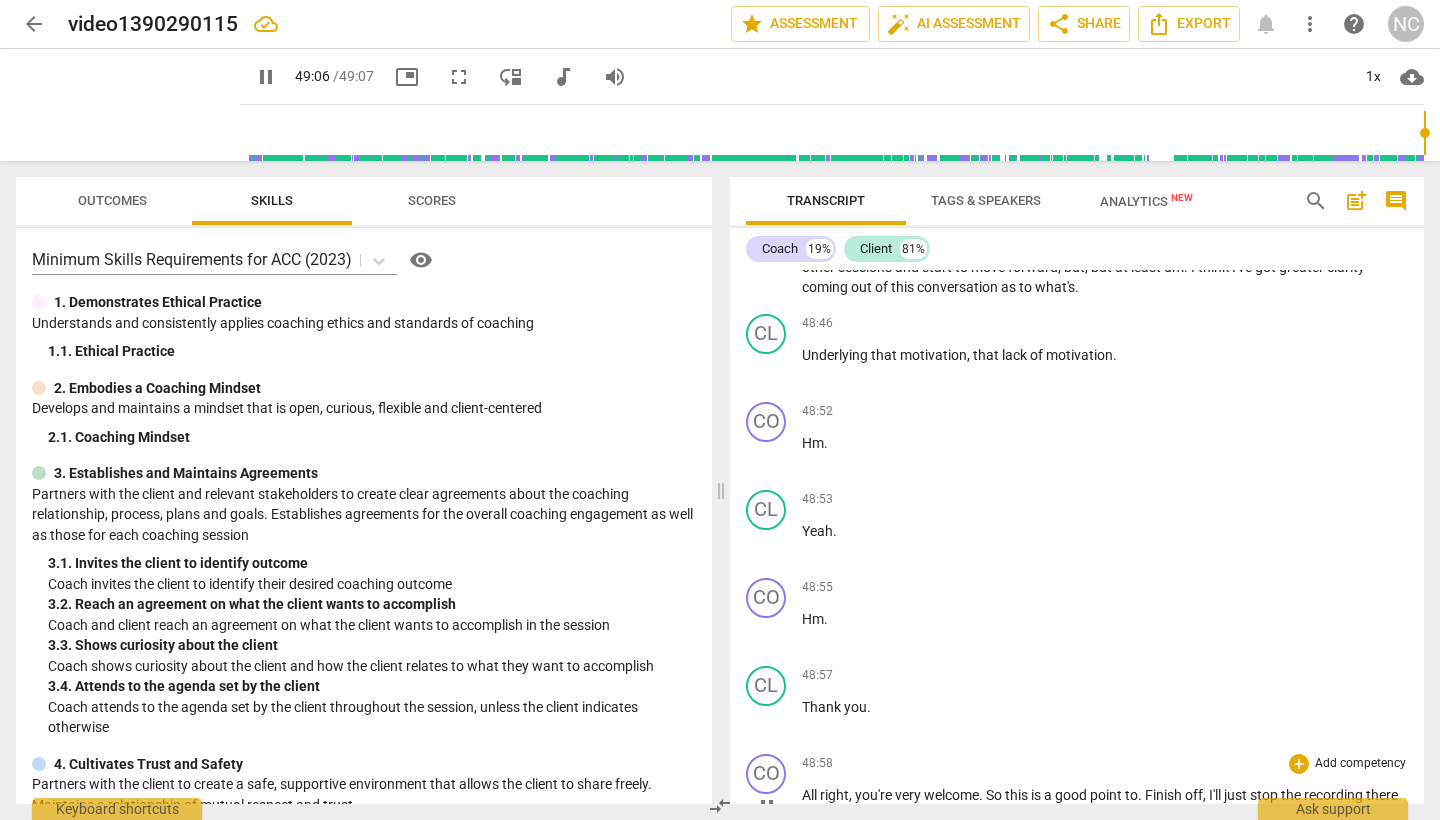 click on "pause" at bounding box center [767, 807] 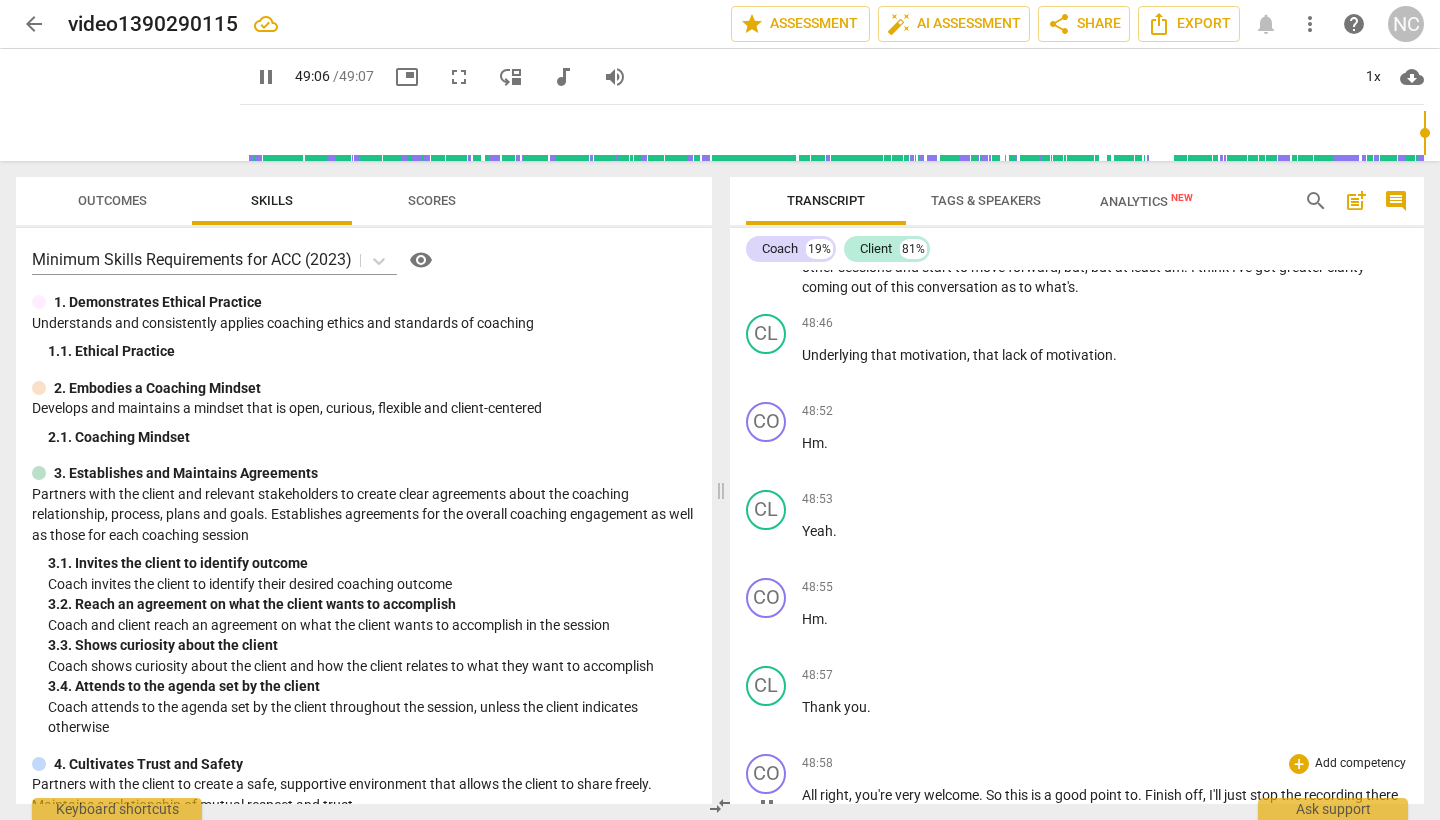 type on "2947" 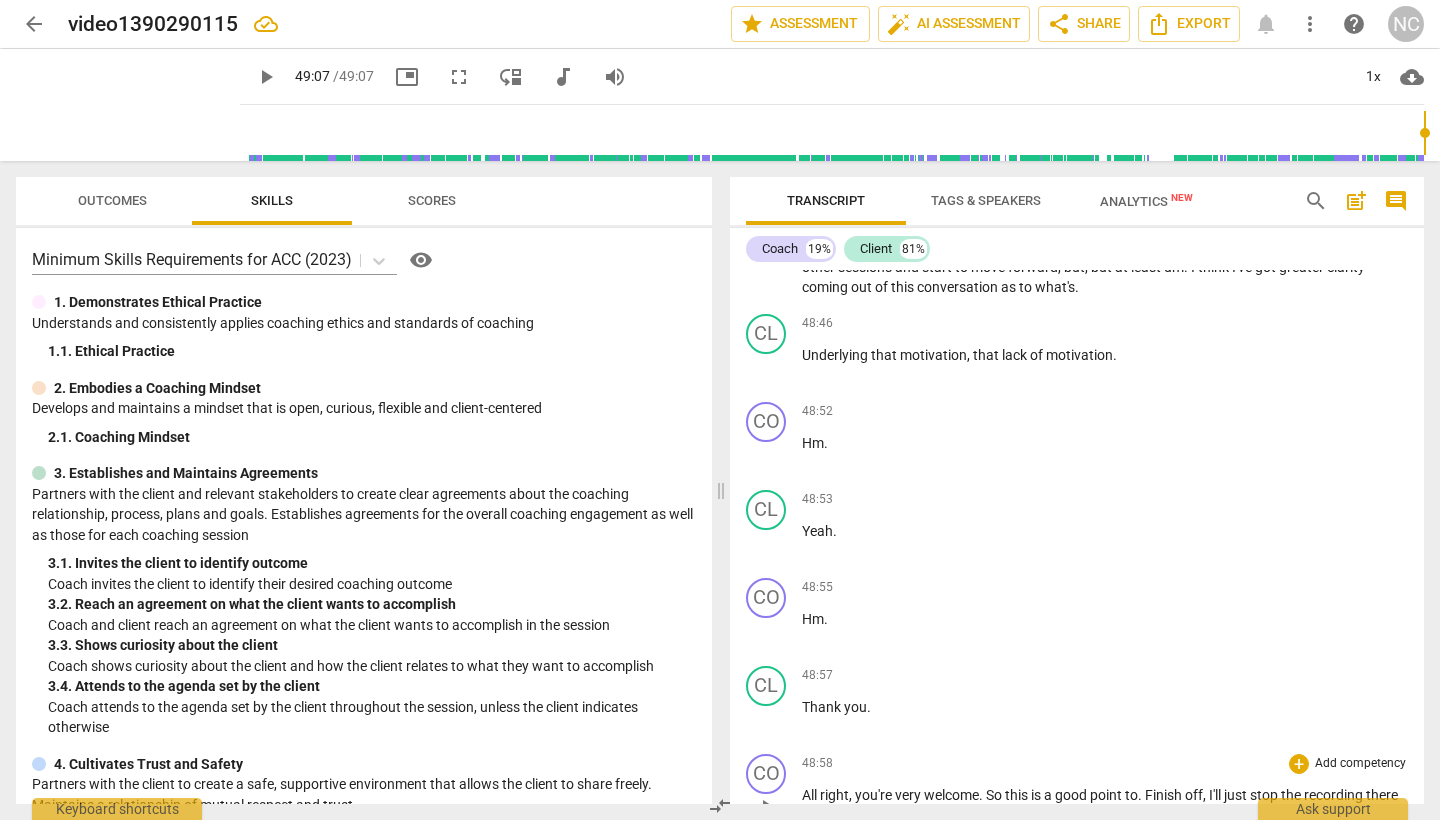 click on "Steam" at bounding box center [871, 815] 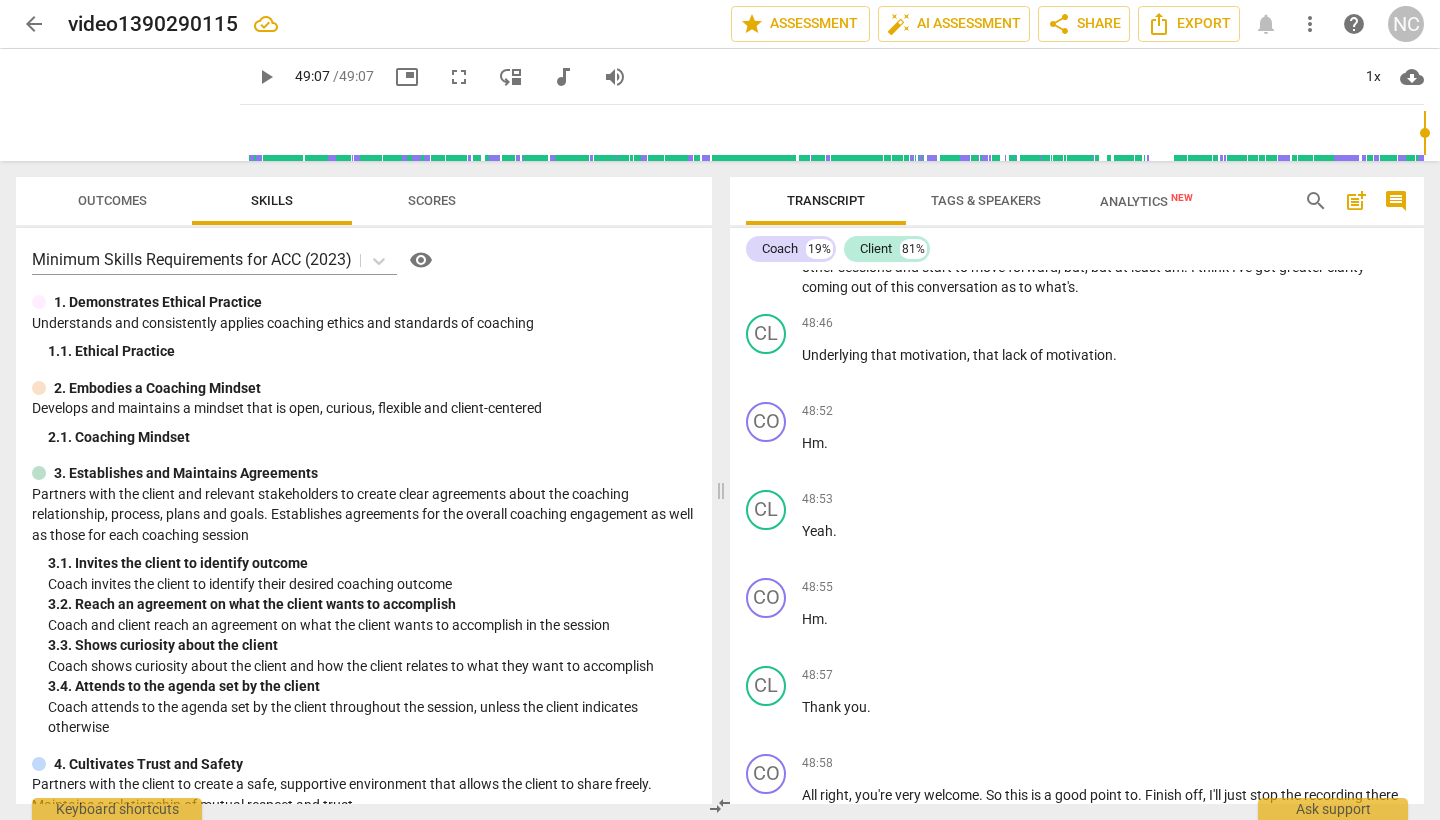 type 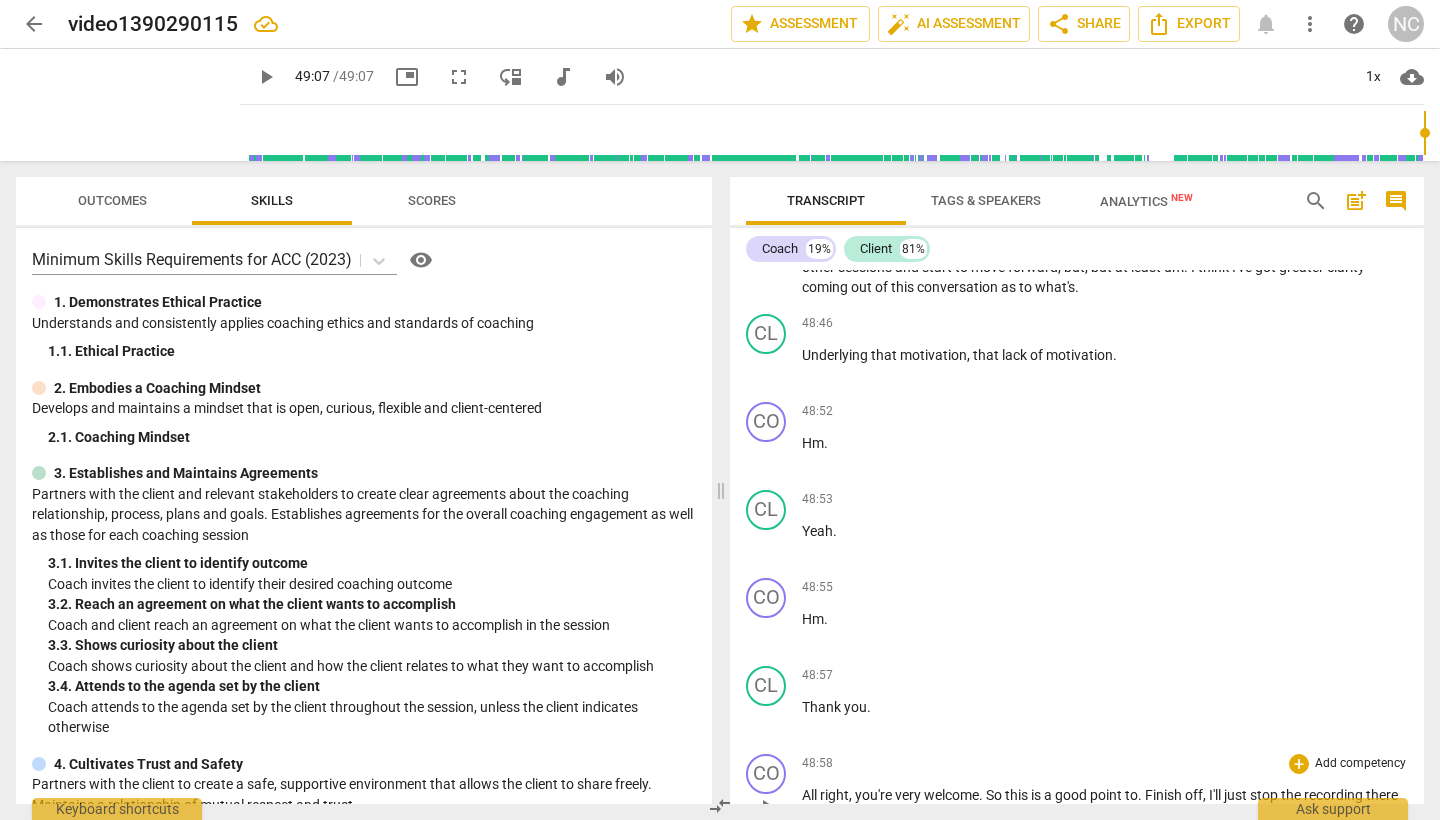 click on "play_arrow" at bounding box center [767, 807] 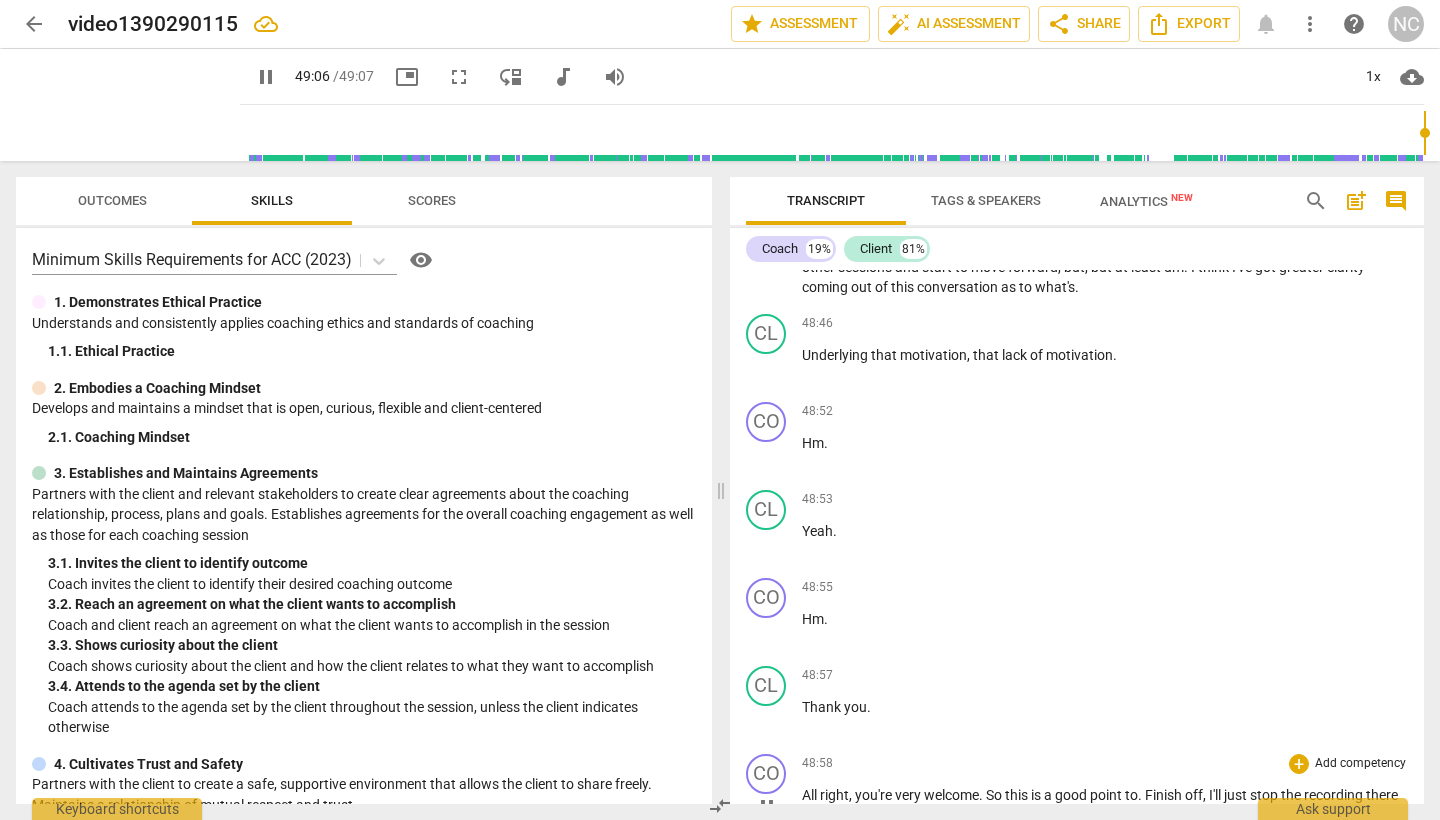scroll, scrollTop: 0, scrollLeft: 0, axis: both 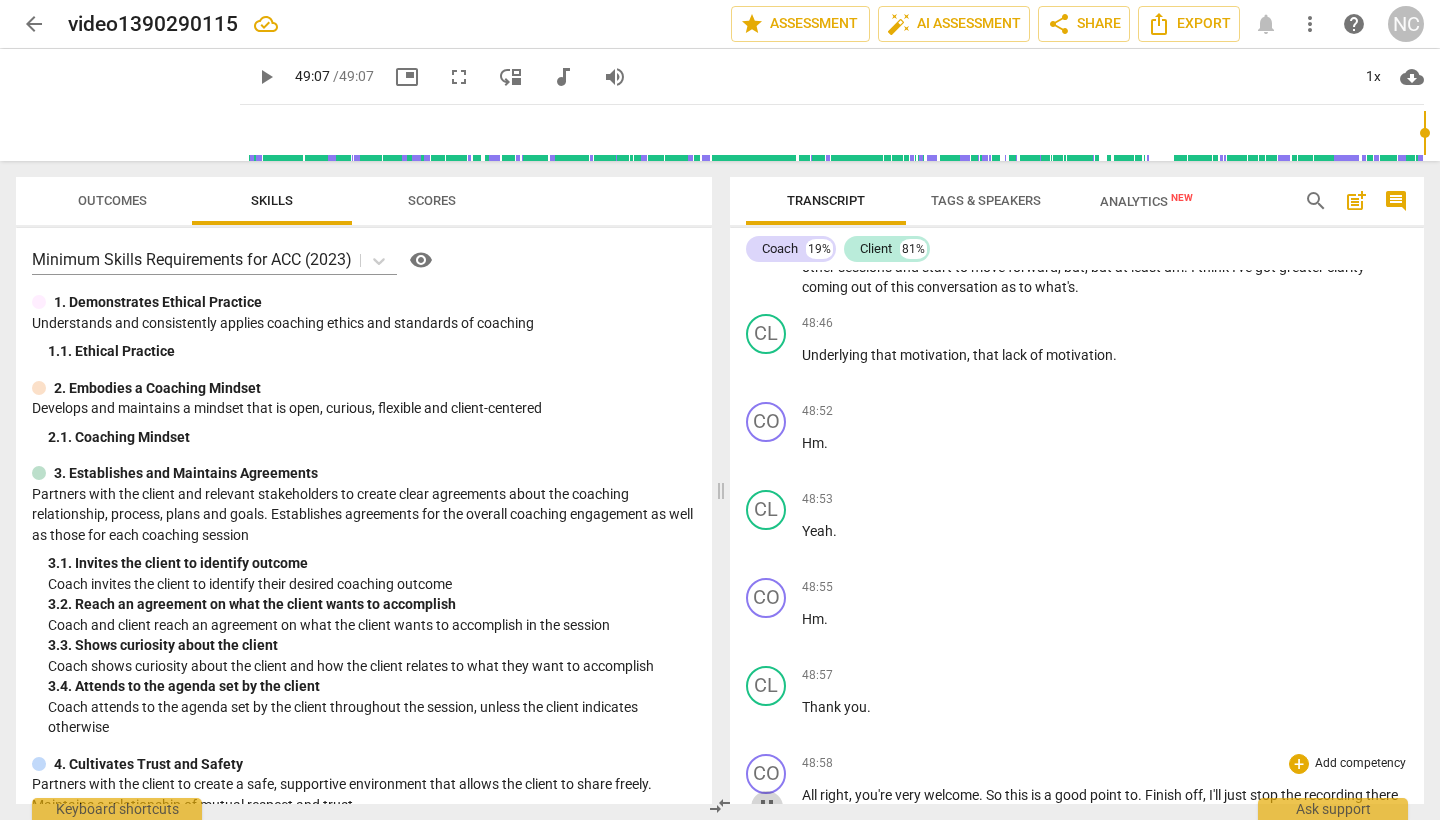 click on "pause" at bounding box center (767, 807) 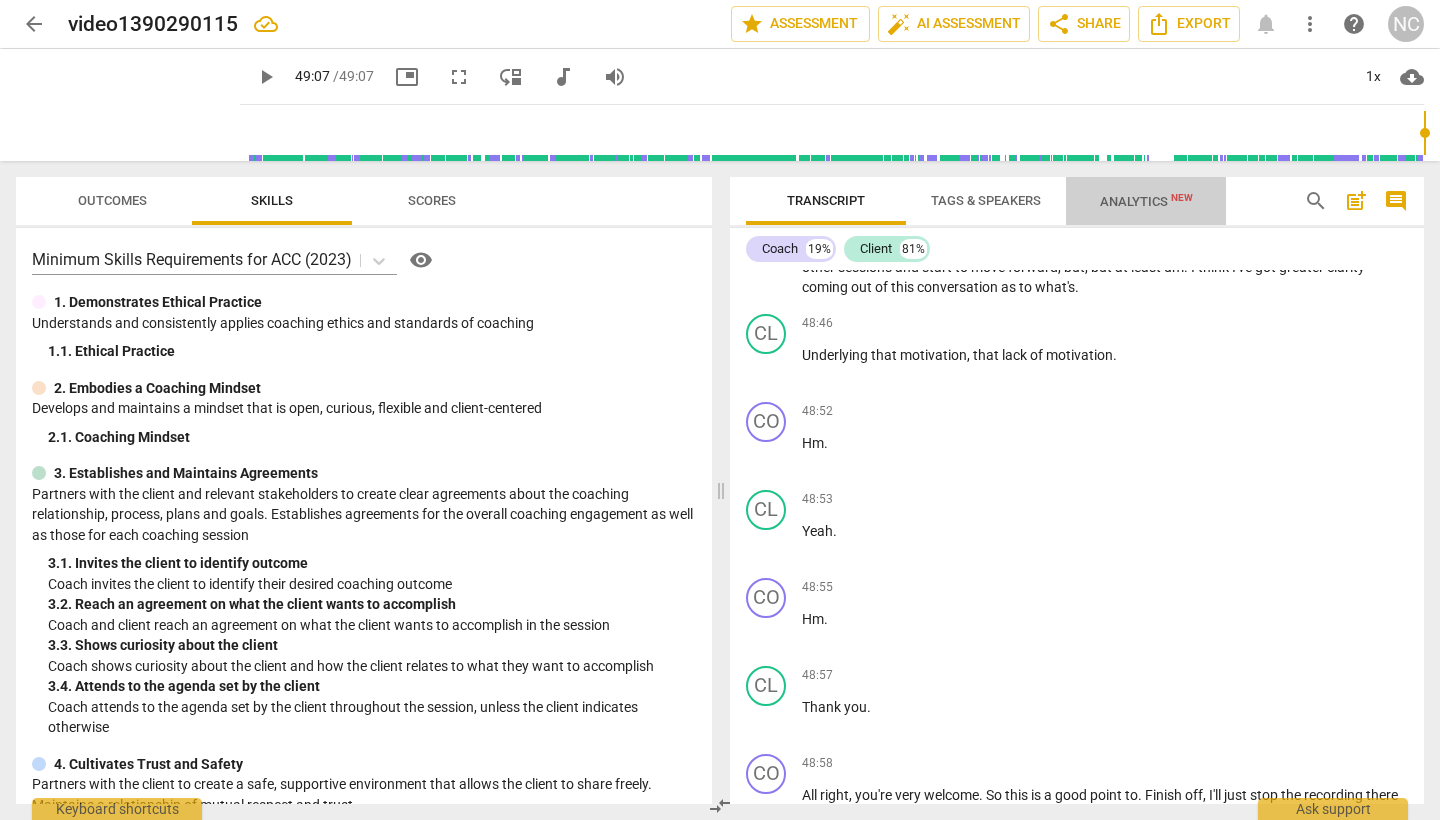 click on "Analytics   New" at bounding box center [1146, 201] 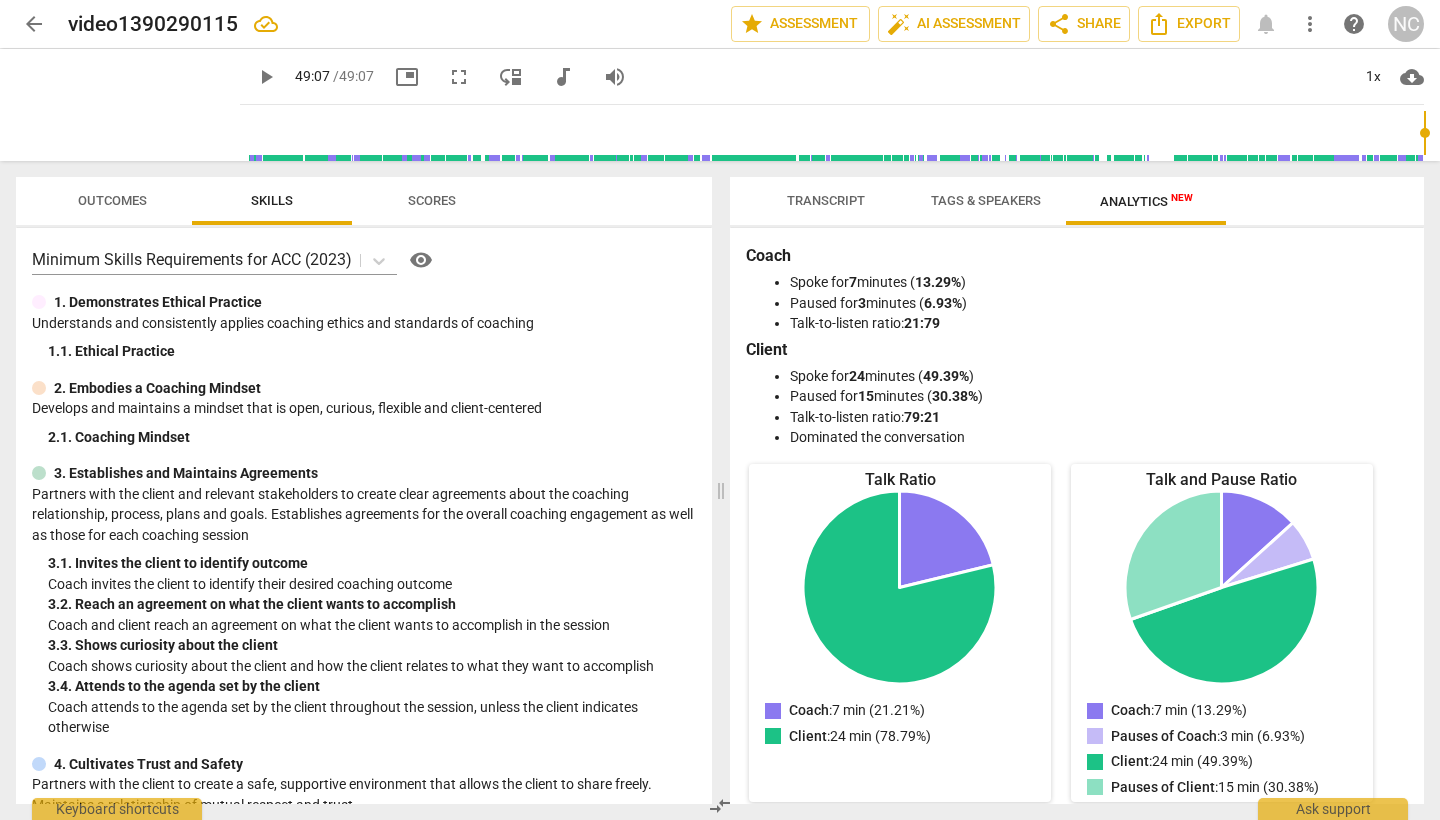 scroll, scrollTop: 0, scrollLeft: 0, axis: both 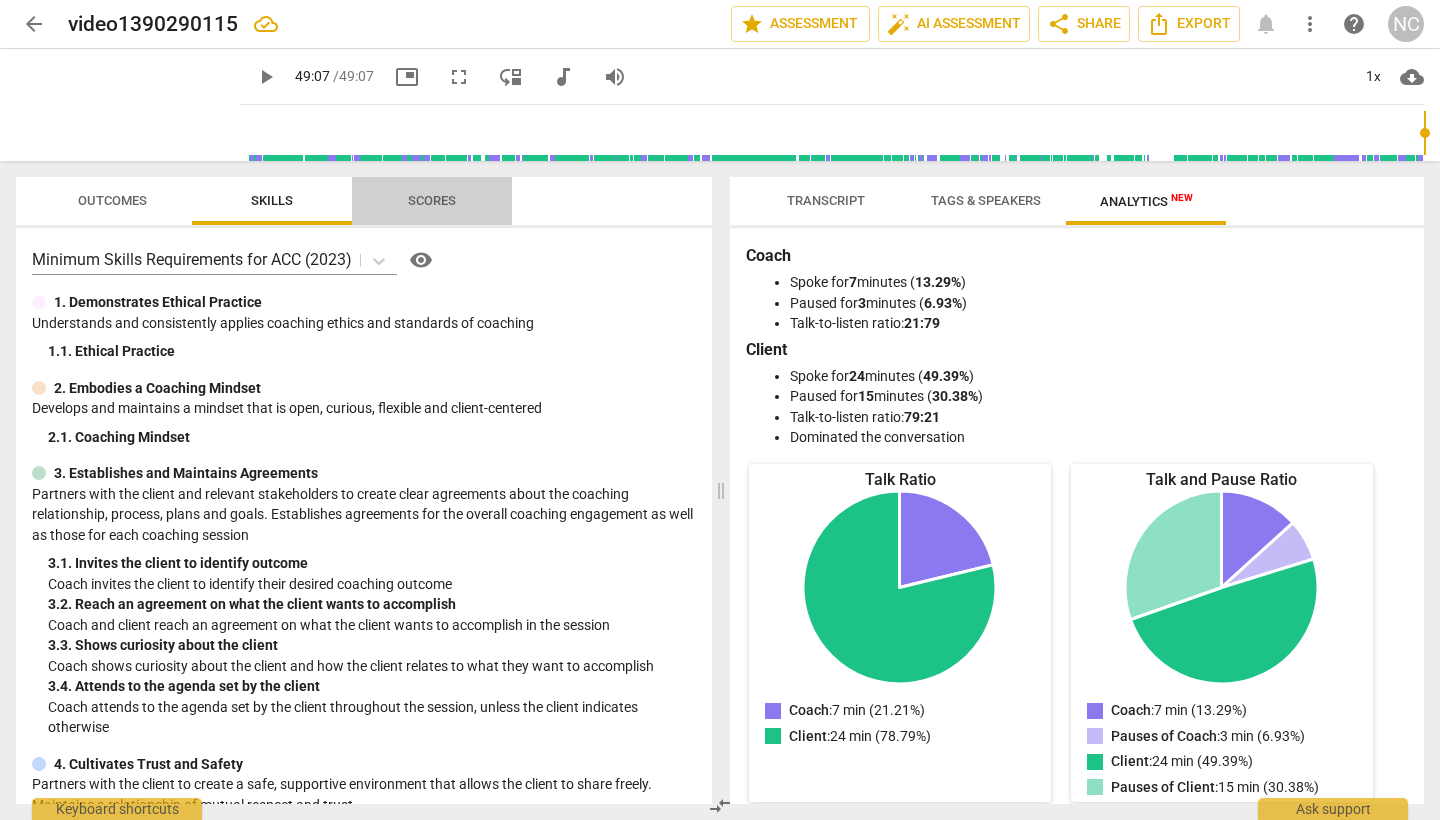 click on "Scores" at bounding box center (432, 201) 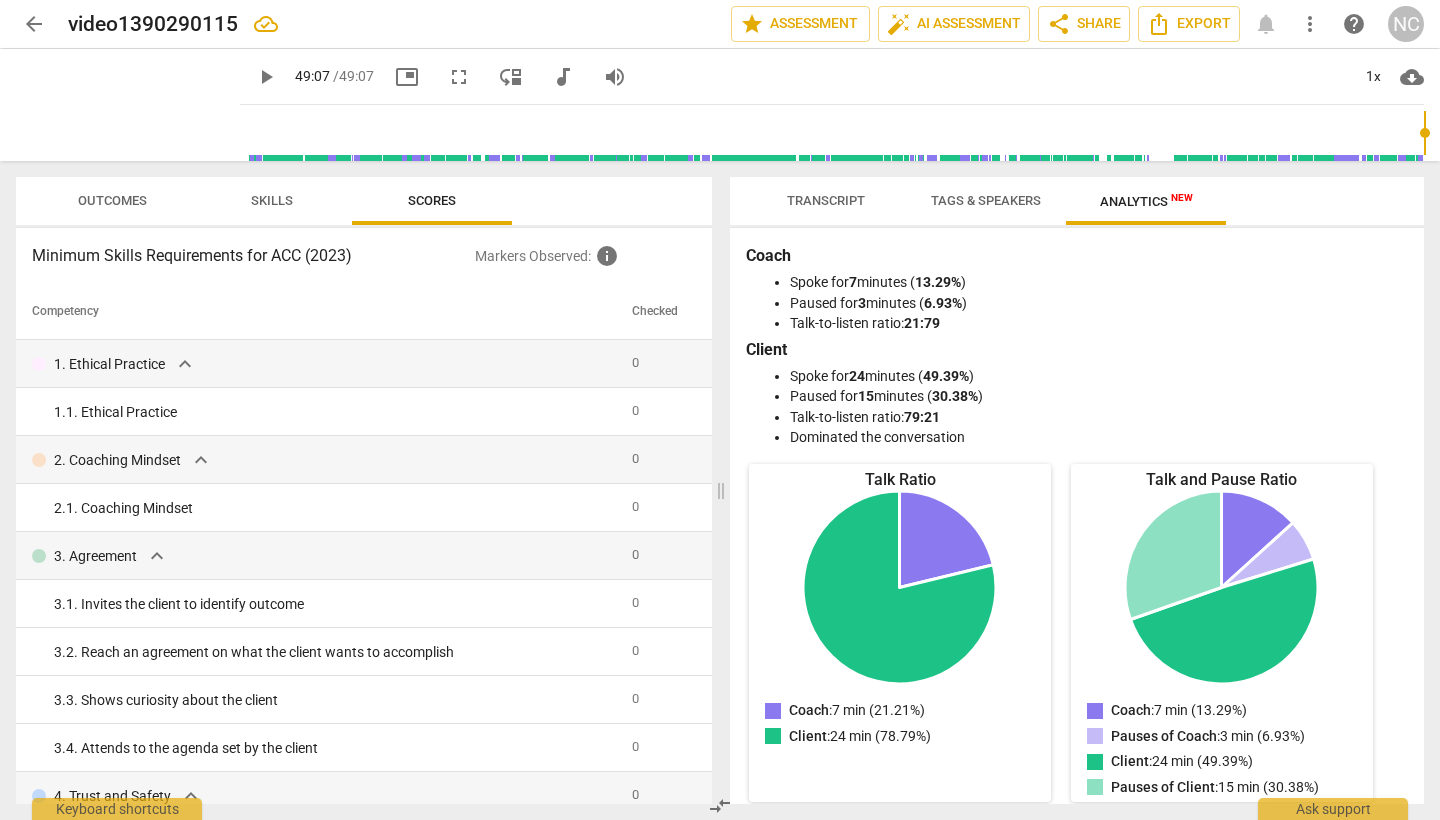scroll, scrollTop: 0, scrollLeft: 0, axis: both 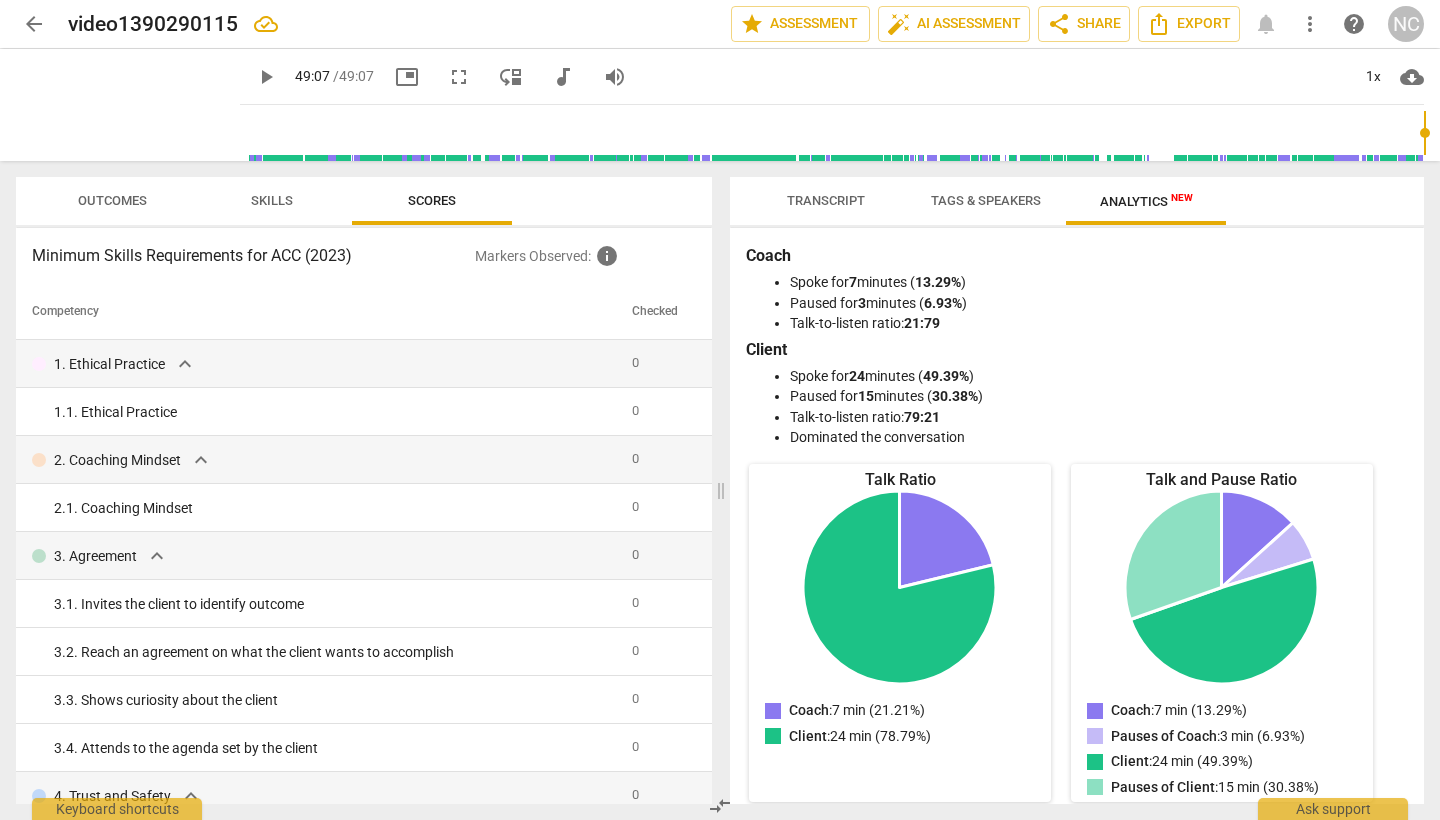 click on "Skills" at bounding box center [272, 201] 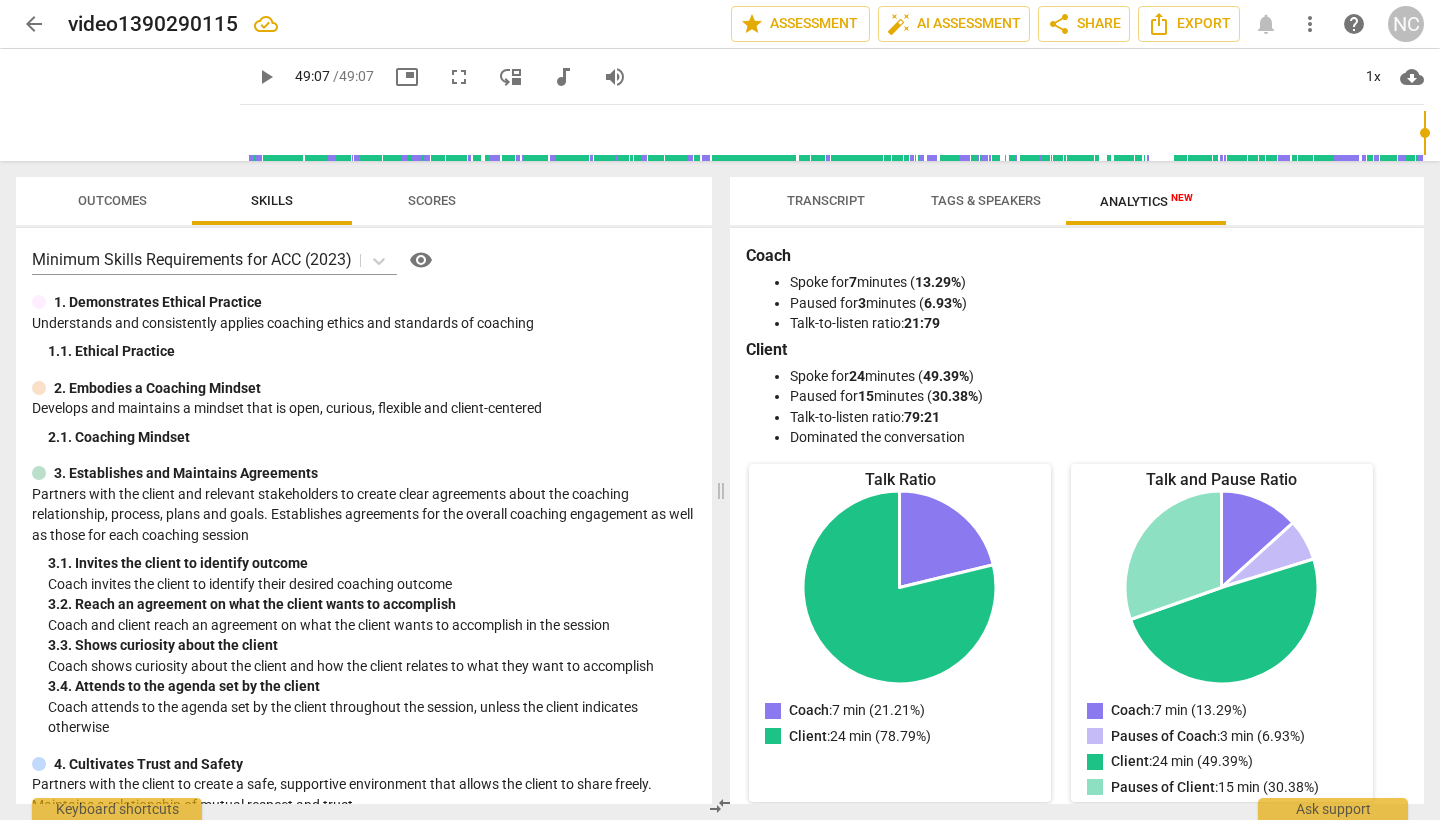 click on "Outcomes" at bounding box center [112, 200] 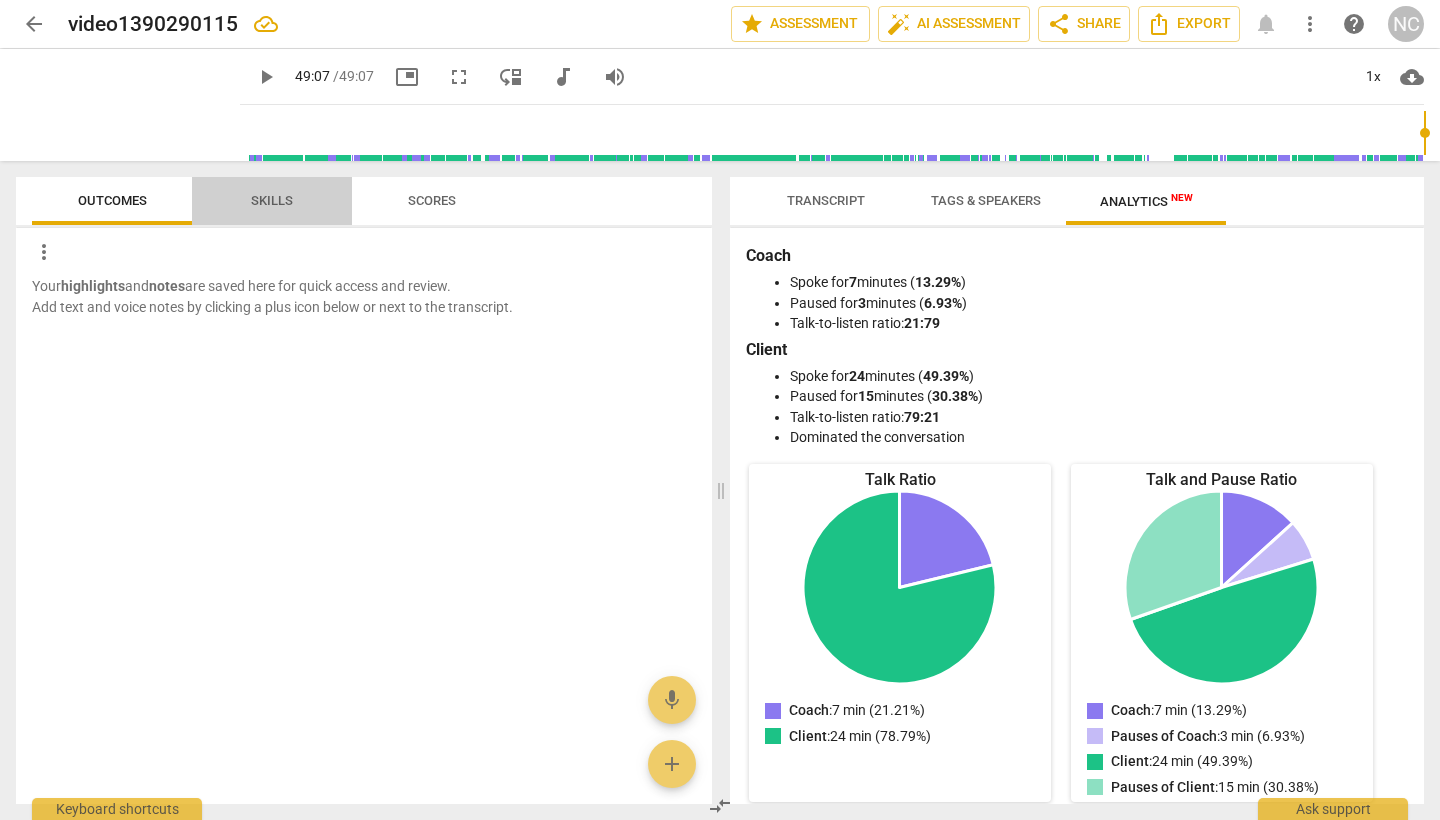 click on "Skills" at bounding box center [272, 200] 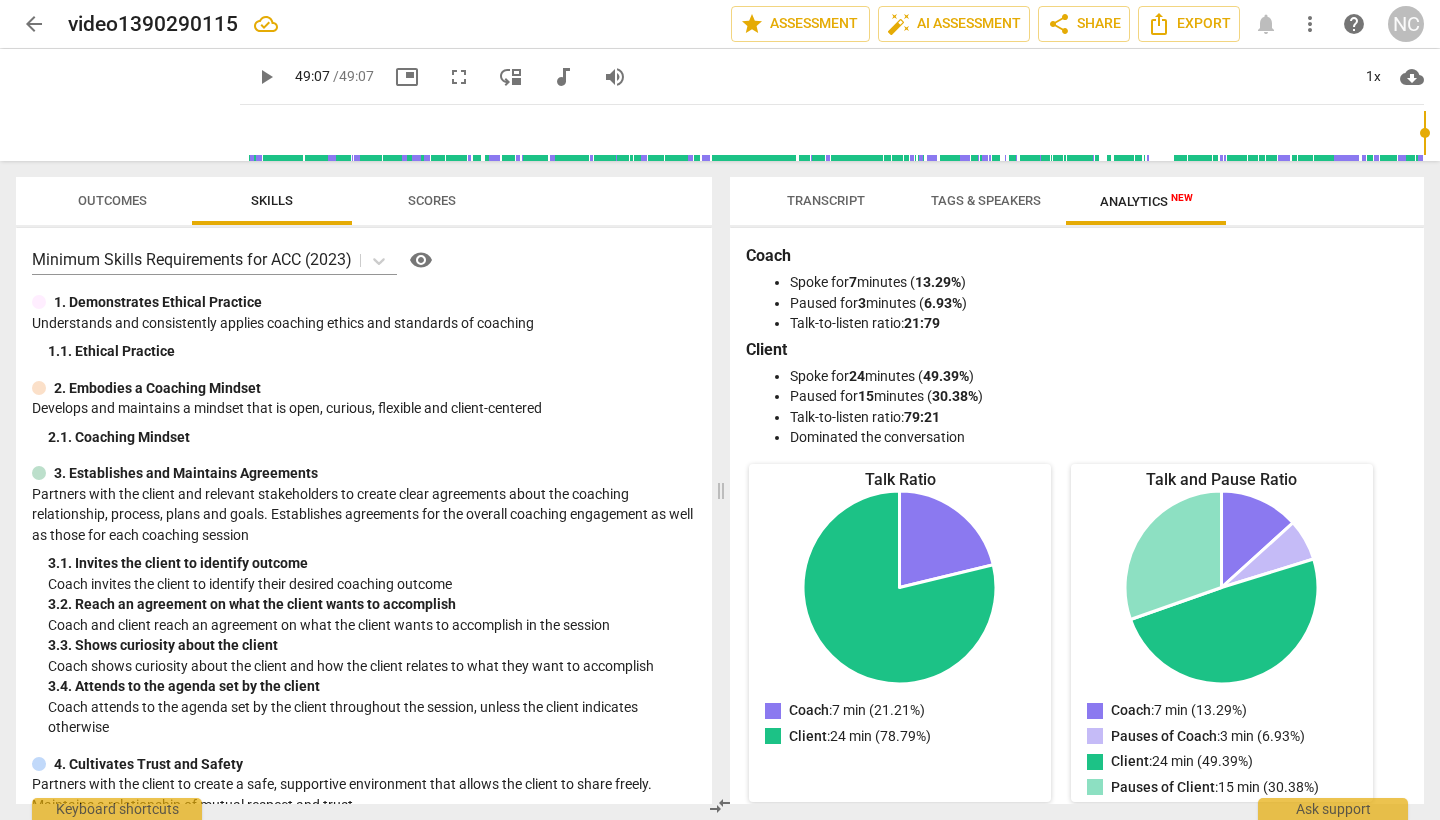 click on "Transcript" at bounding box center (826, 200) 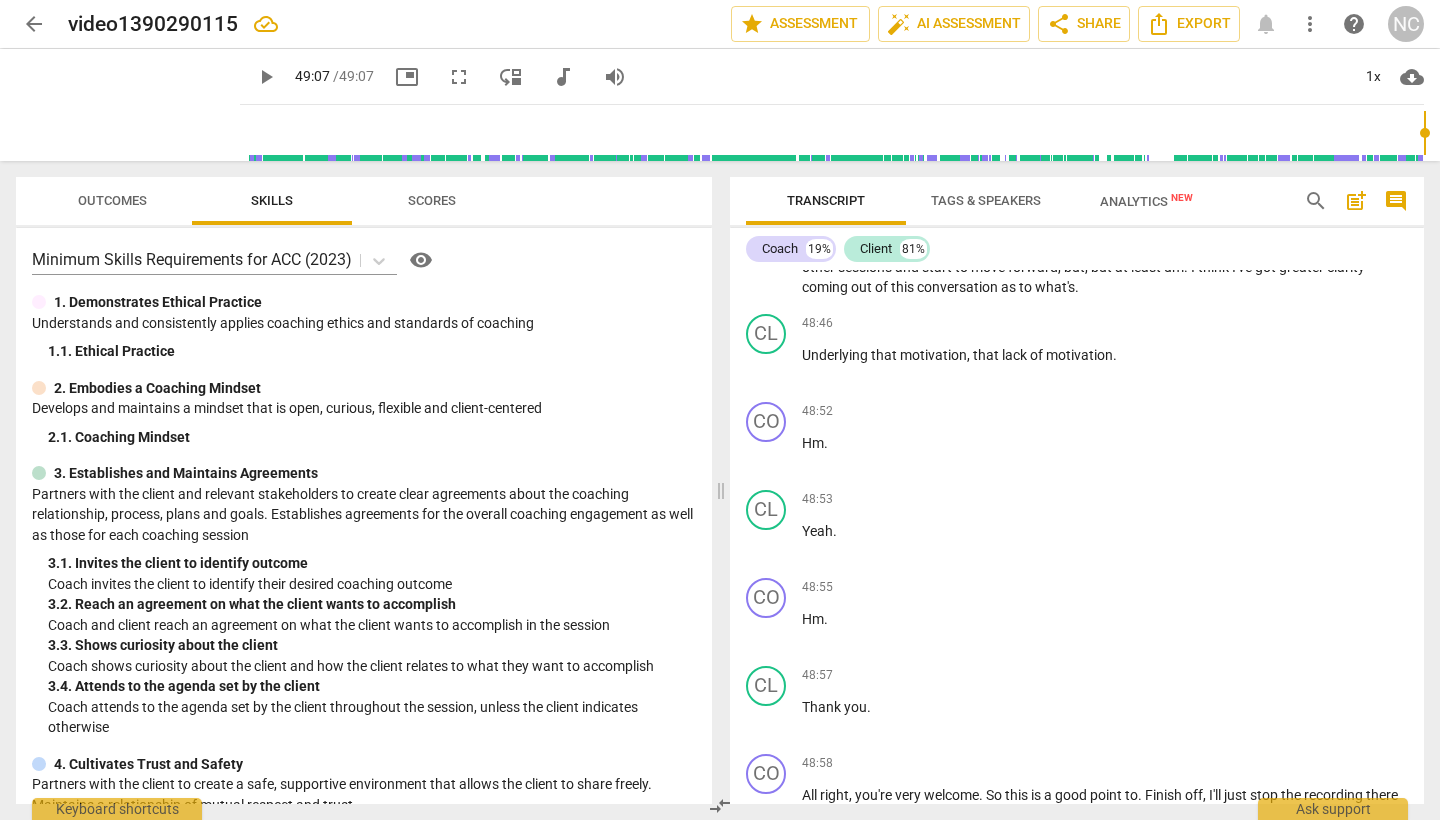 scroll, scrollTop: 15196, scrollLeft: 0, axis: vertical 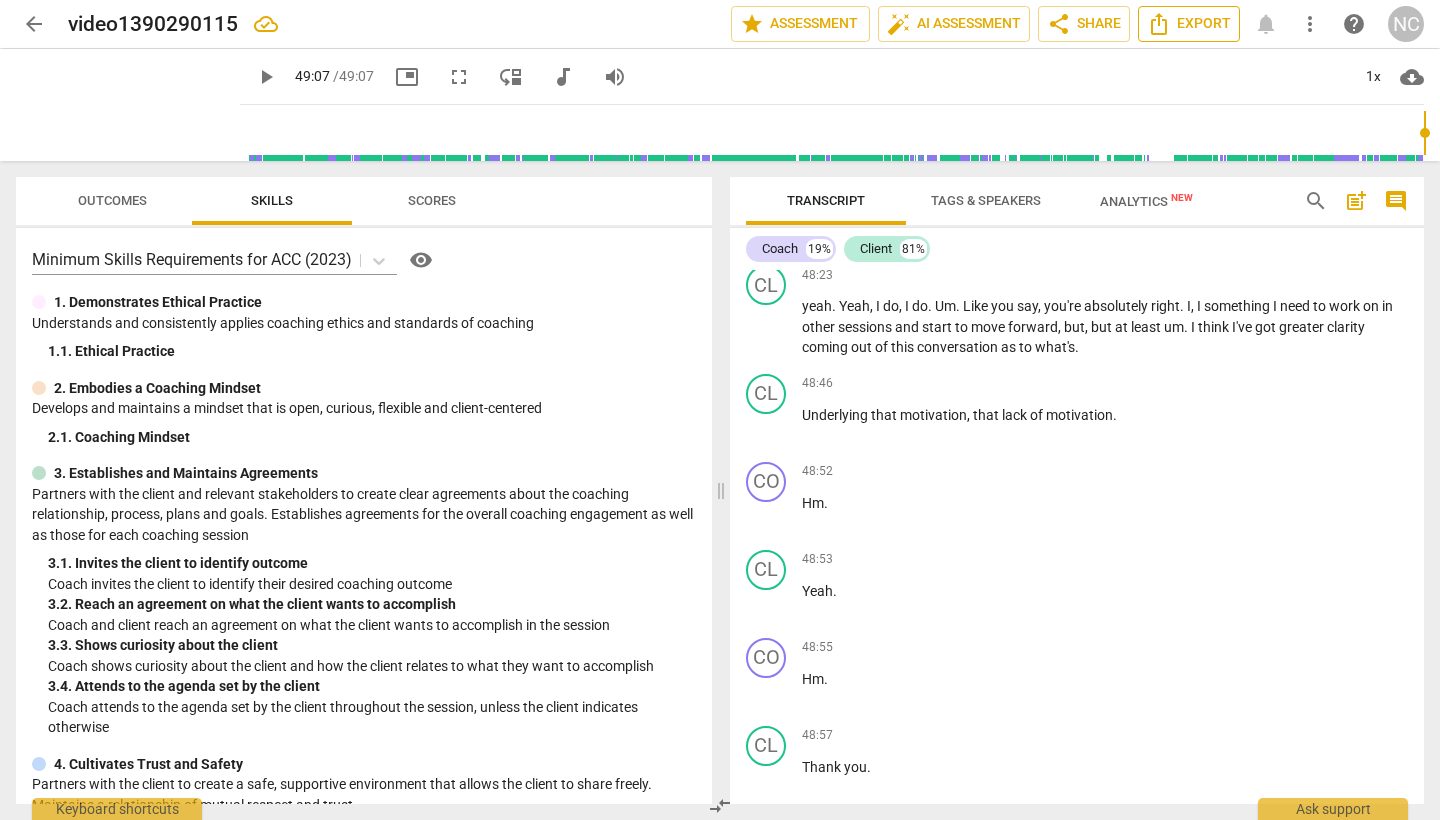 click on "Export" at bounding box center (1189, 24) 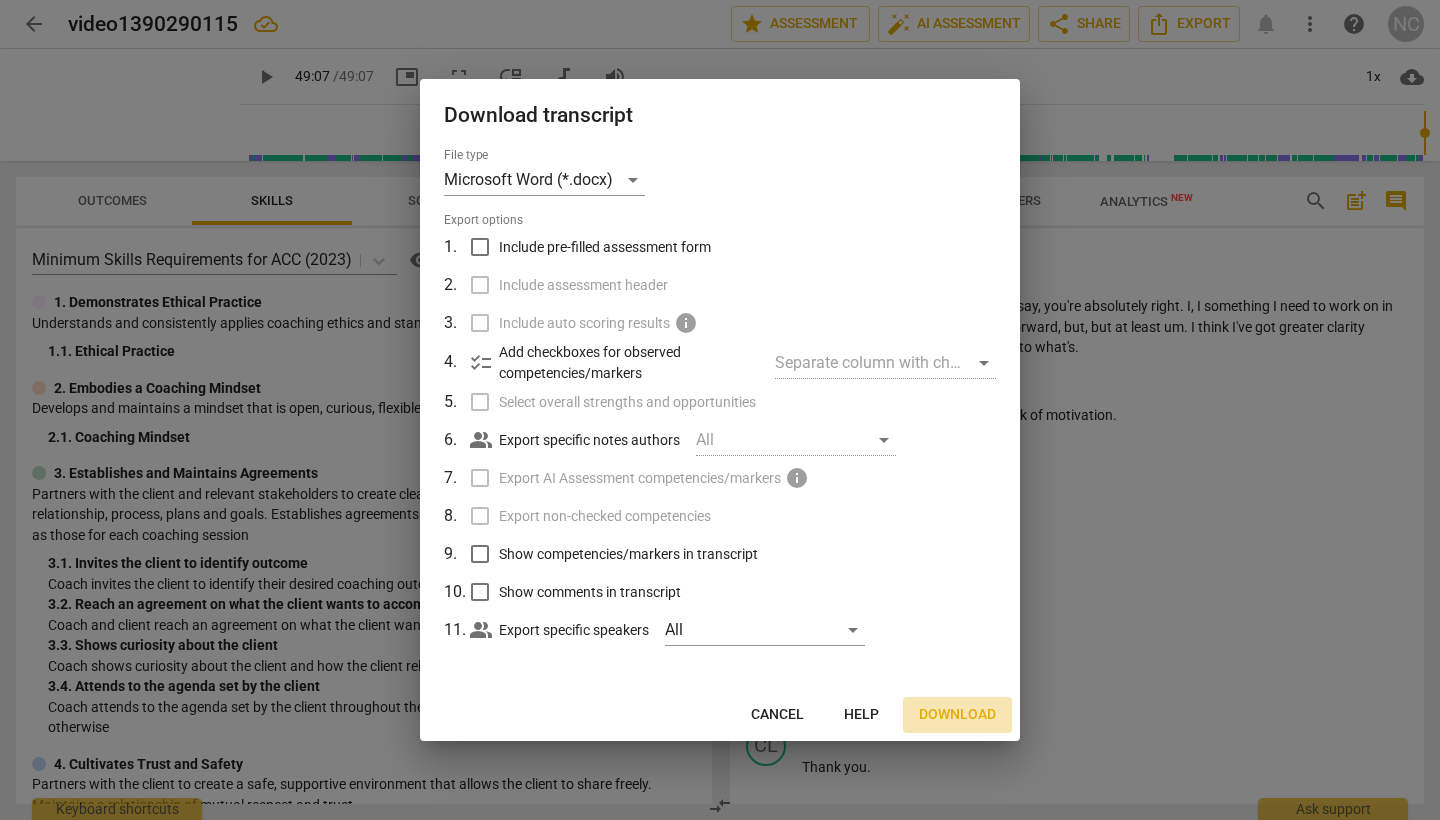 click on "Download" at bounding box center [957, 715] 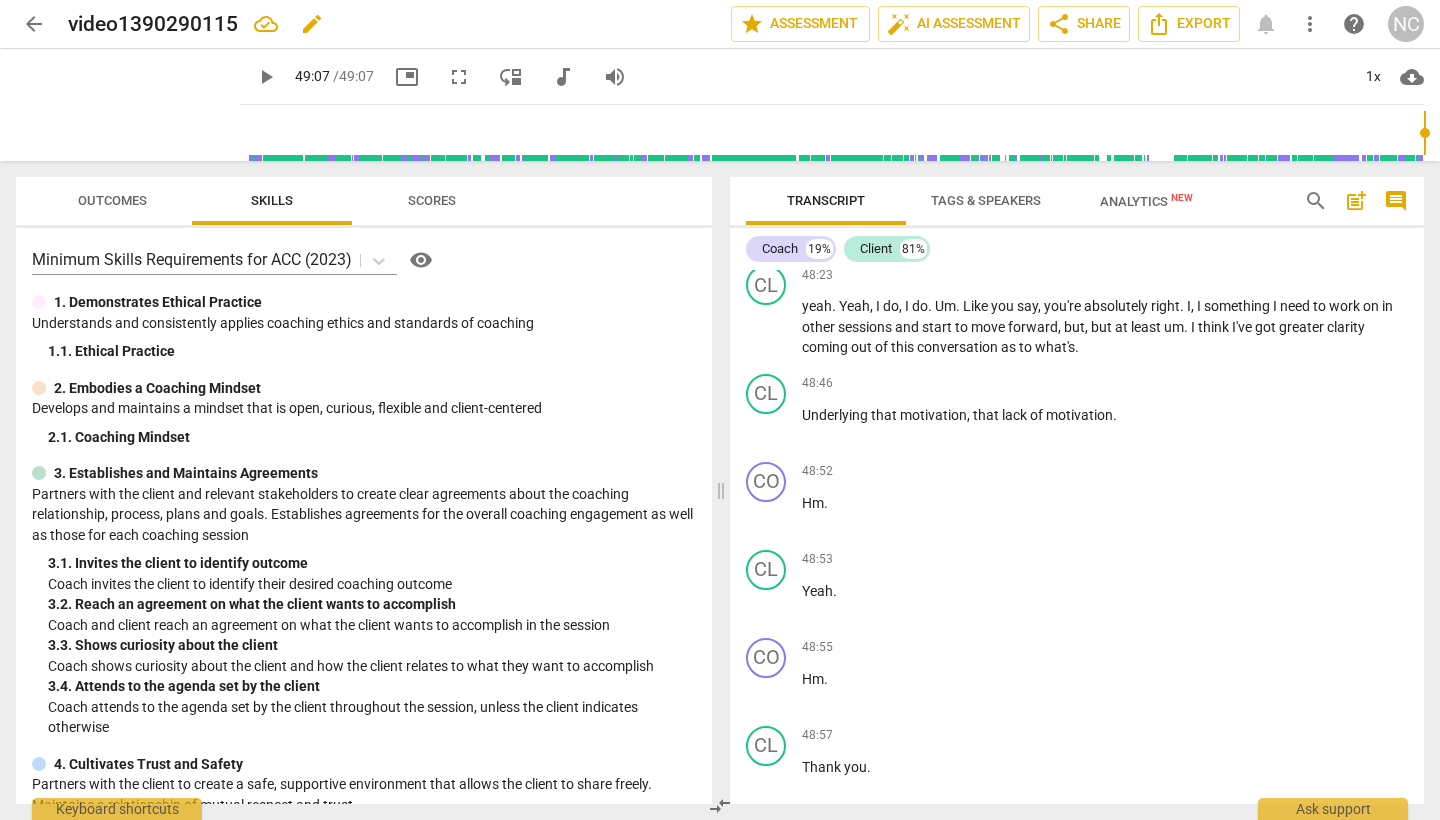 type 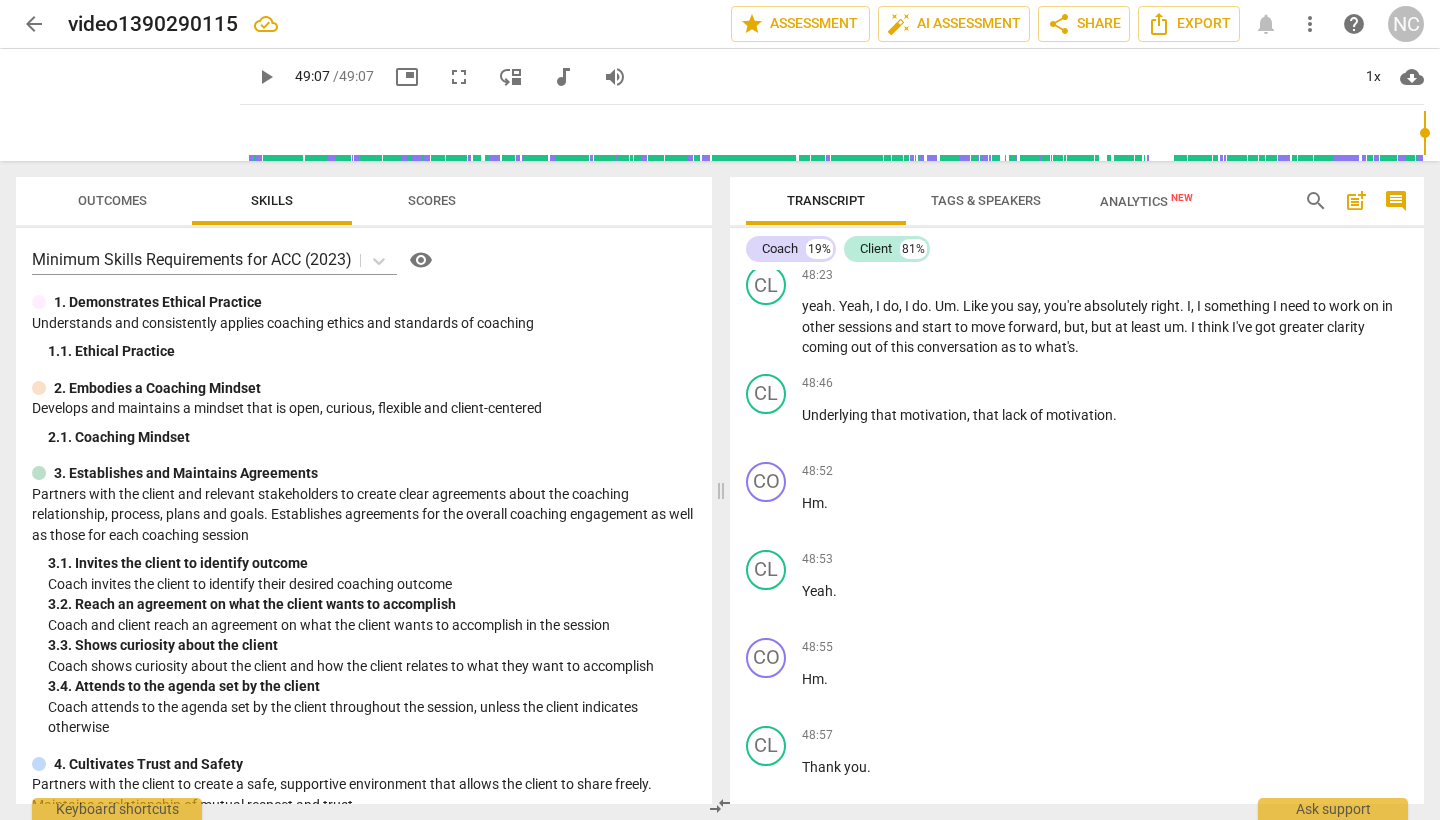 type 